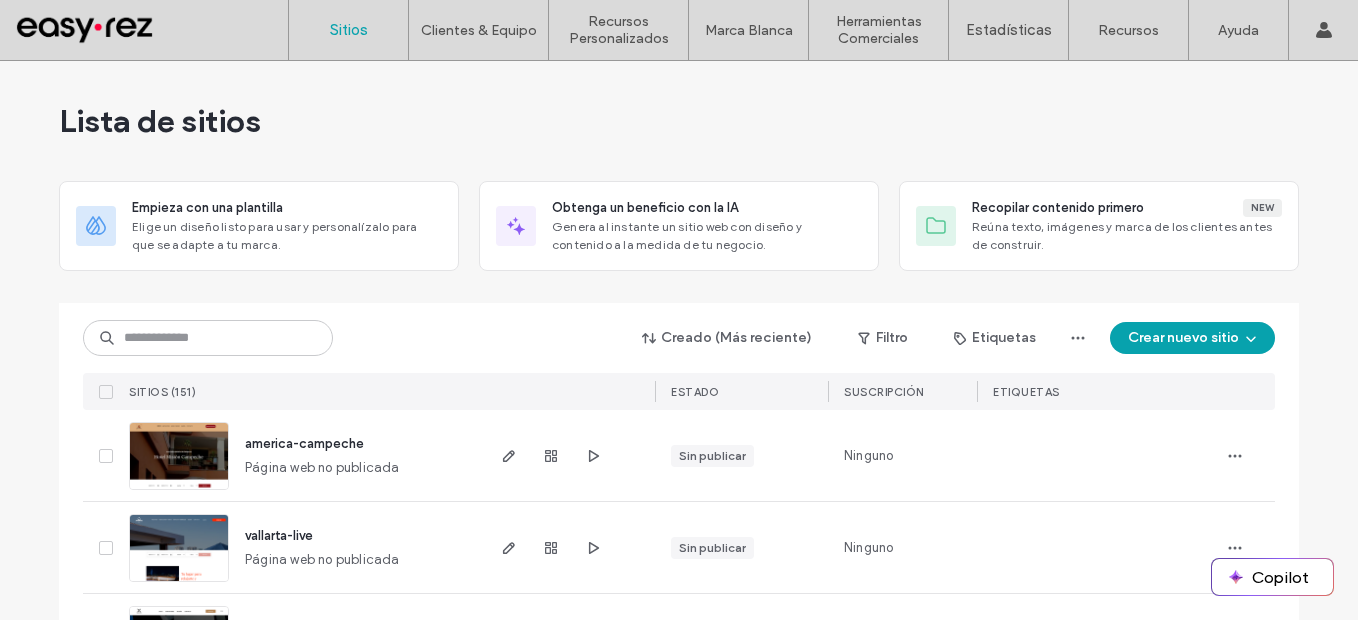 scroll, scrollTop: 0, scrollLeft: 0, axis: both 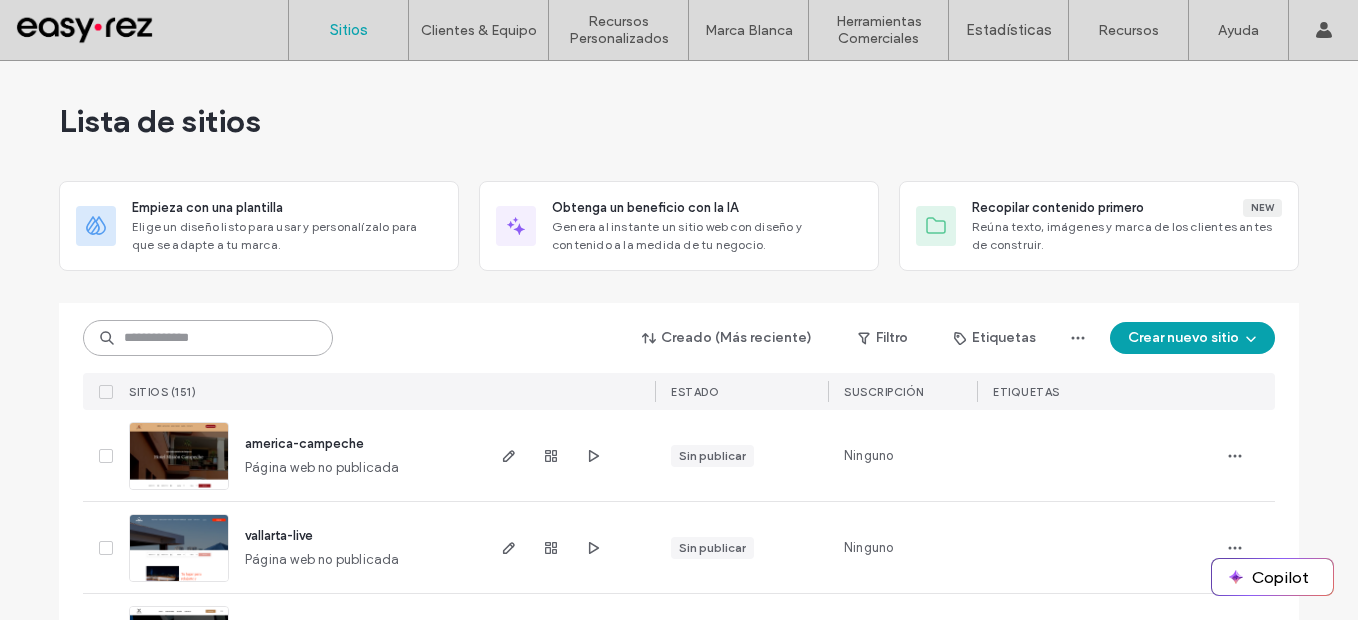 click at bounding box center [208, 338] 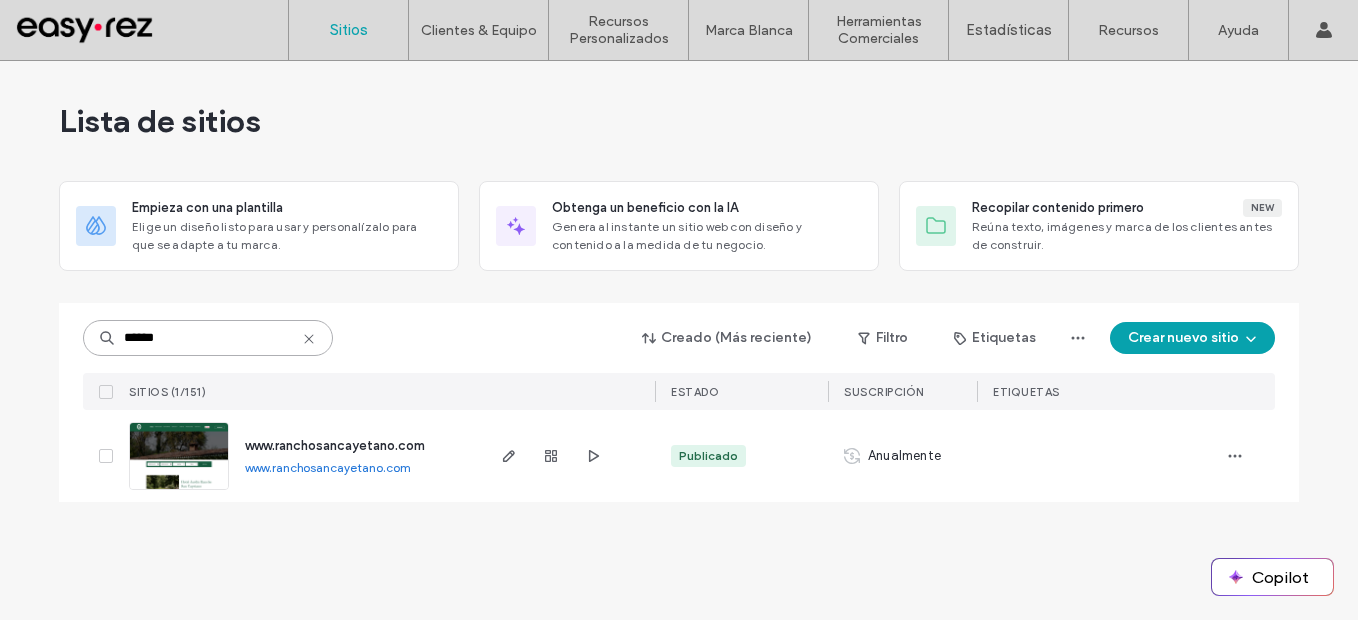 type on "******" 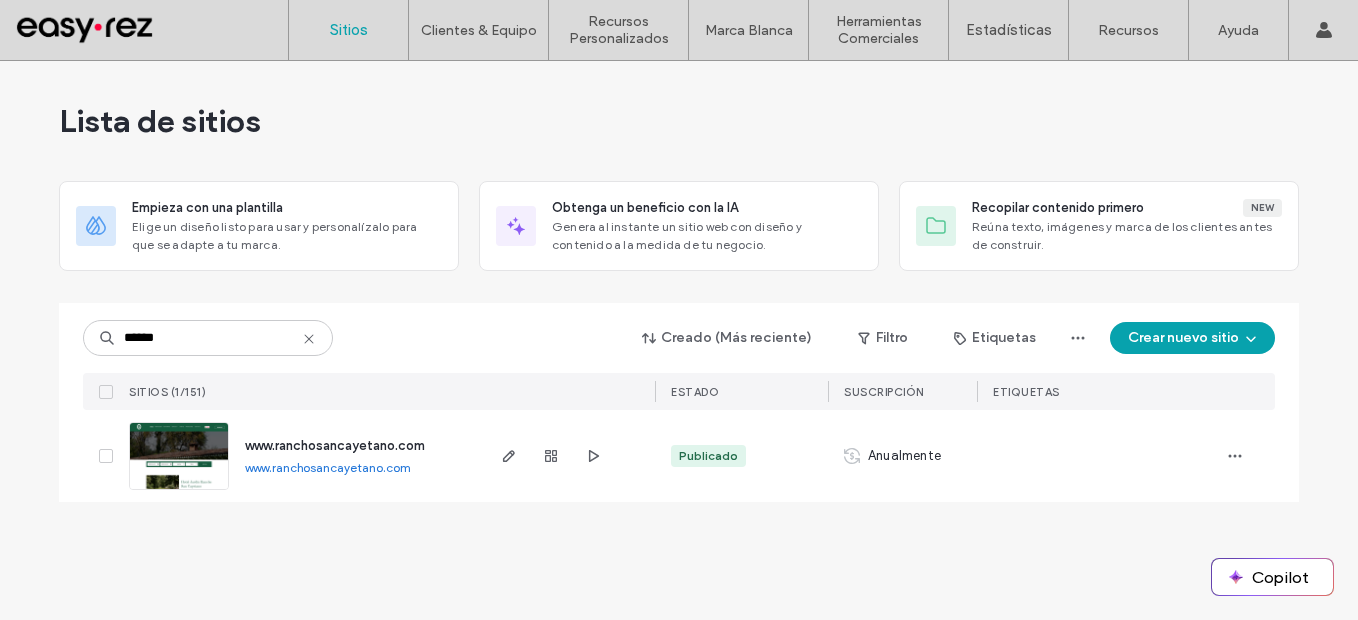 drag, startPoint x: 356, startPoint y: 470, endPoint x: 351, endPoint y: 482, distance: 13 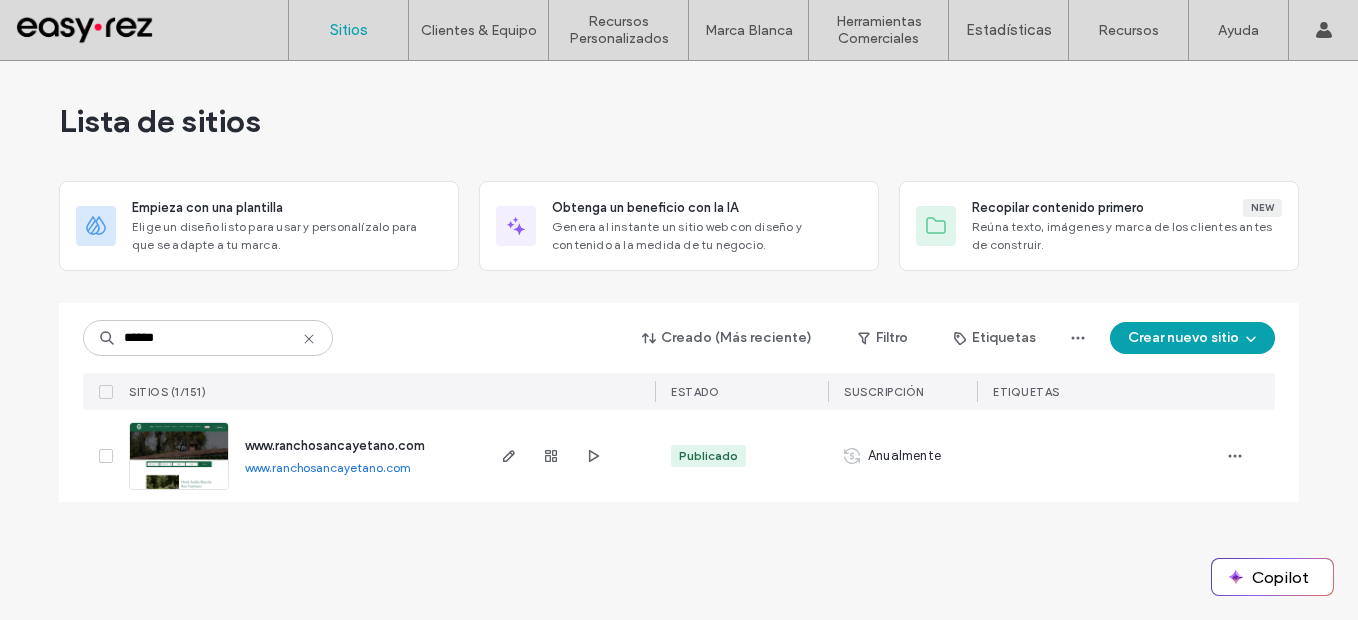 click on "www.ranchosancayetano.com" at bounding box center (328, 467) 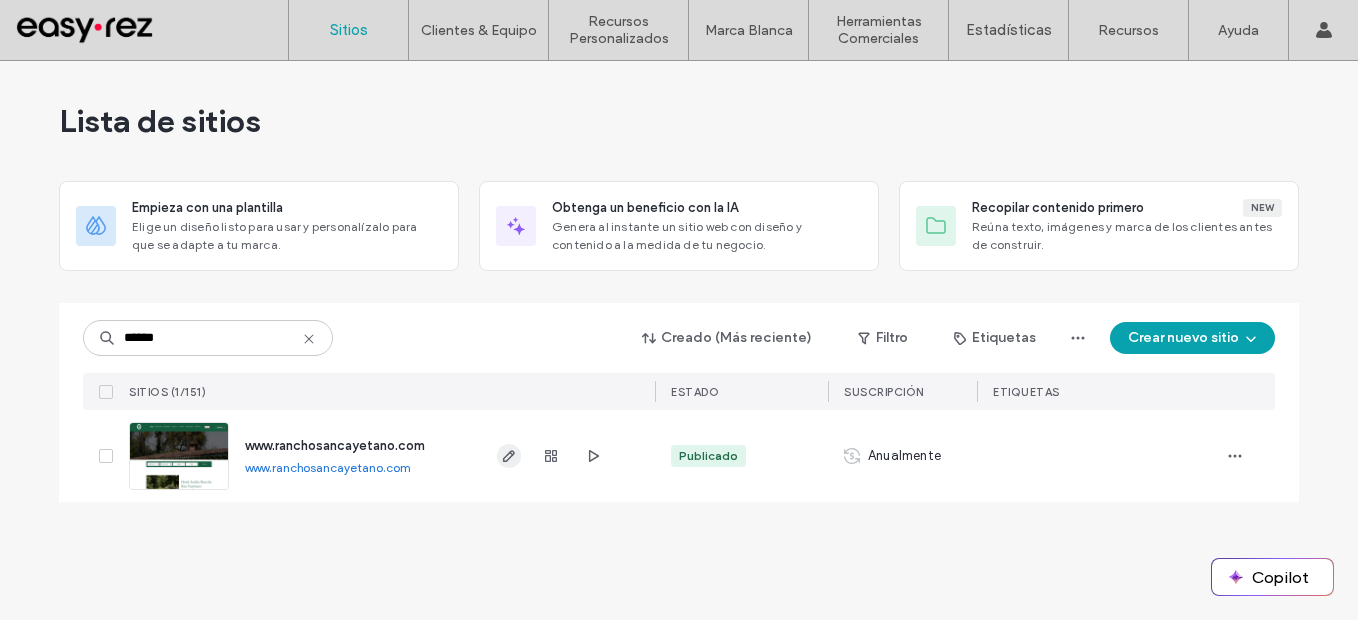 click 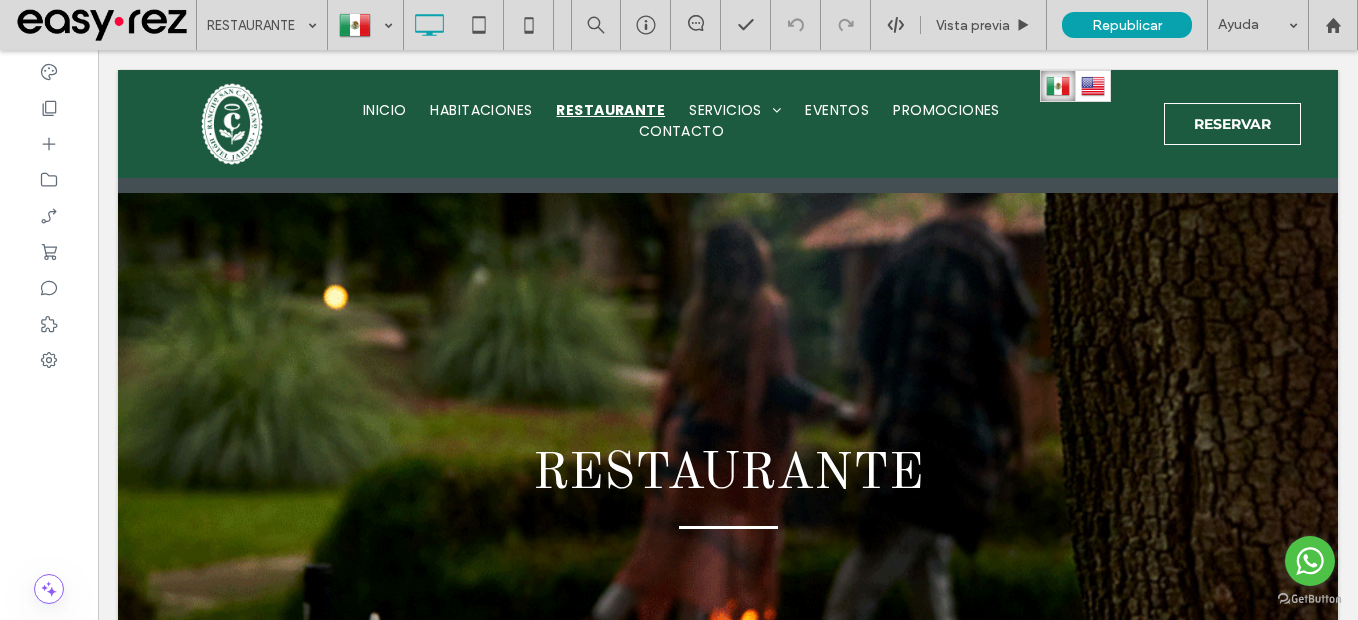 scroll, scrollTop: 500, scrollLeft: 0, axis: vertical 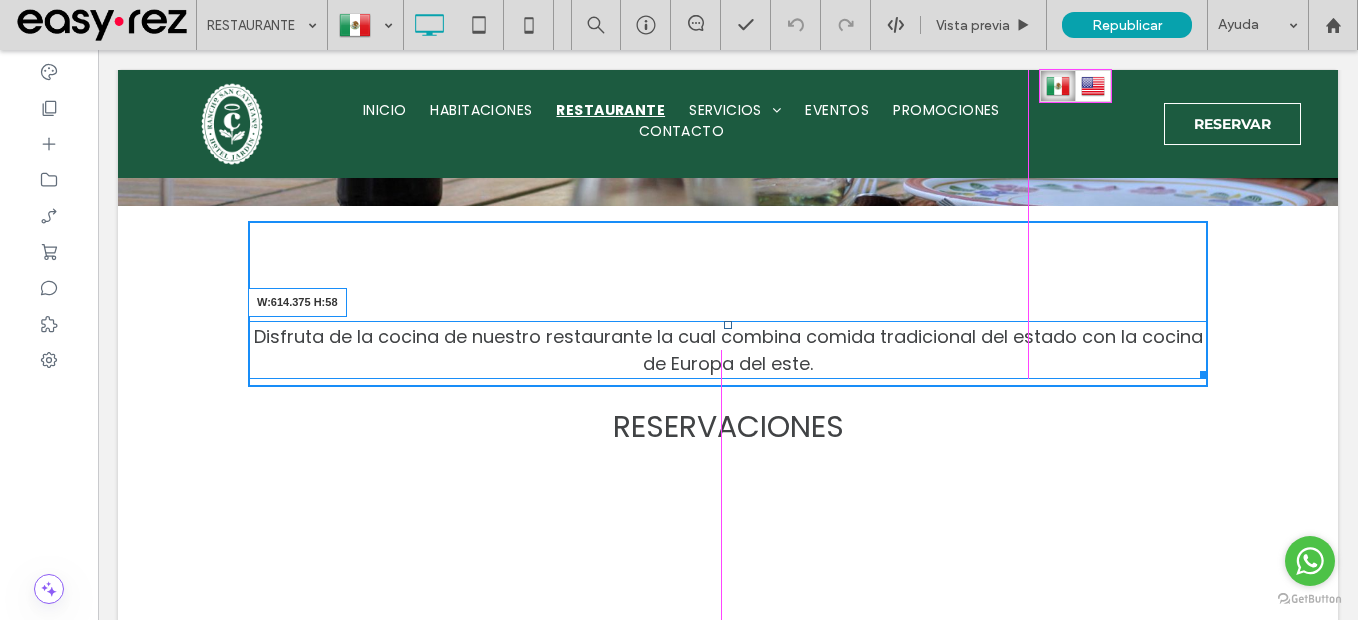 drag, startPoint x: 1187, startPoint y: 363, endPoint x: 1063, endPoint y: 454, distance: 153.80832 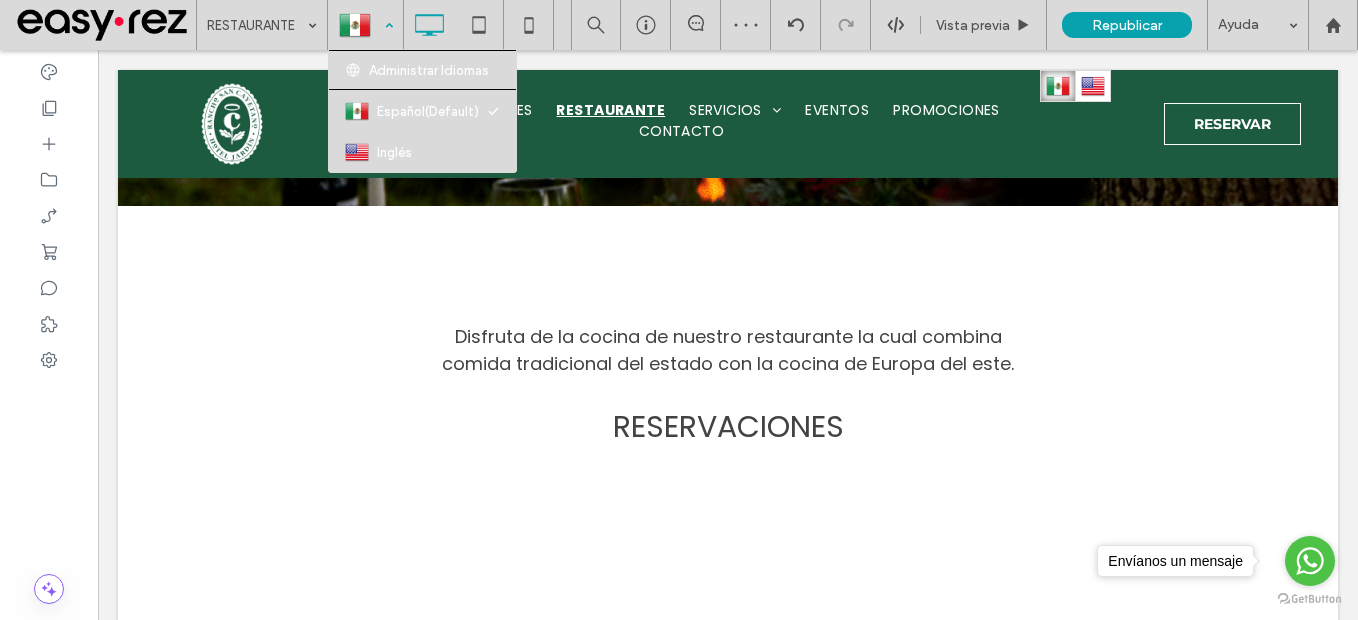 click at bounding box center (365, 25) 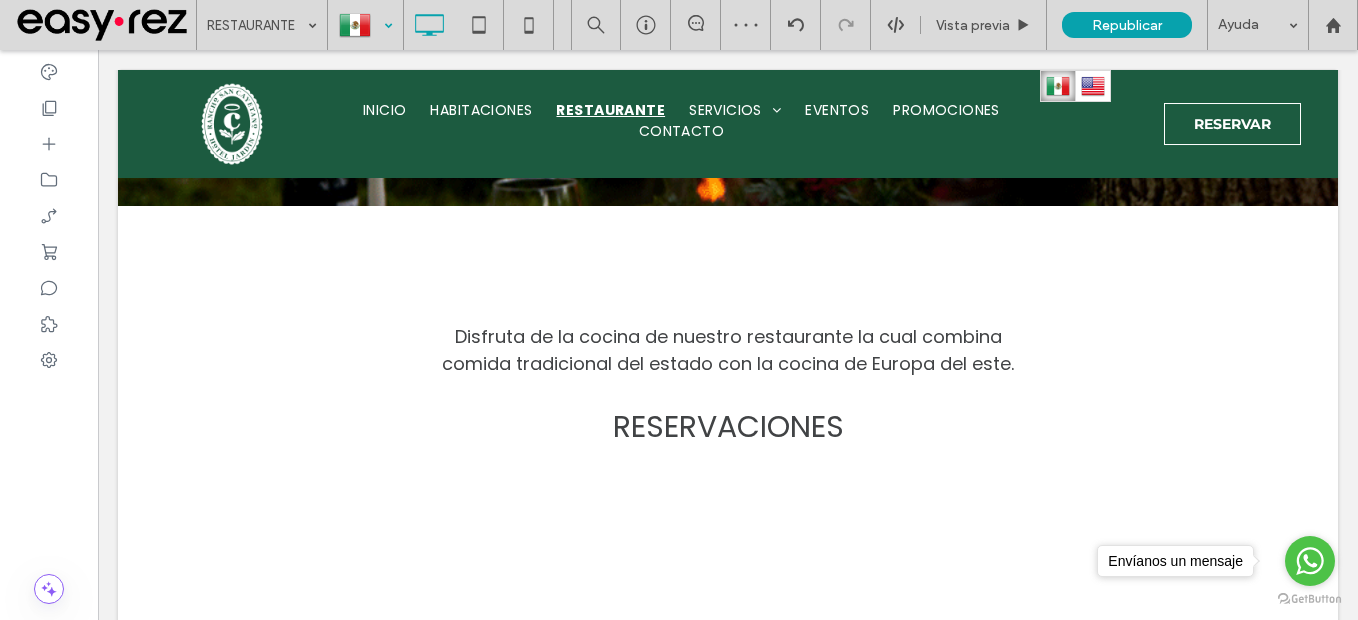 drag, startPoint x: 393, startPoint y: 154, endPoint x: 384, endPoint y: 162, distance: 12.0415945 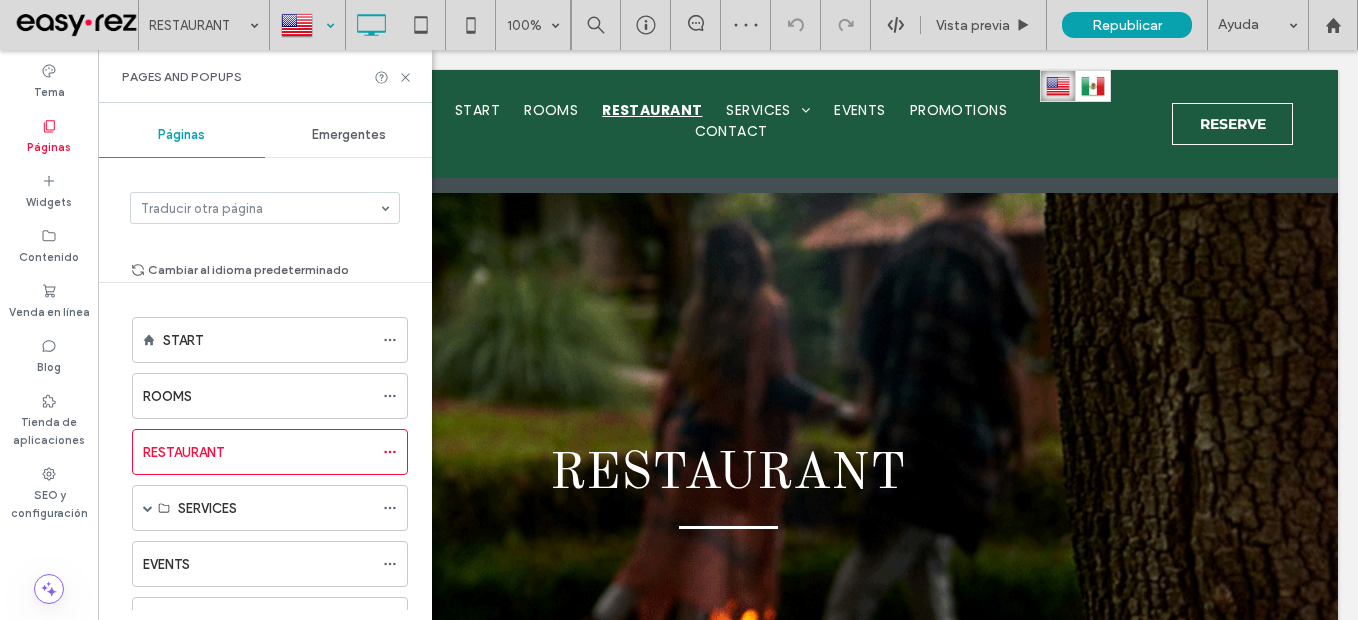 scroll, scrollTop: 480, scrollLeft: 0, axis: vertical 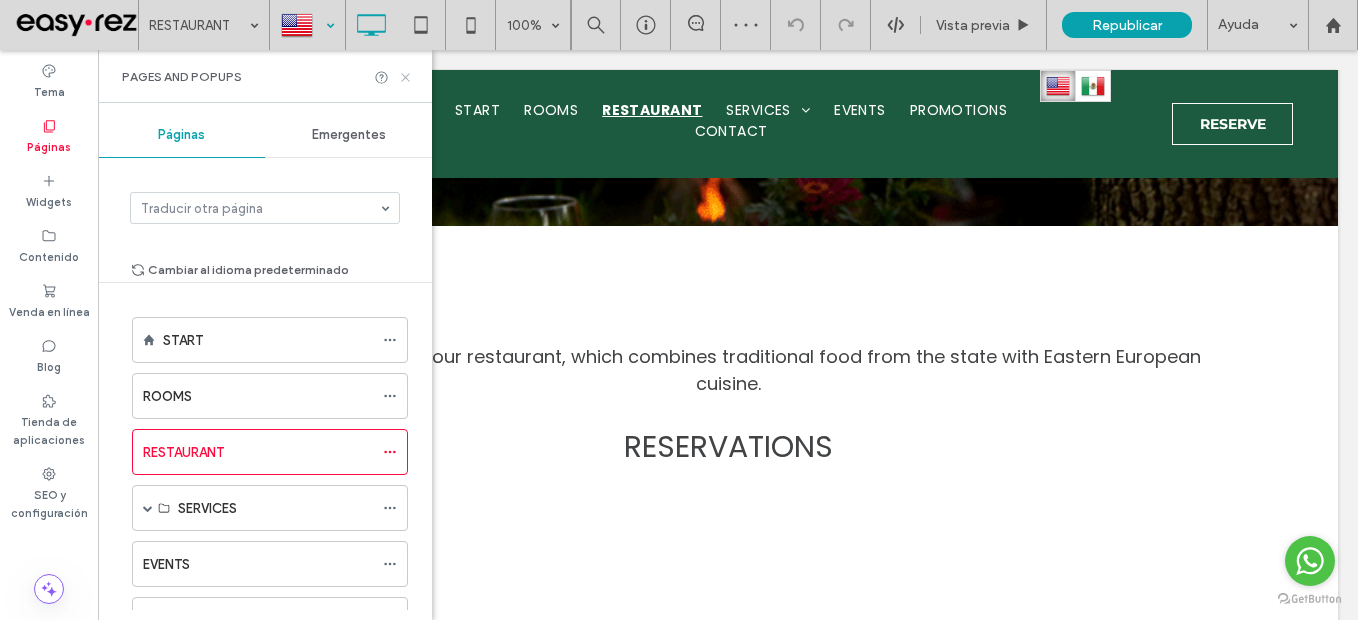 click 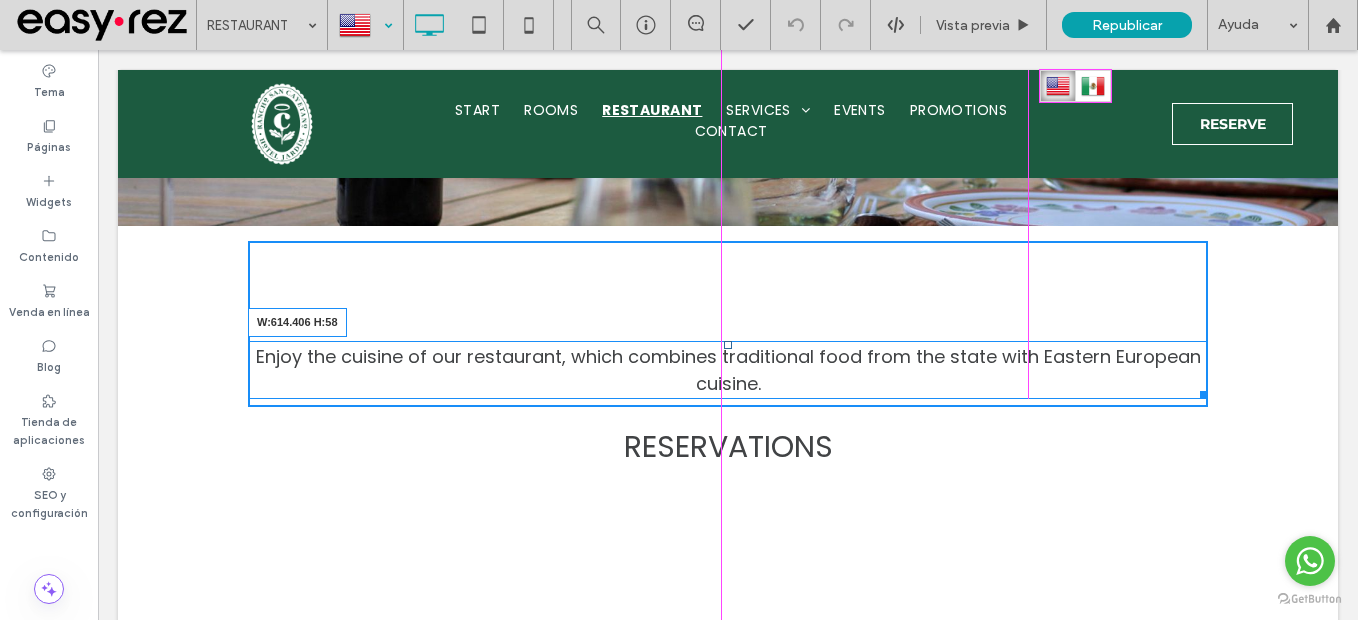 drag, startPoint x: 1194, startPoint y: 386, endPoint x: 967, endPoint y: 411, distance: 228.3725 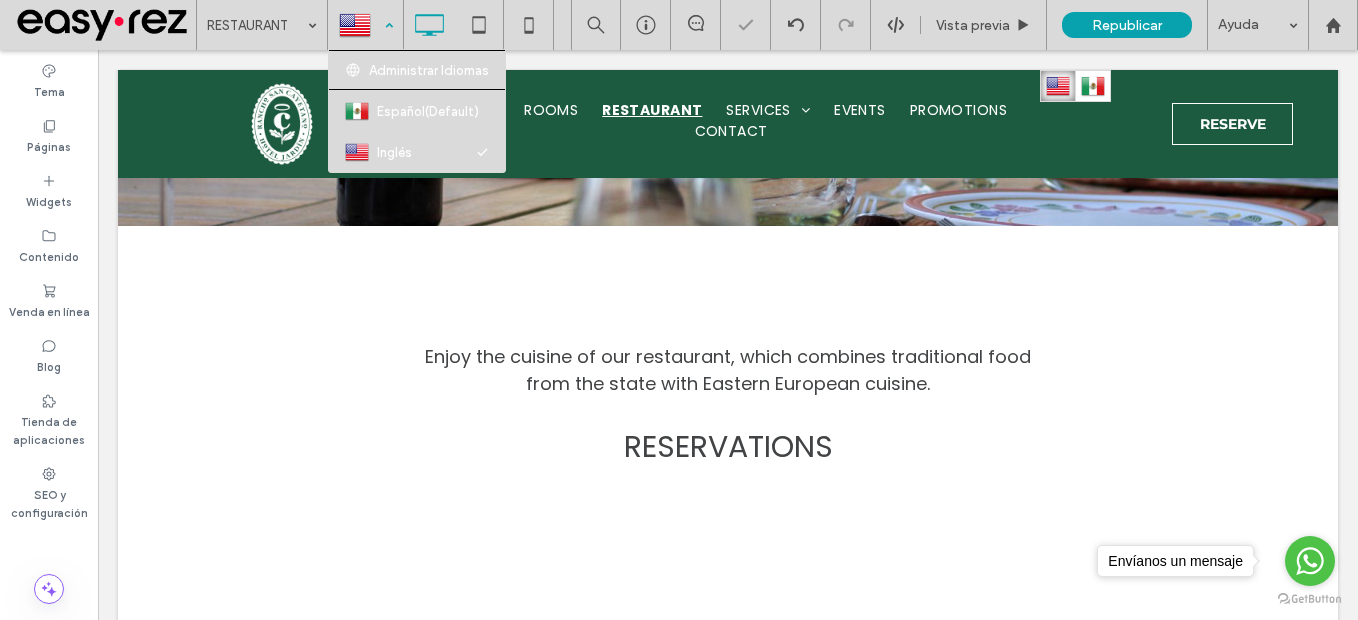 click at bounding box center (365, 25) 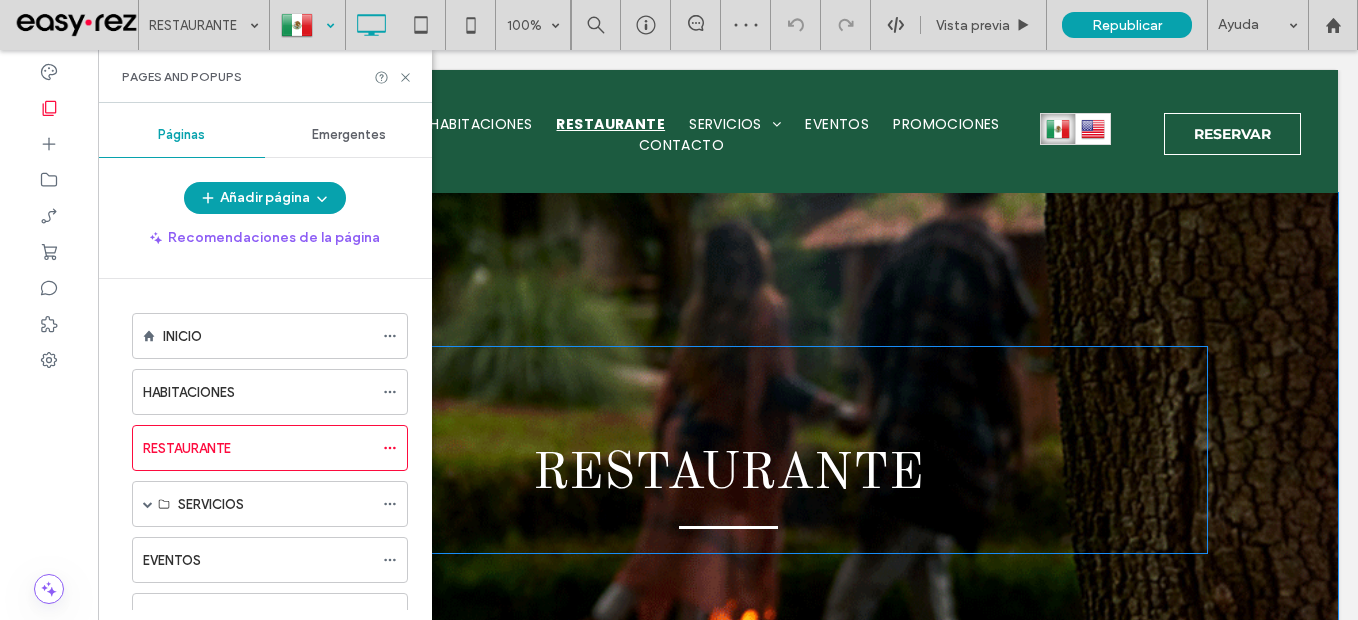 scroll, scrollTop: 0, scrollLeft: 0, axis: both 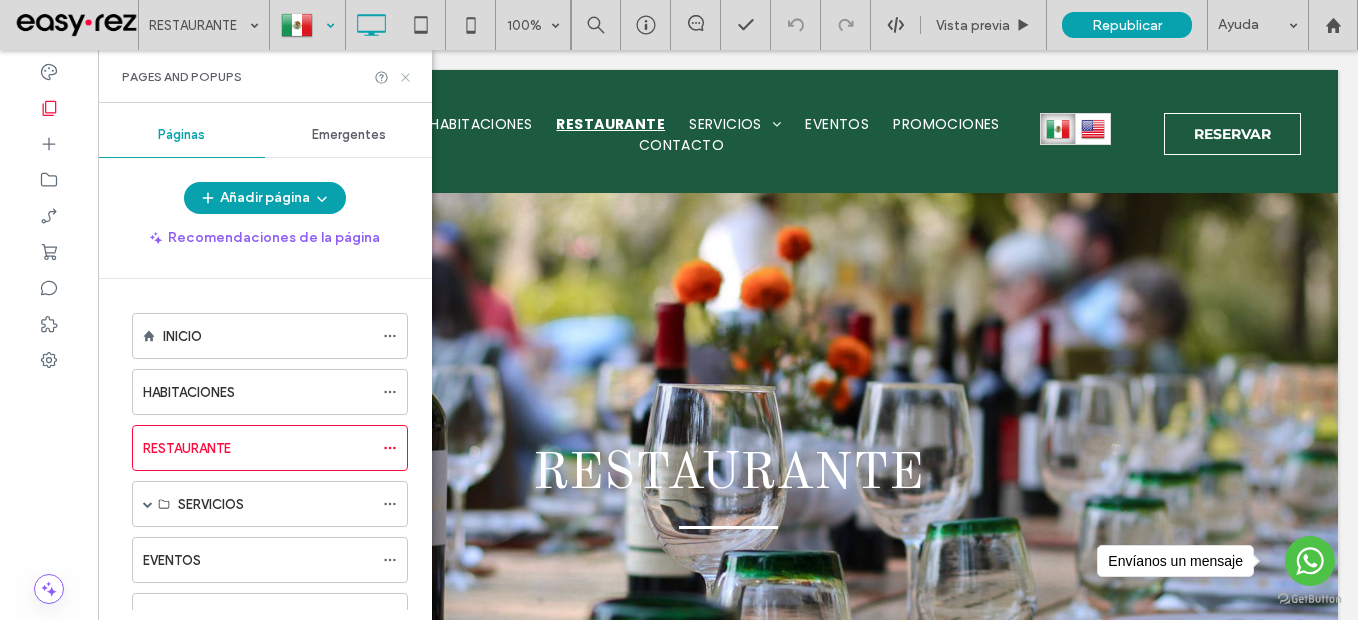 click 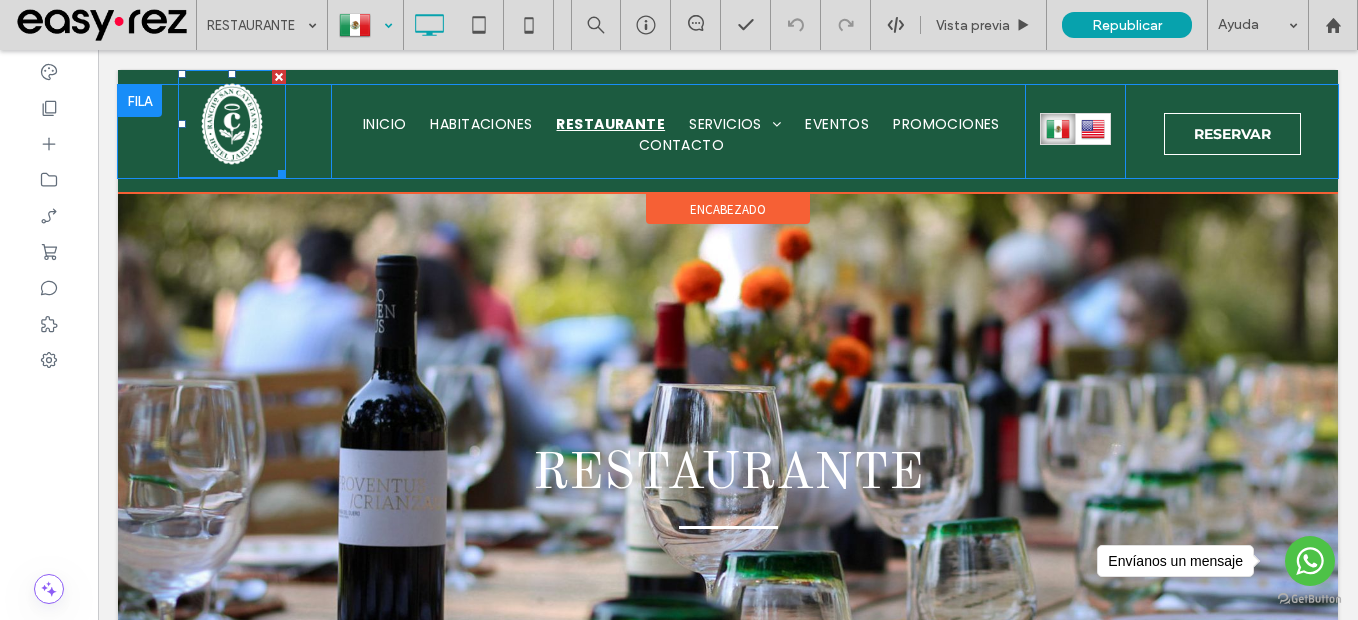 click at bounding box center (232, 124) 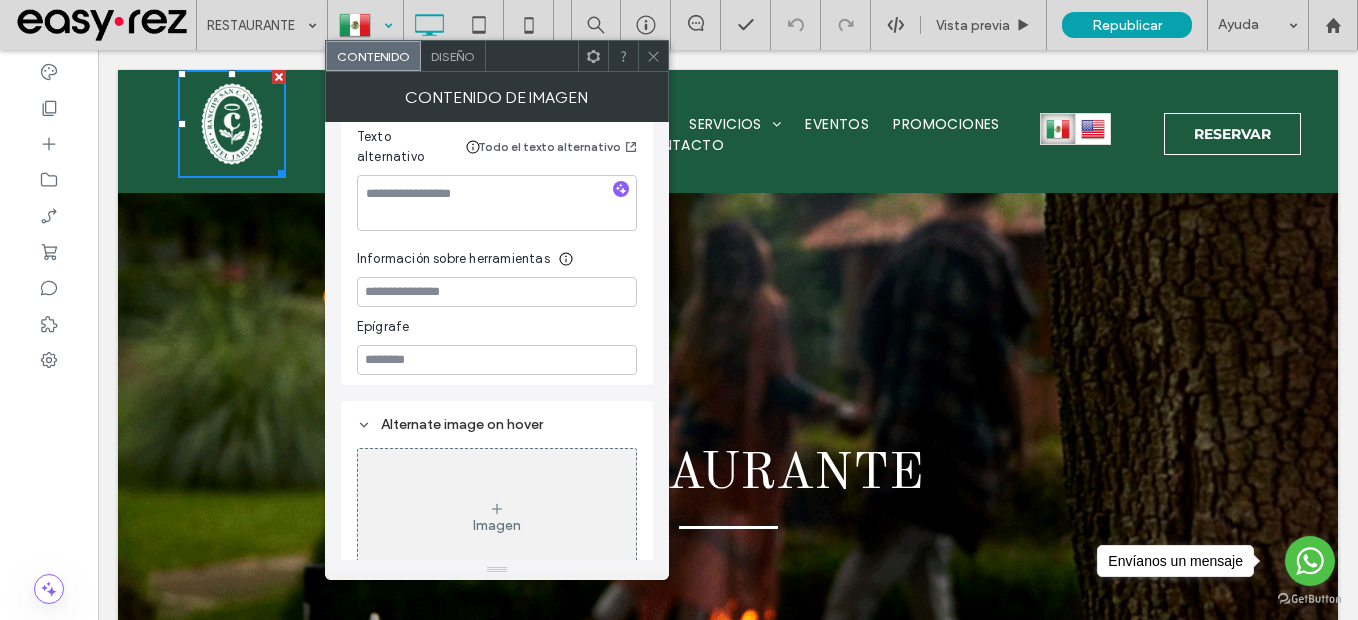 scroll, scrollTop: 286, scrollLeft: 0, axis: vertical 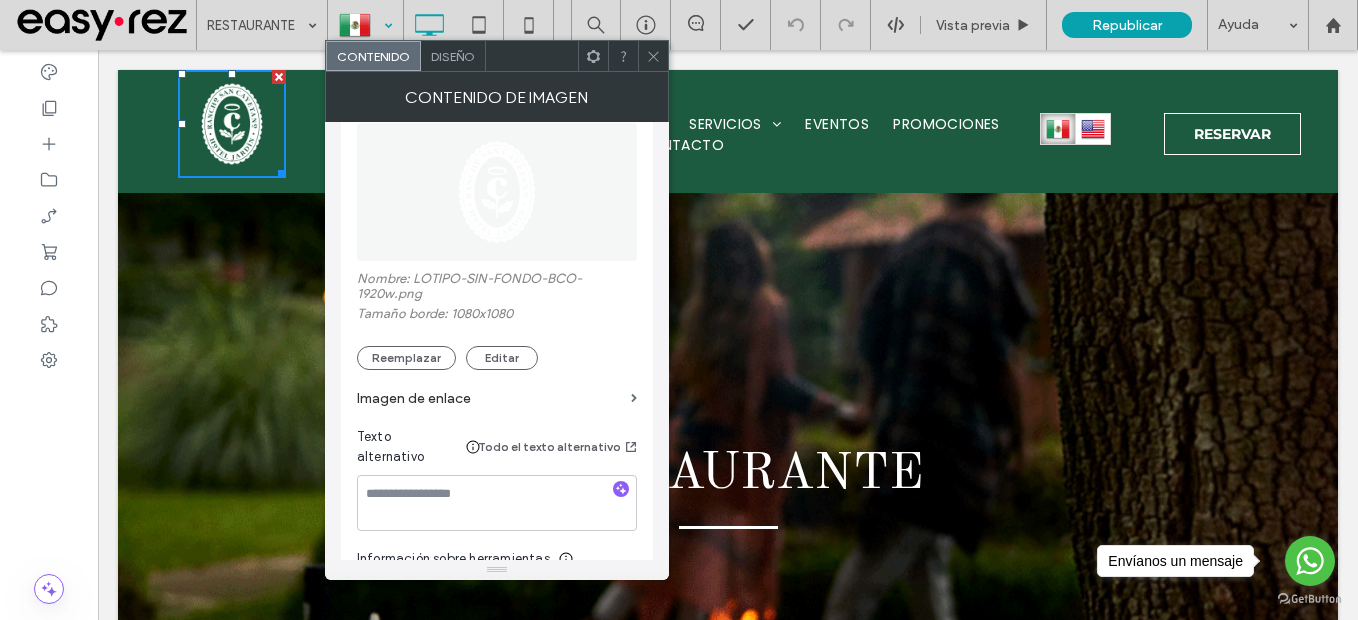 click on "Imagen de enlace" at bounding box center (490, 398) 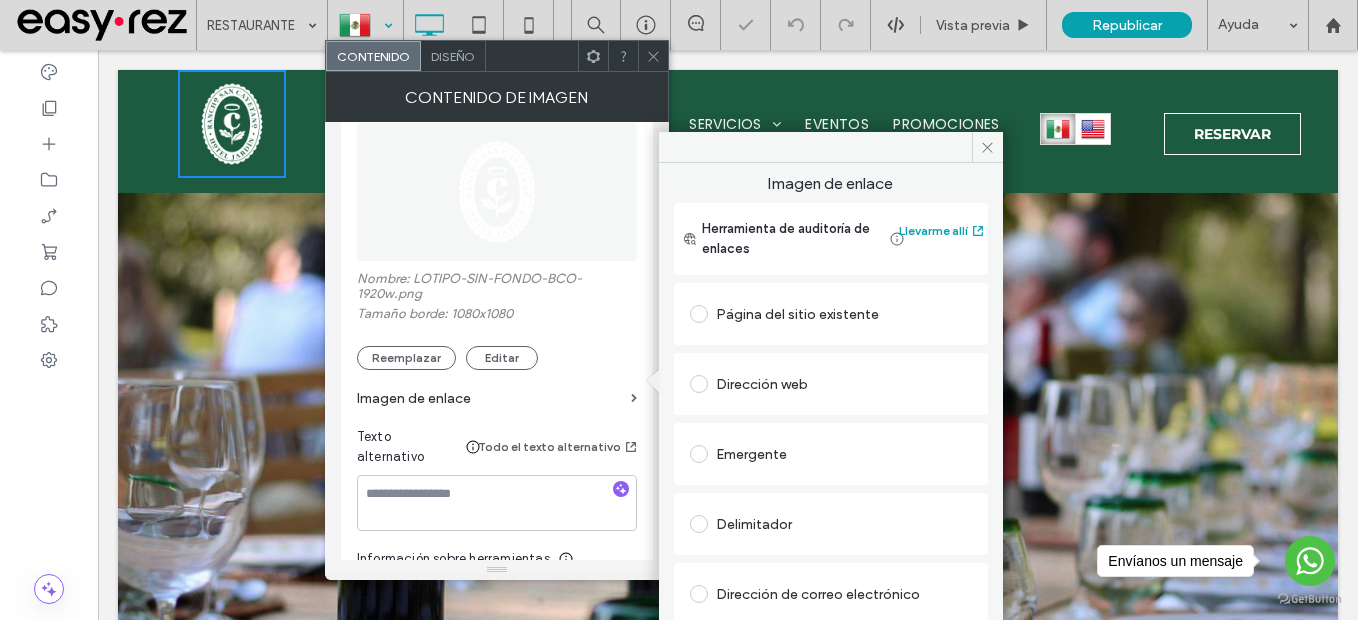 click on "Página del sitio existente" at bounding box center [831, 314] 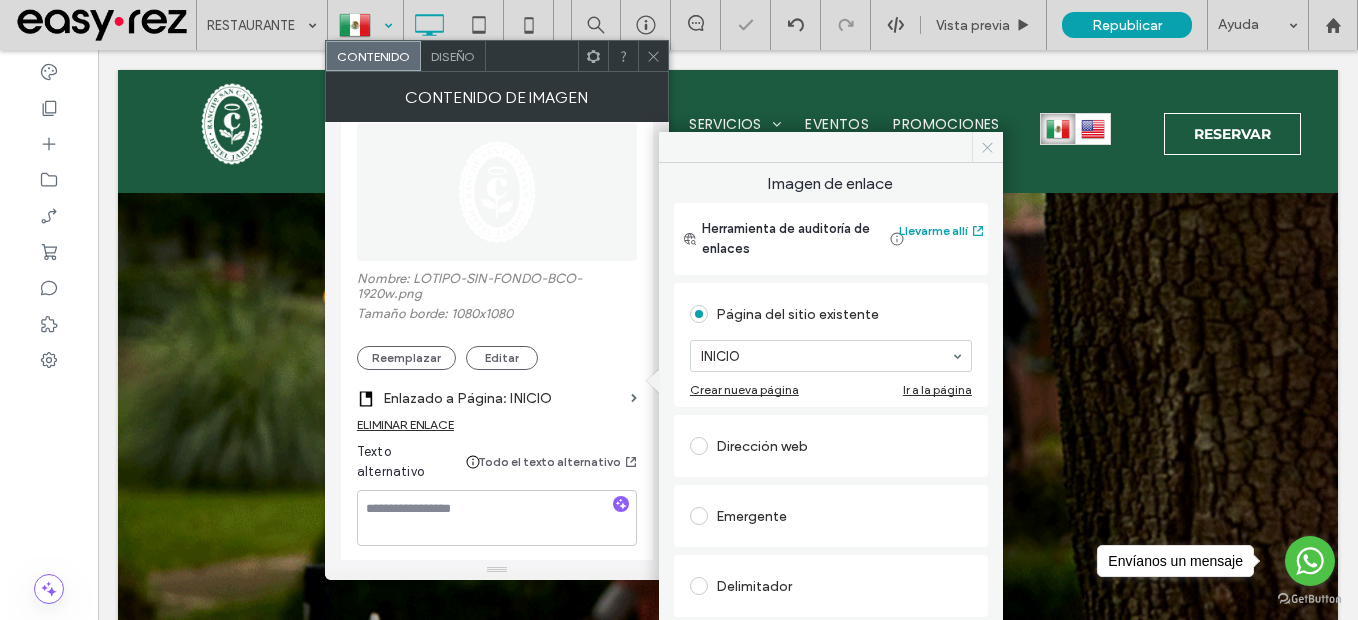 click 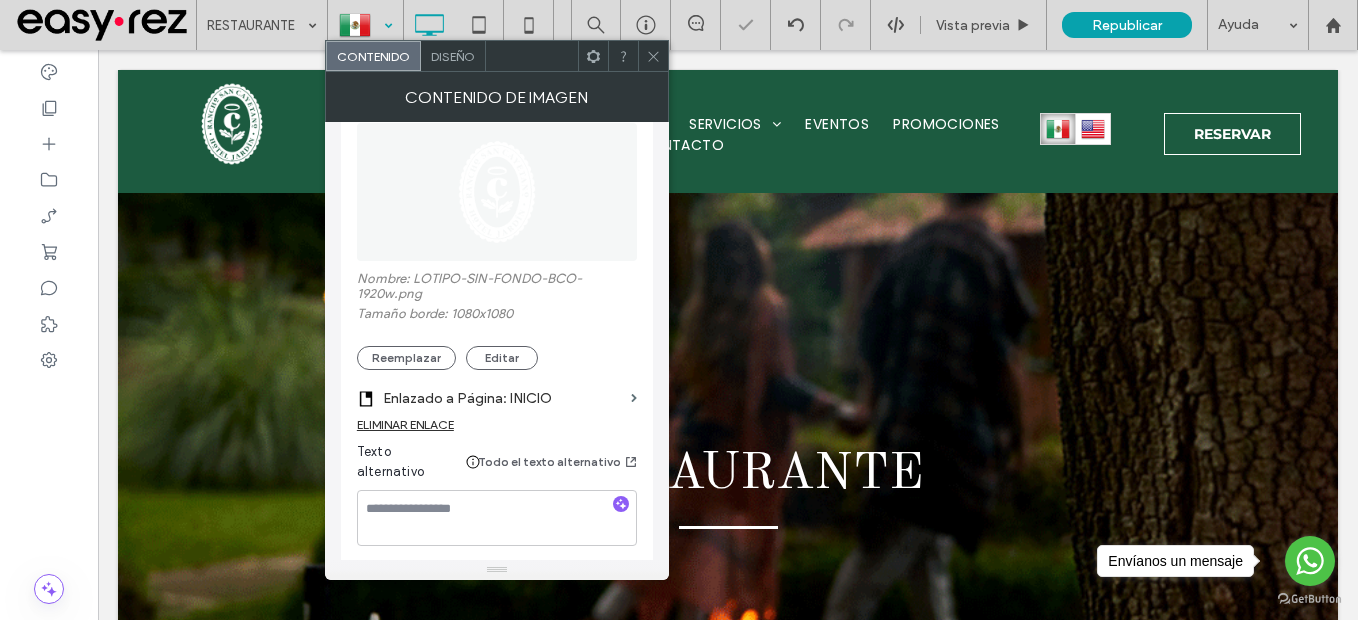 click 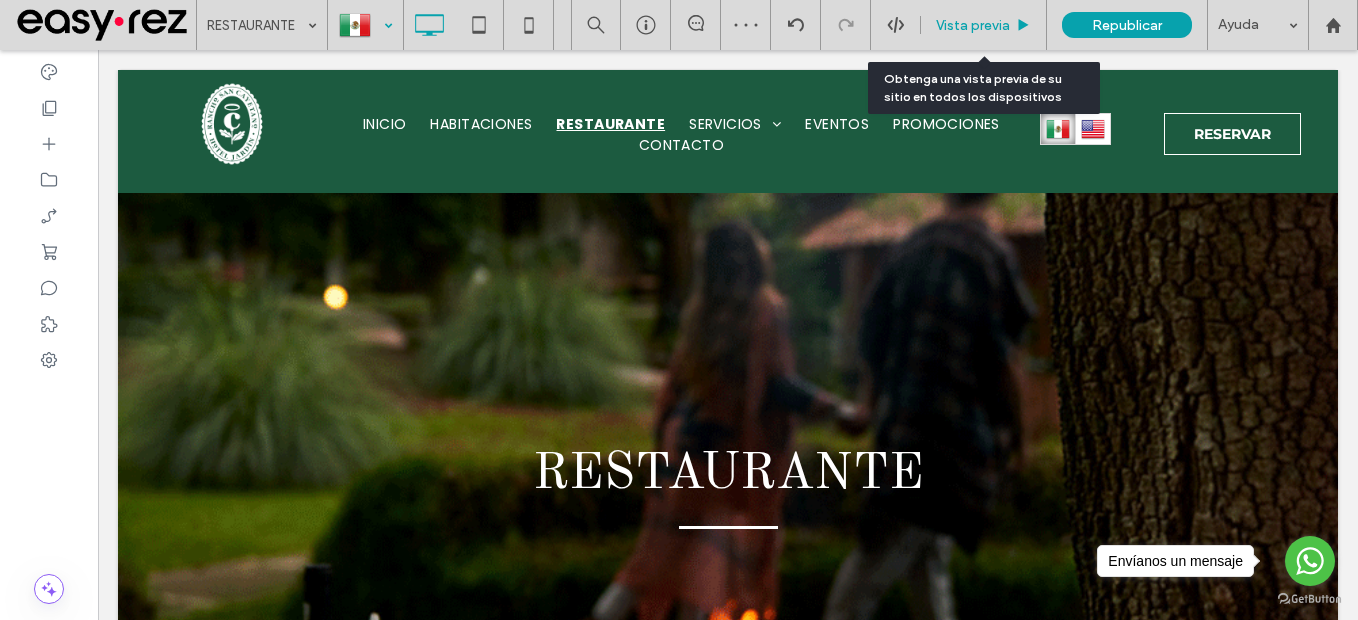 click on "Vista previa" at bounding box center (984, 25) 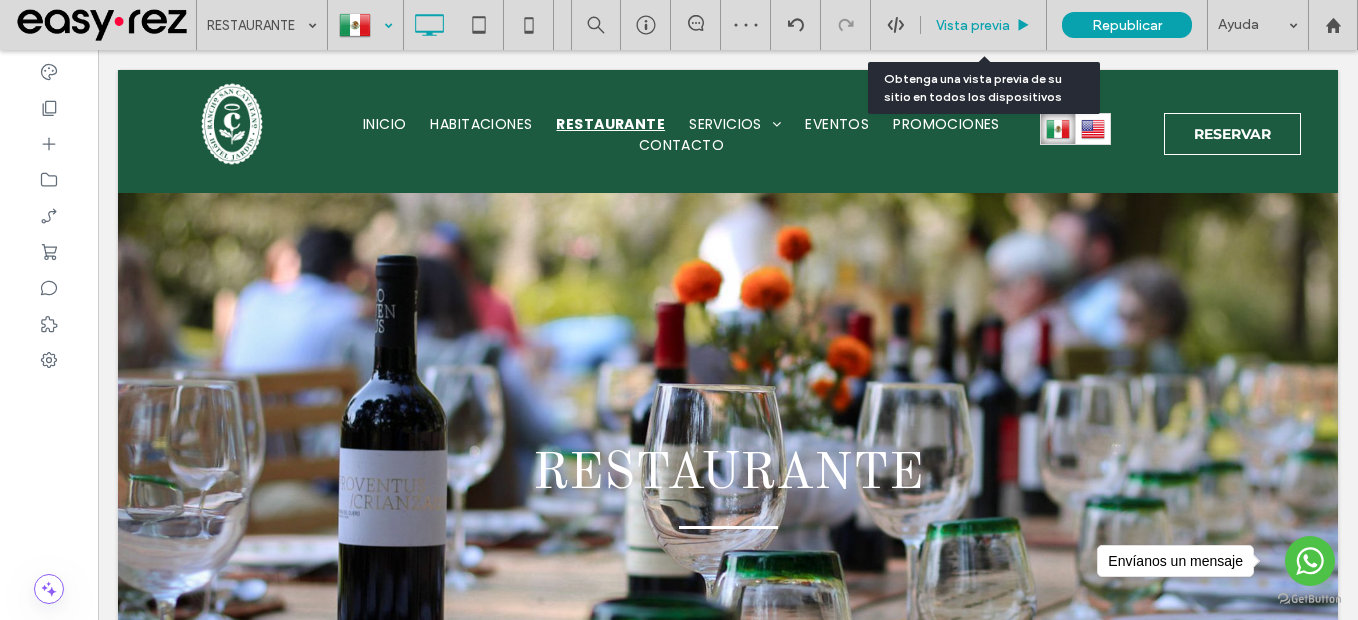 click on "Vista previa" at bounding box center [973, 25] 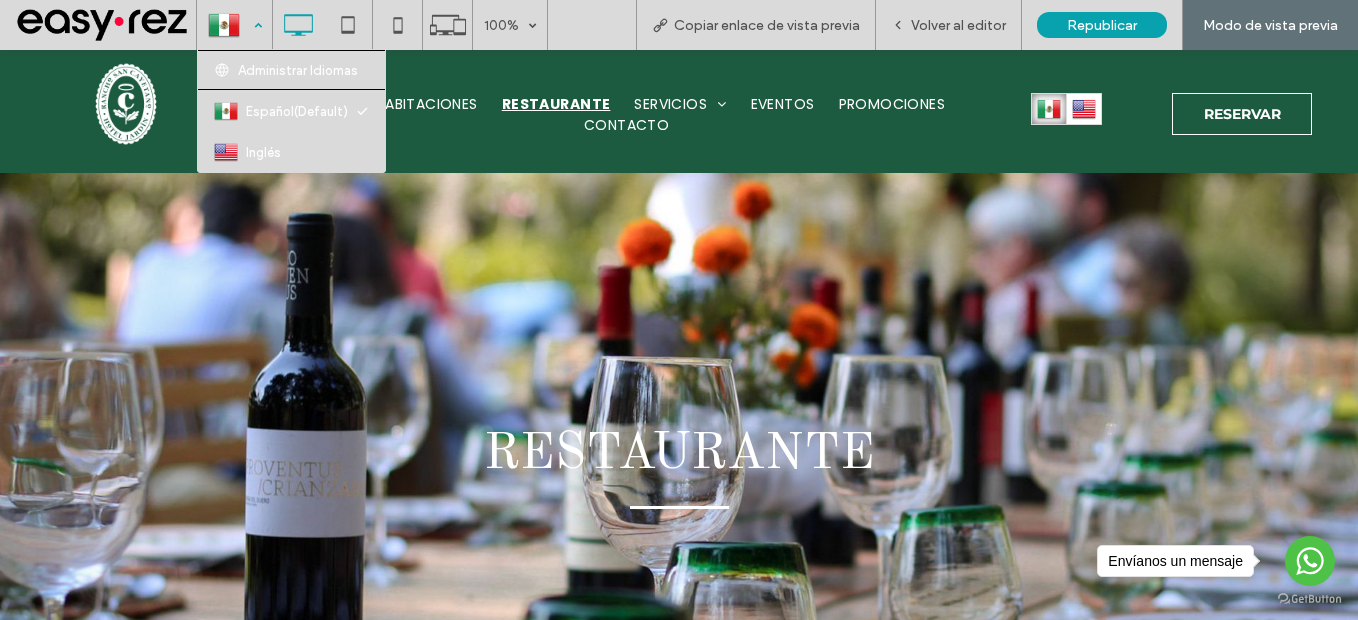click at bounding box center [234, 25] 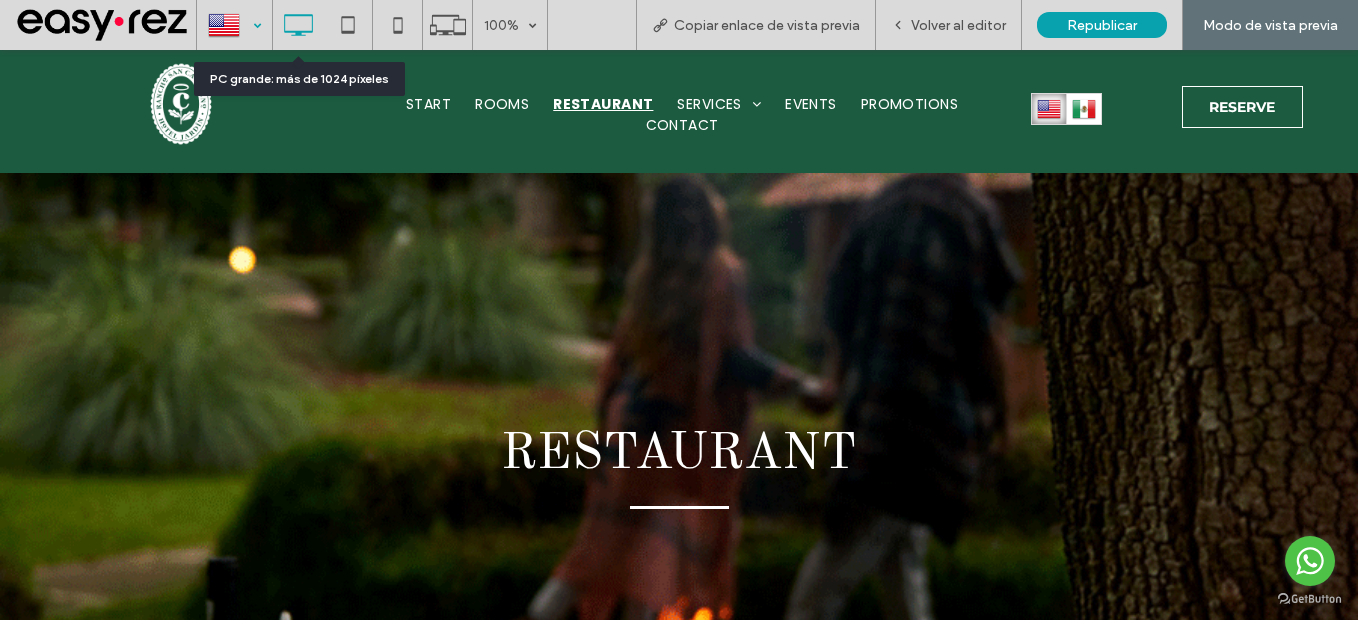 scroll, scrollTop: 0, scrollLeft: 0, axis: both 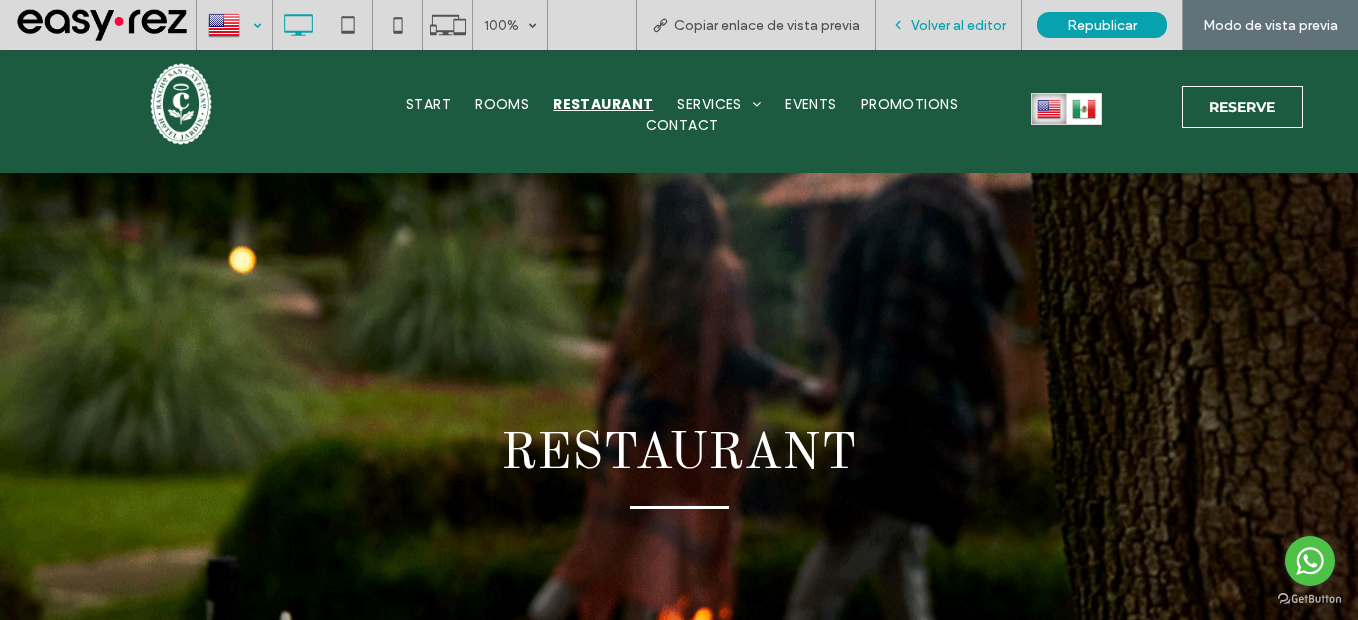 click on "Volver al editor" at bounding box center [958, 25] 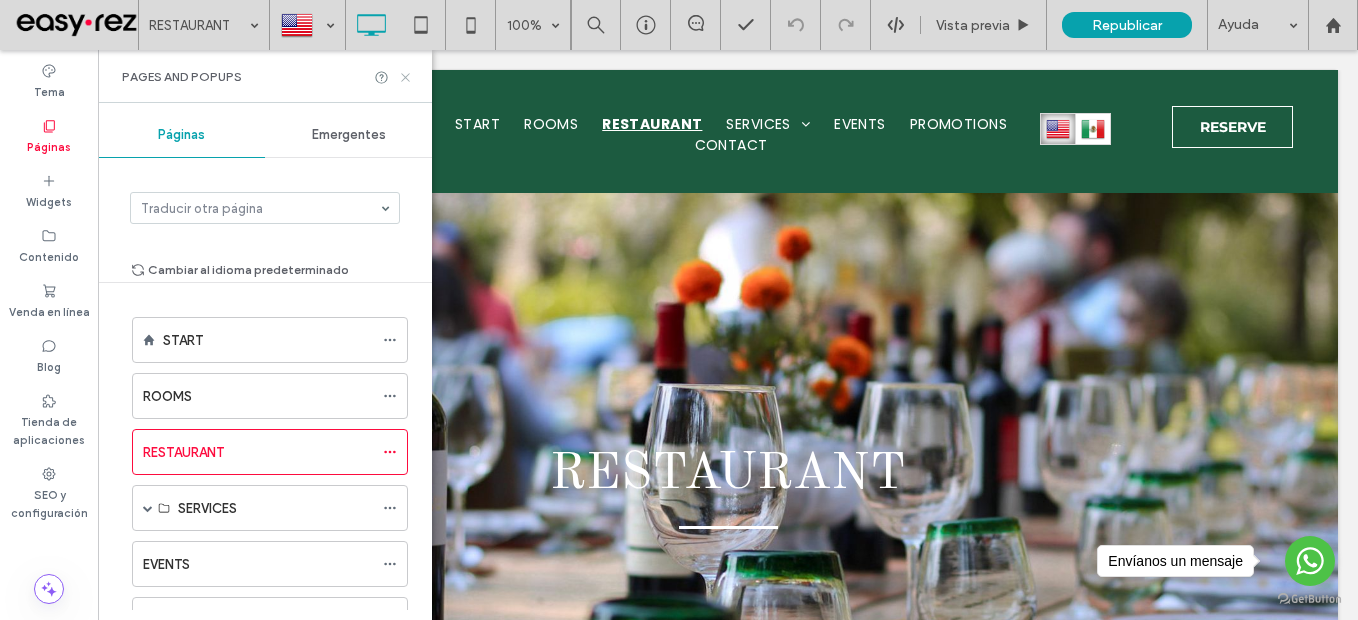 click 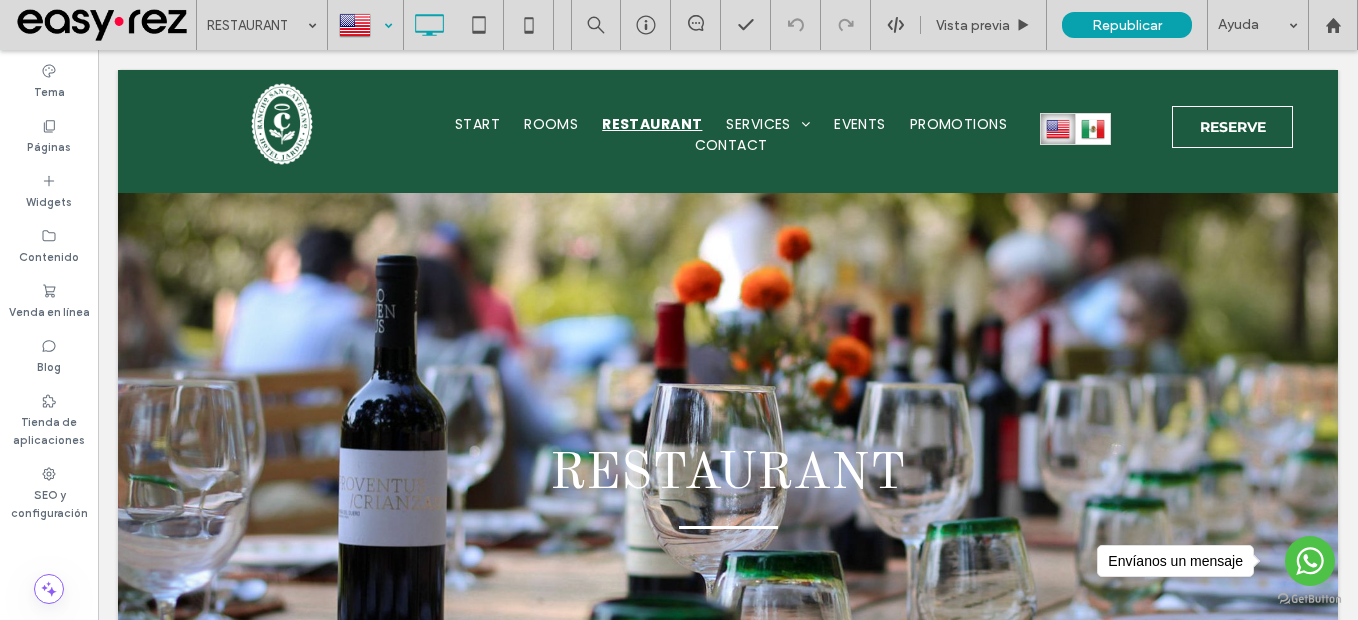 click at bounding box center (365, 25) 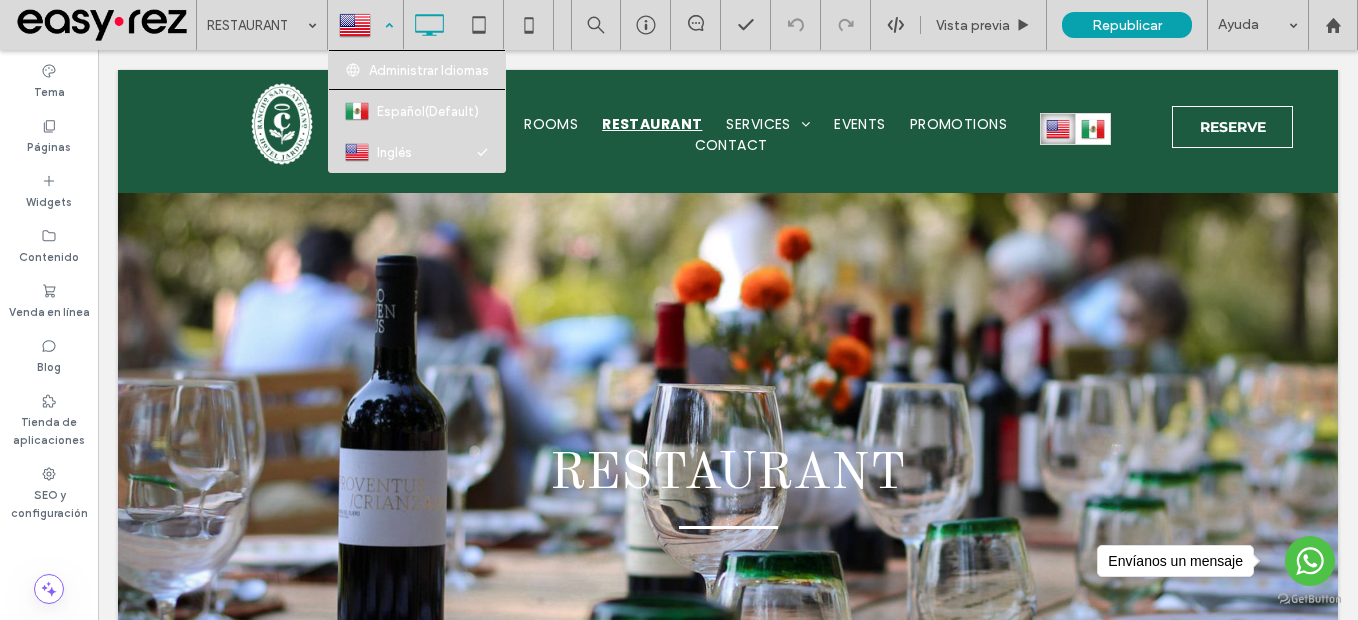 click at bounding box center [365, 25] 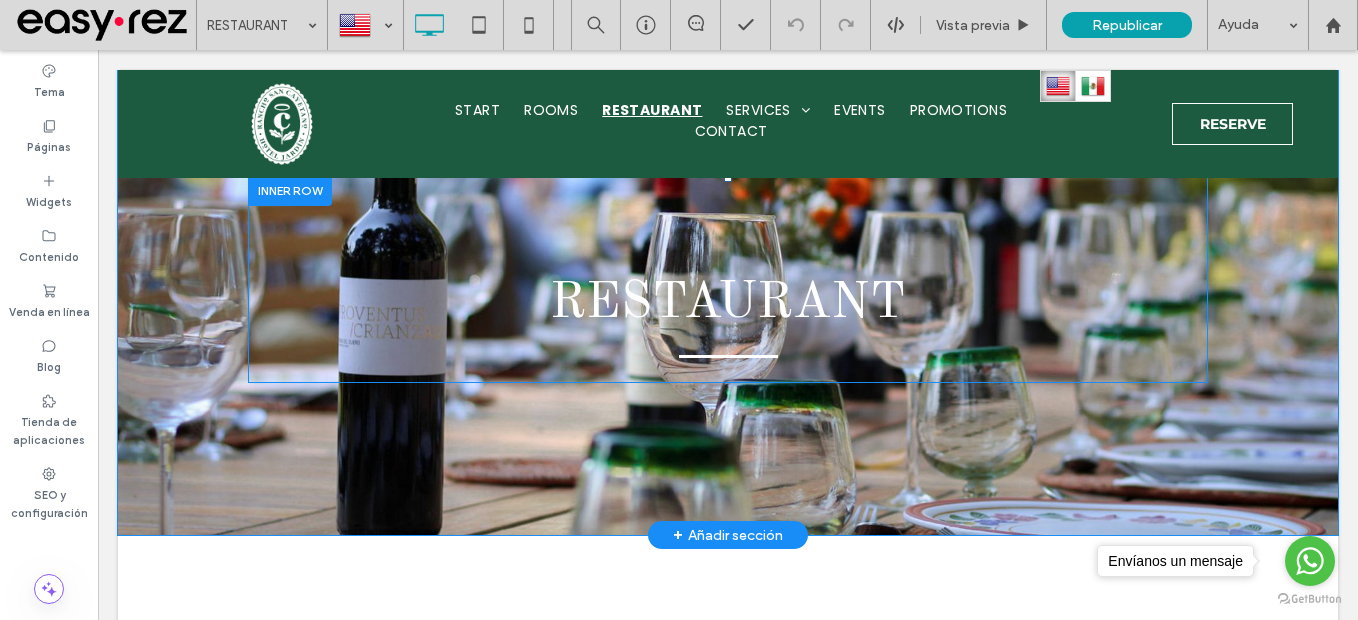 scroll, scrollTop: 0, scrollLeft: 0, axis: both 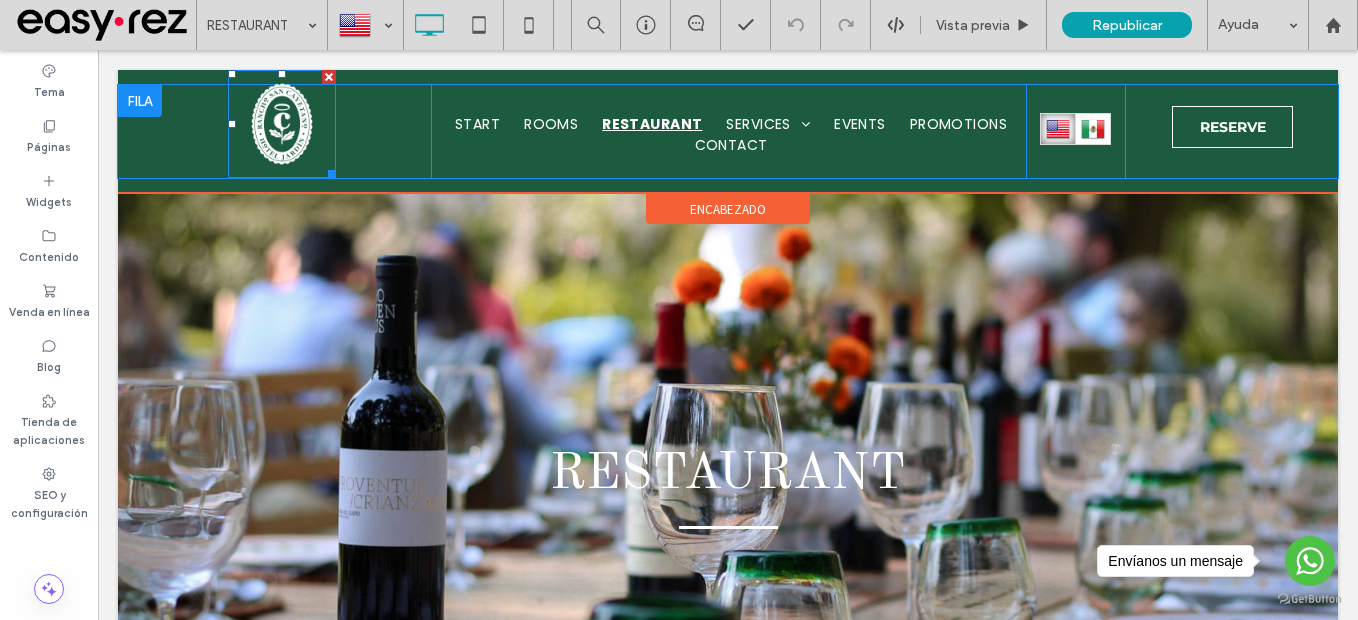 click at bounding box center (282, 124) 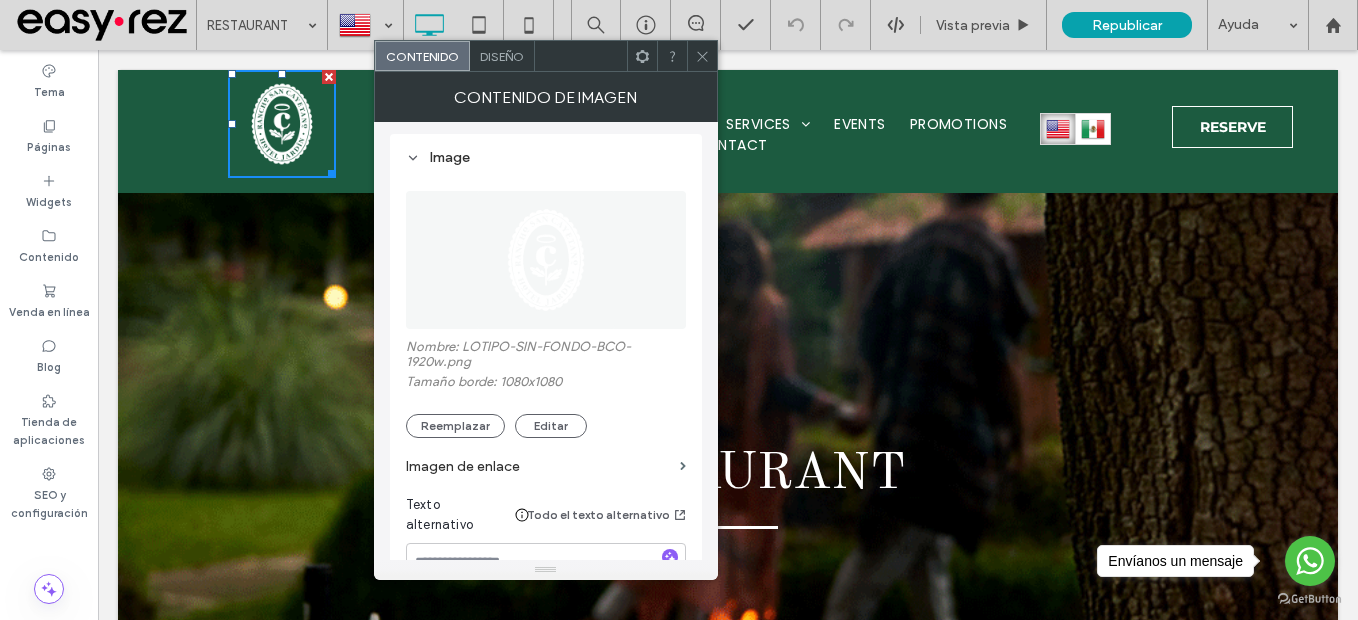 scroll, scrollTop: 400, scrollLeft: 0, axis: vertical 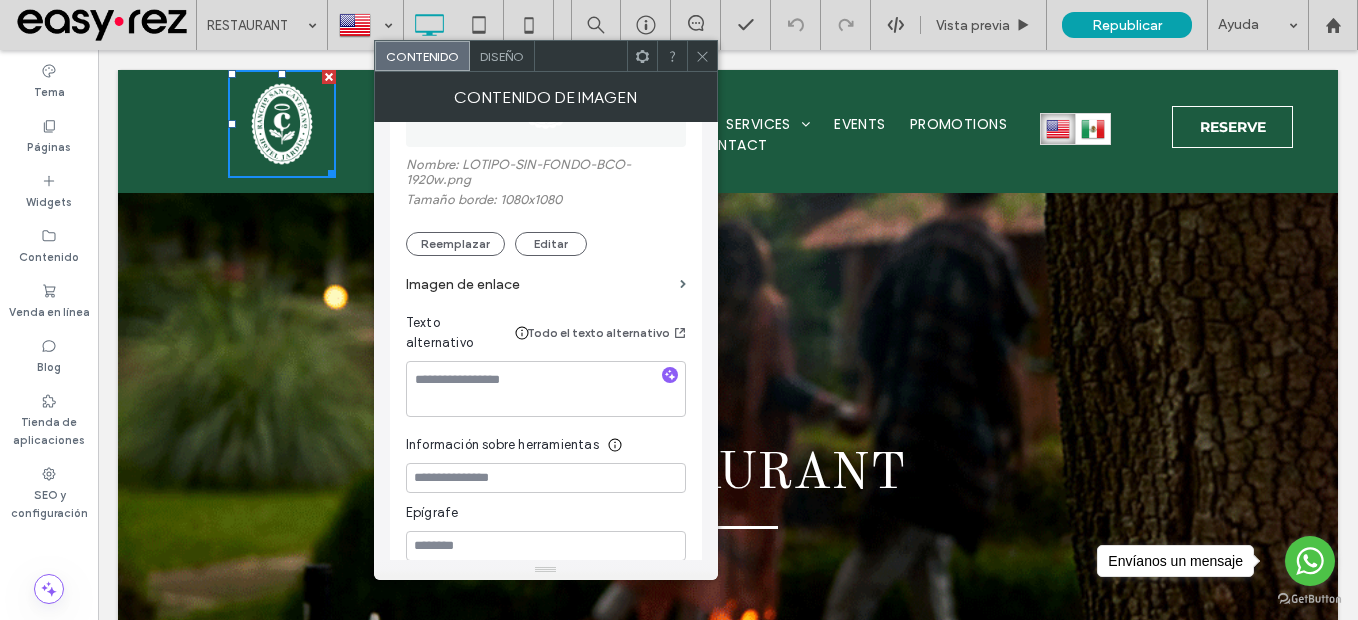 click on "Imagen de enlace" at bounding box center [539, 284] 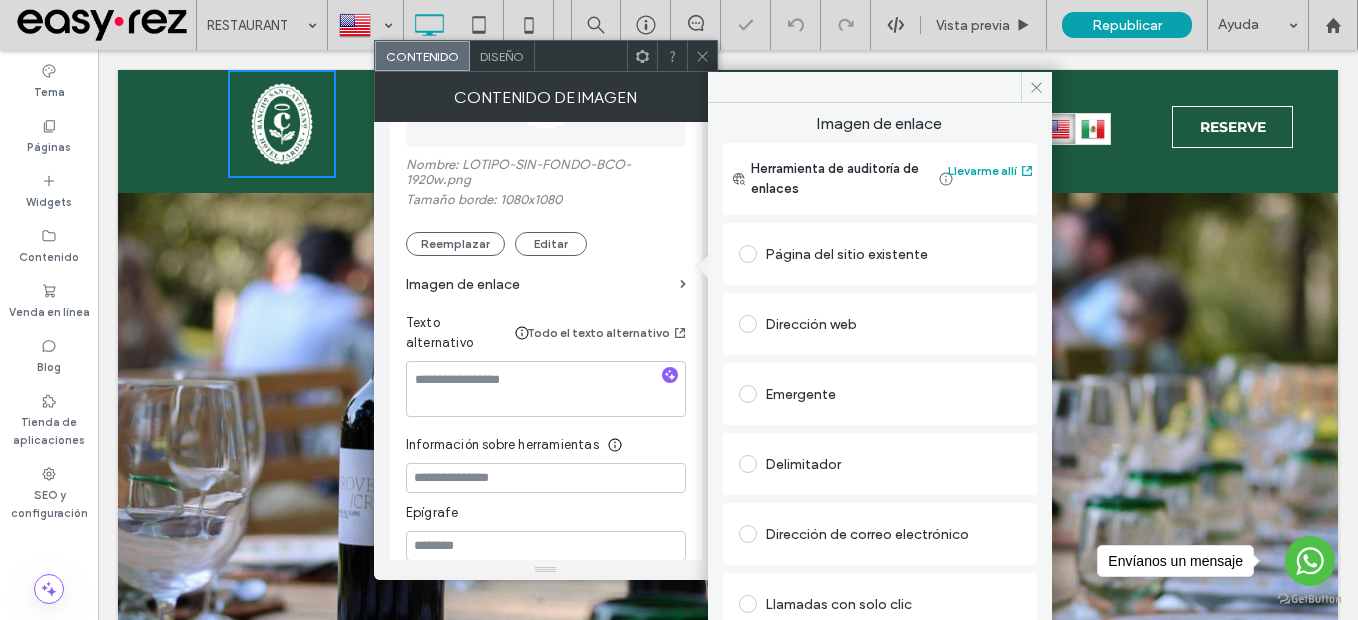 drag, startPoint x: 889, startPoint y: 248, endPoint x: 867, endPoint y: 259, distance: 24.596748 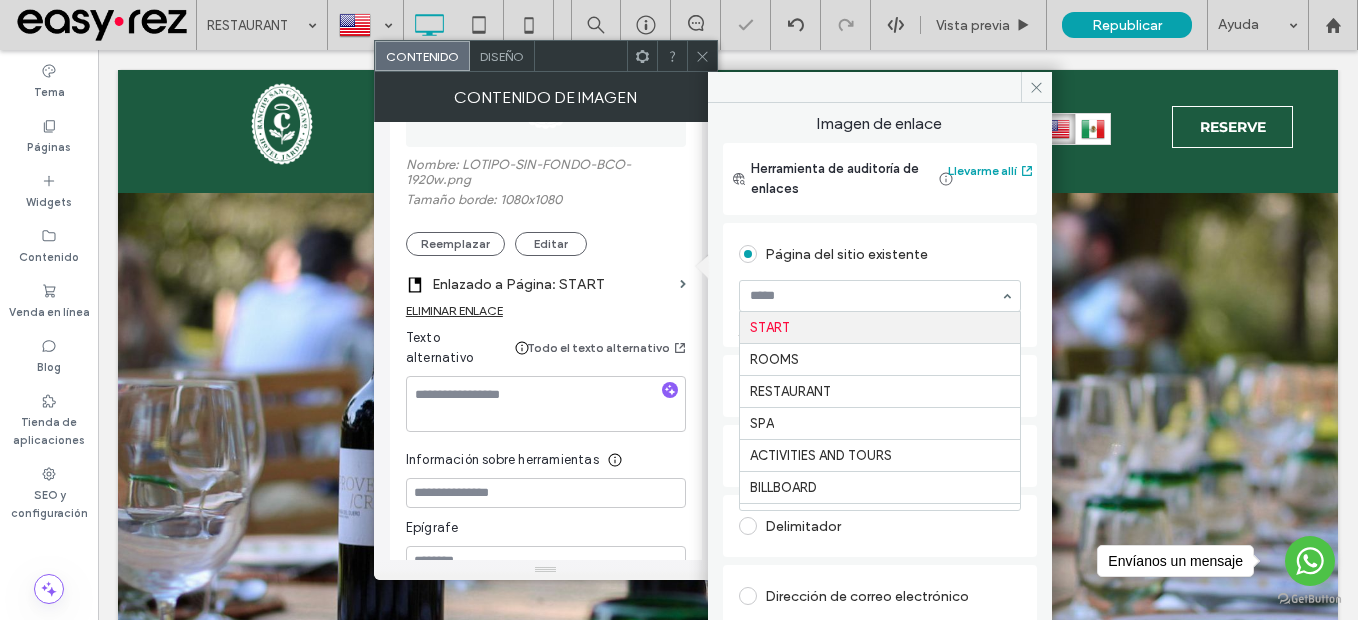 drag, startPoint x: 837, startPoint y: 294, endPoint x: 814, endPoint y: 323, distance: 37.01351 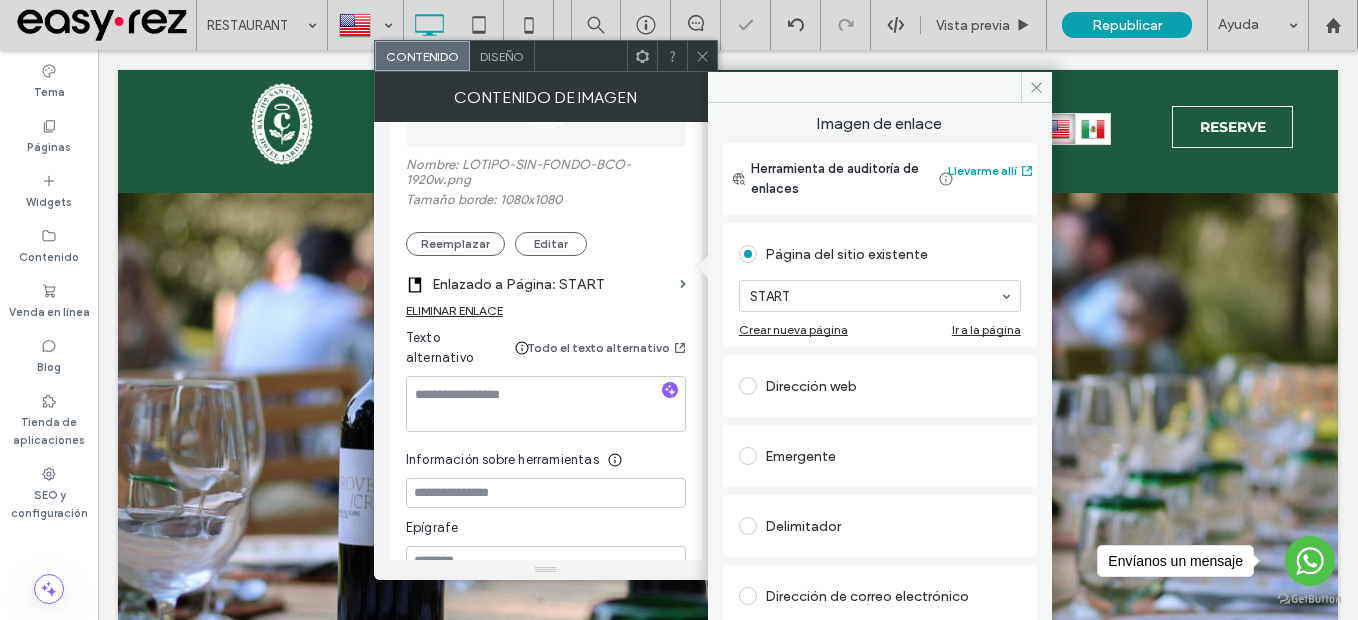 click 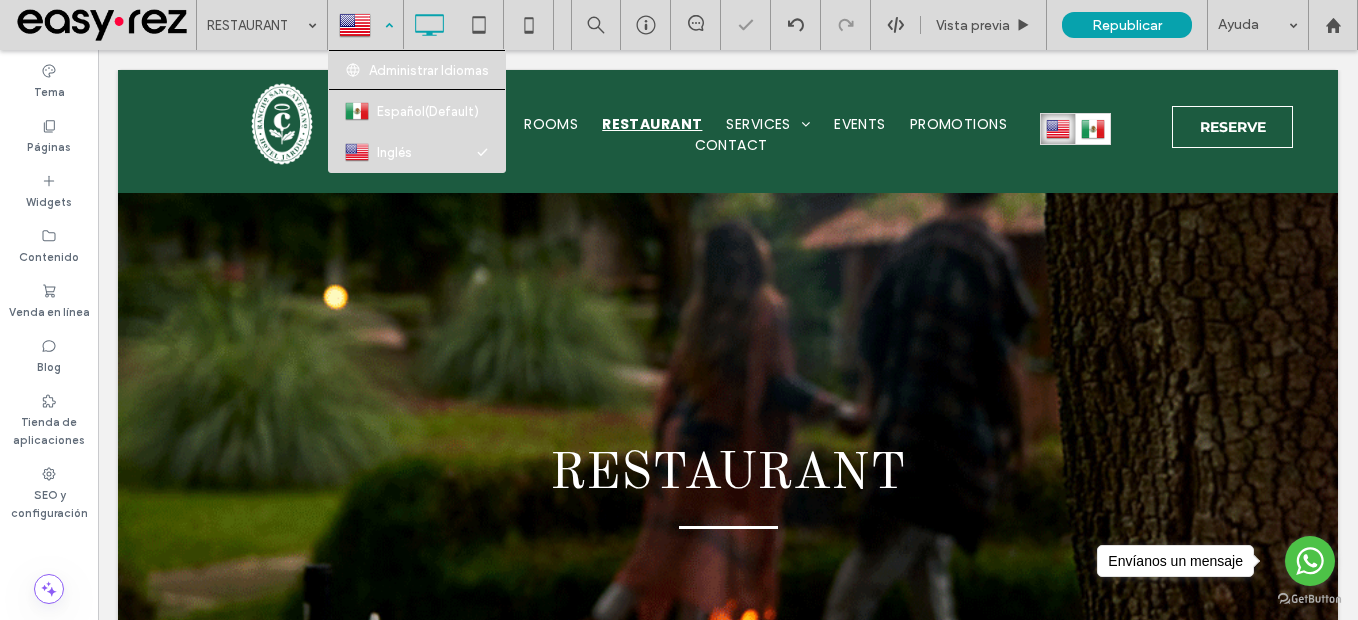 click at bounding box center (365, 25) 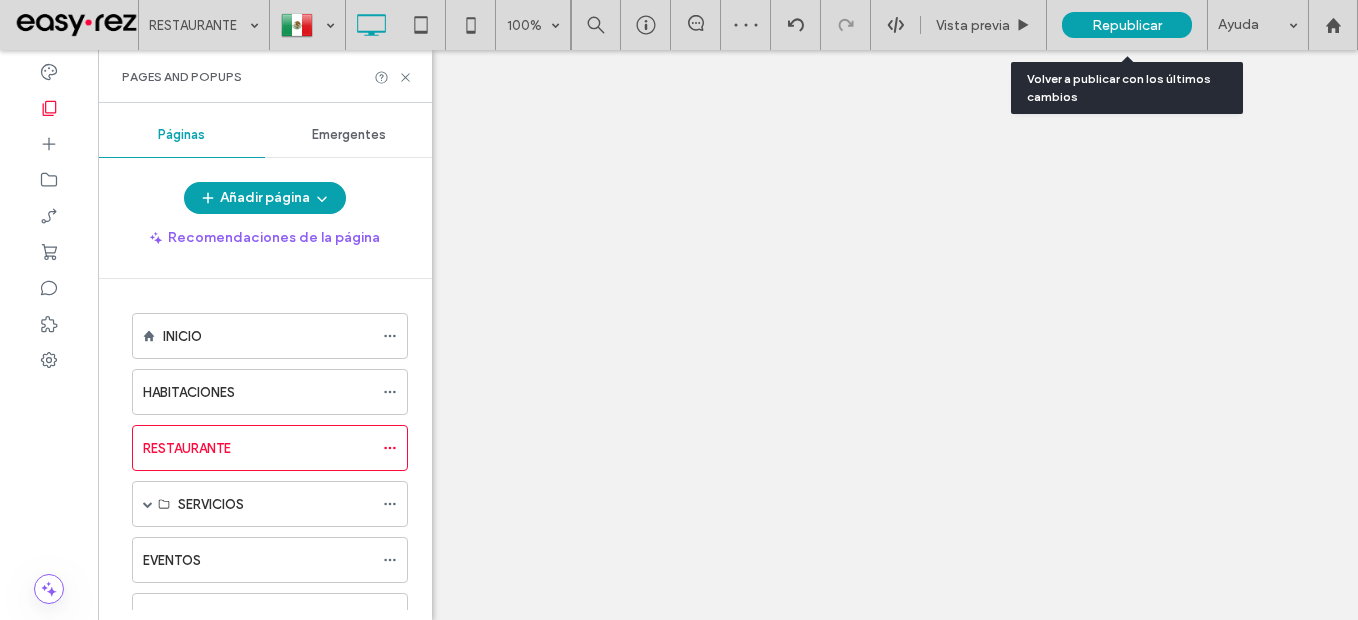 click on "Republicar" at bounding box center (1127, 25) 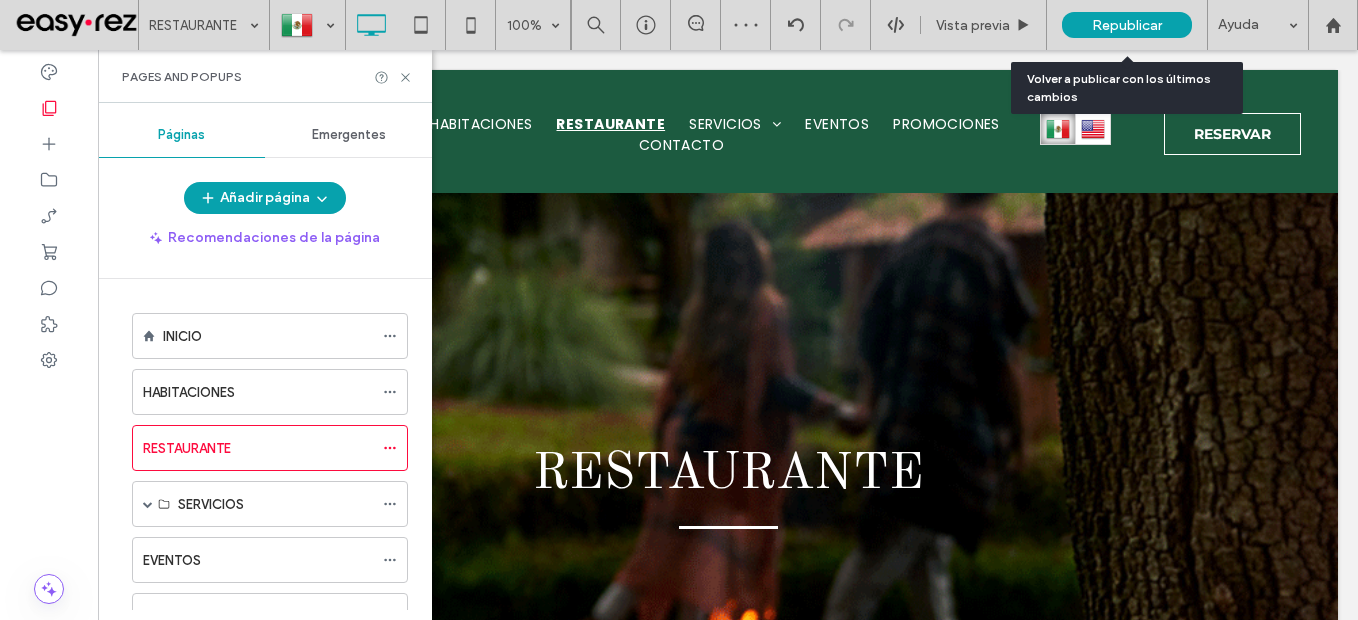 scroll, scrollTop: 0, scrollLeft: 0, axis: both 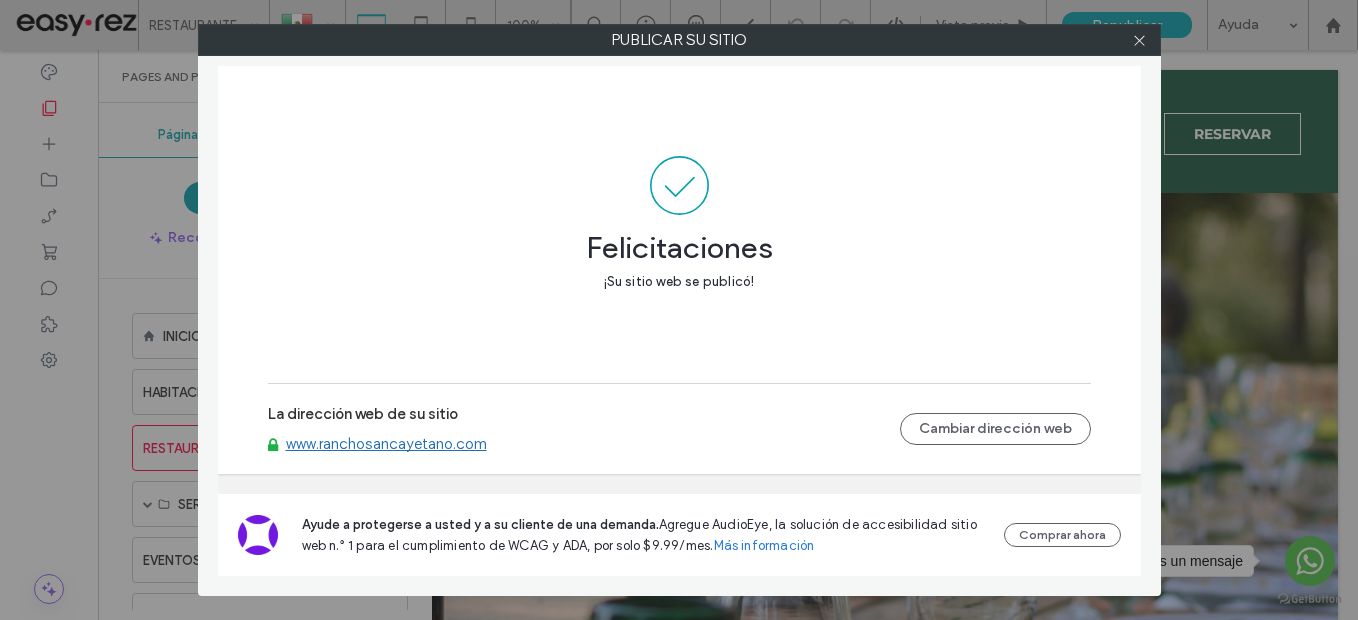 click on "www.ranchosancayetano.com" at bounding box center (386, 444) 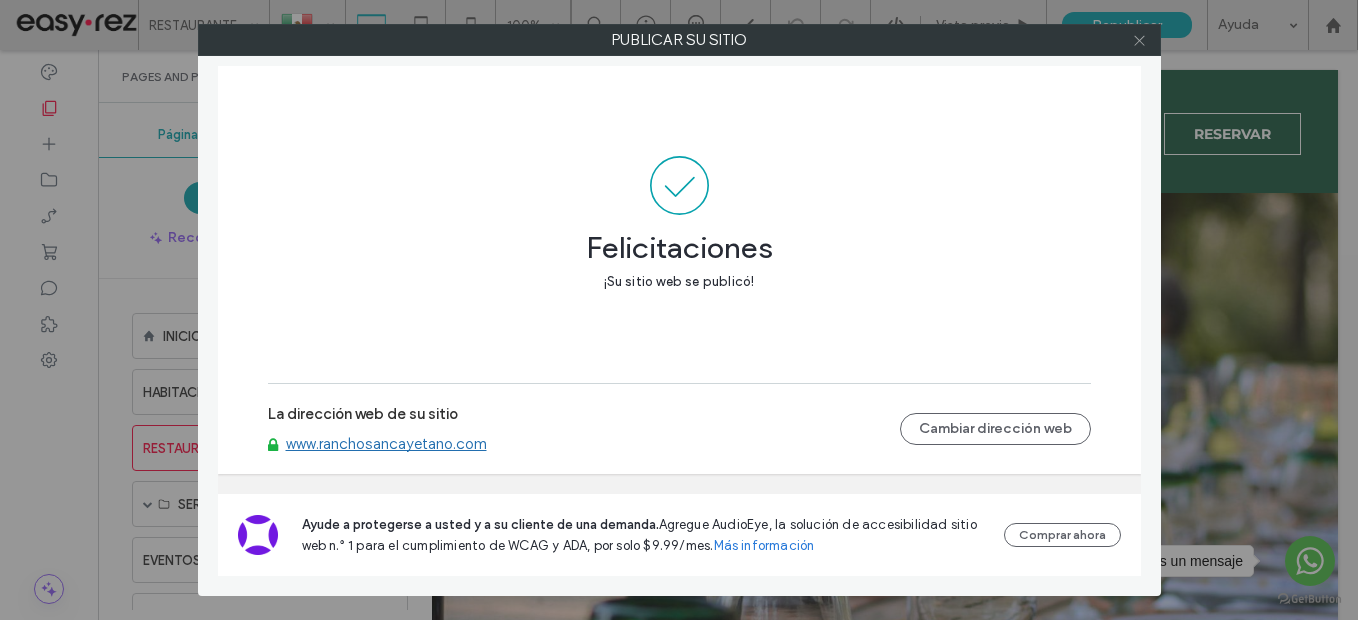 click 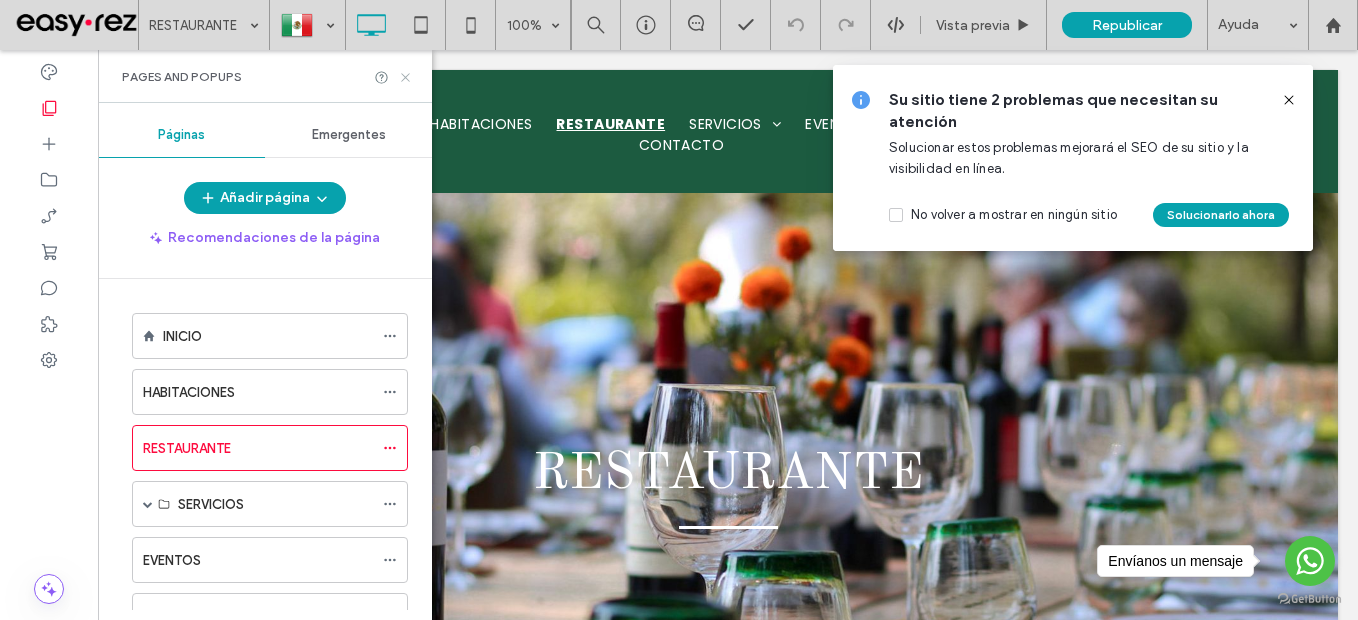 click on "Pages and Popups" at bounding box center [265, 76] 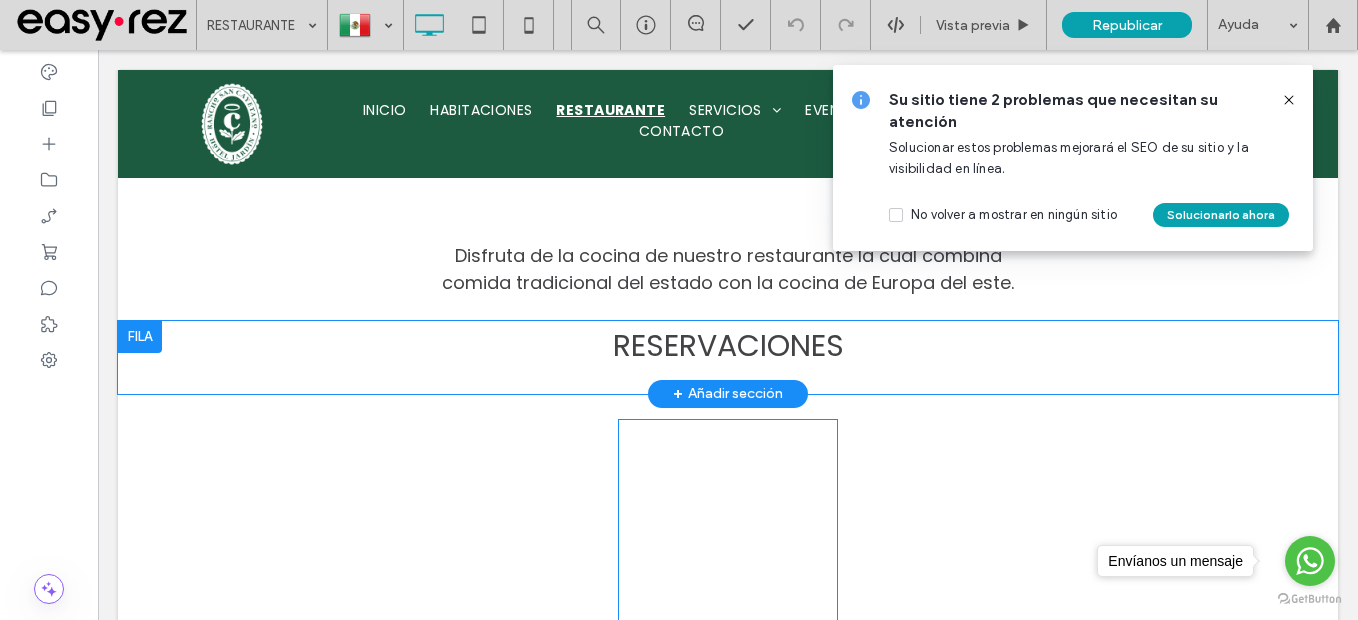 scroll, scrollTop: 600, scrollLeft: 0, axis: vertical 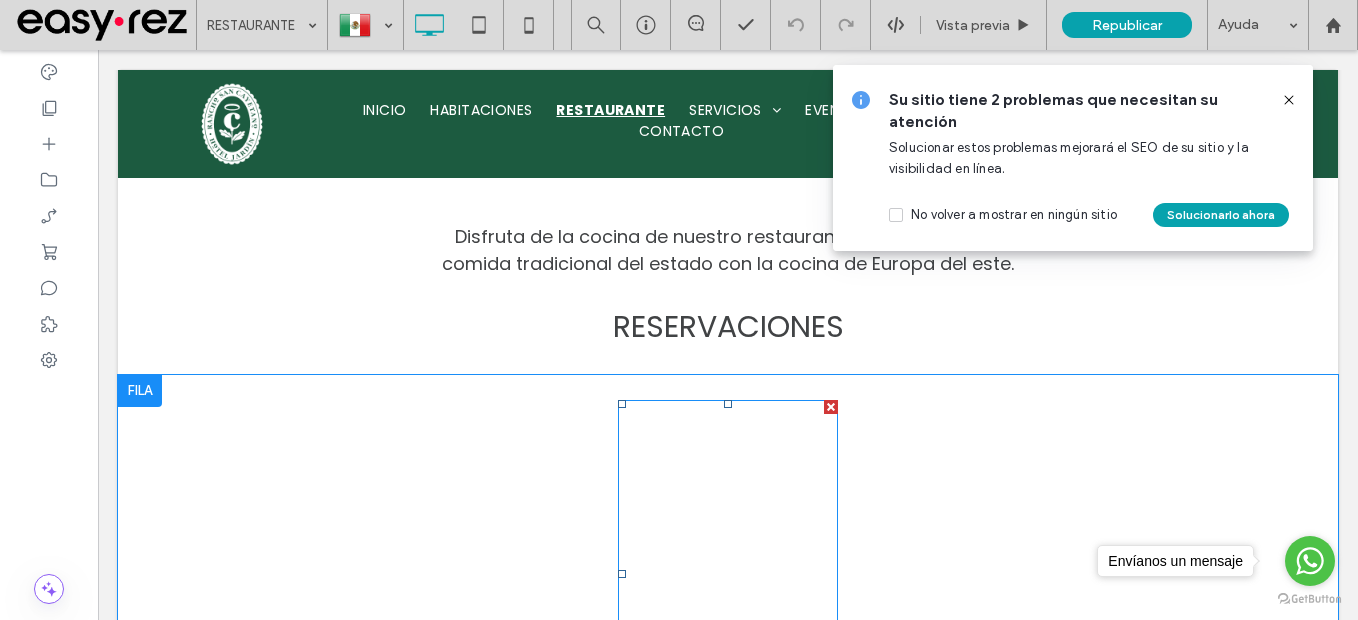 click at bounding box center [728, 574] 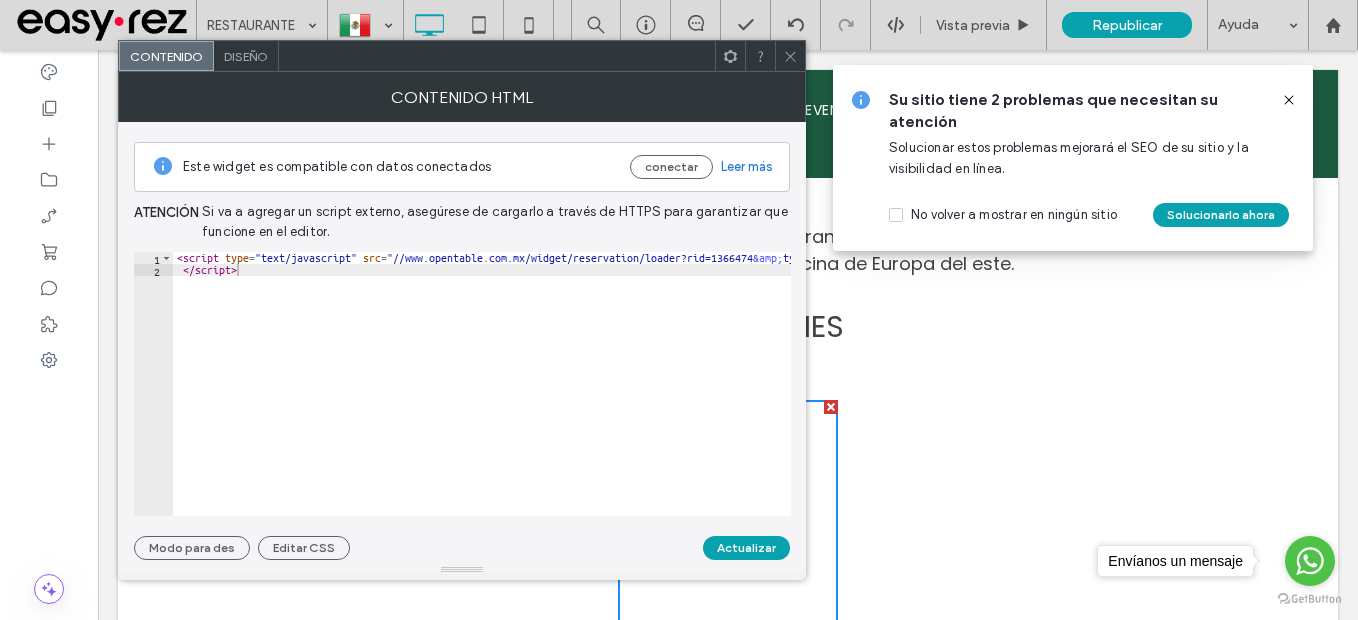 scroll, scrollTop: 0, scrollLeft: 0, axis: both 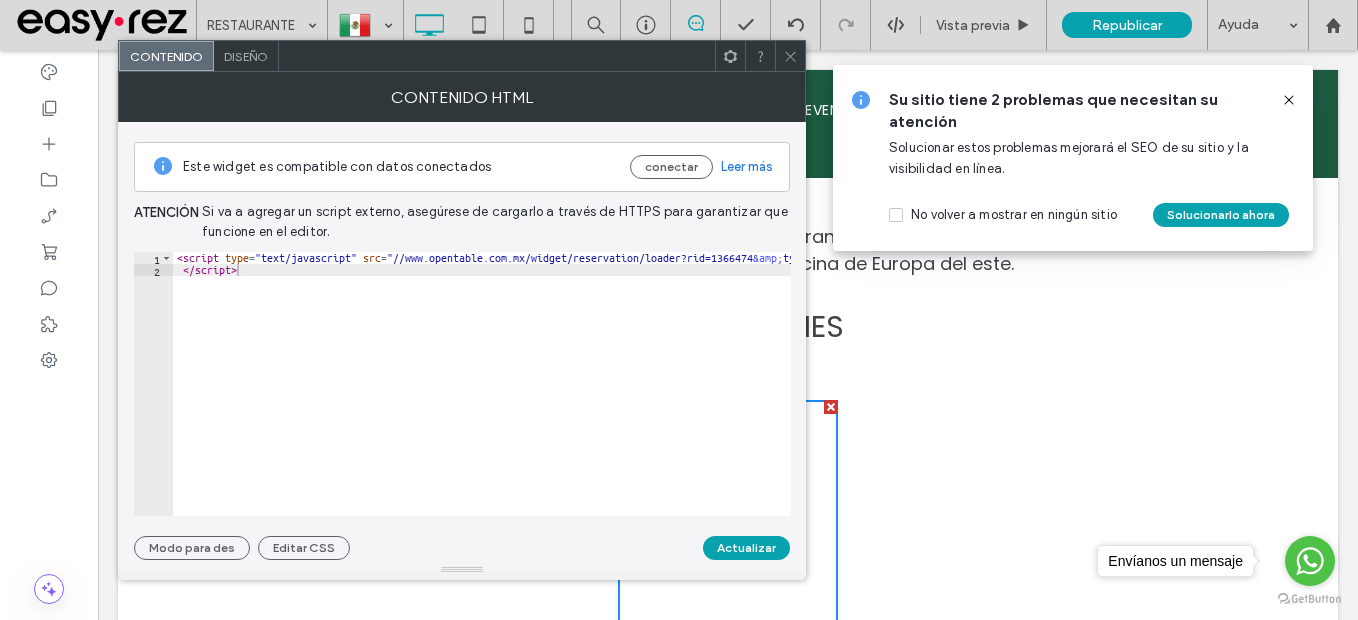 click 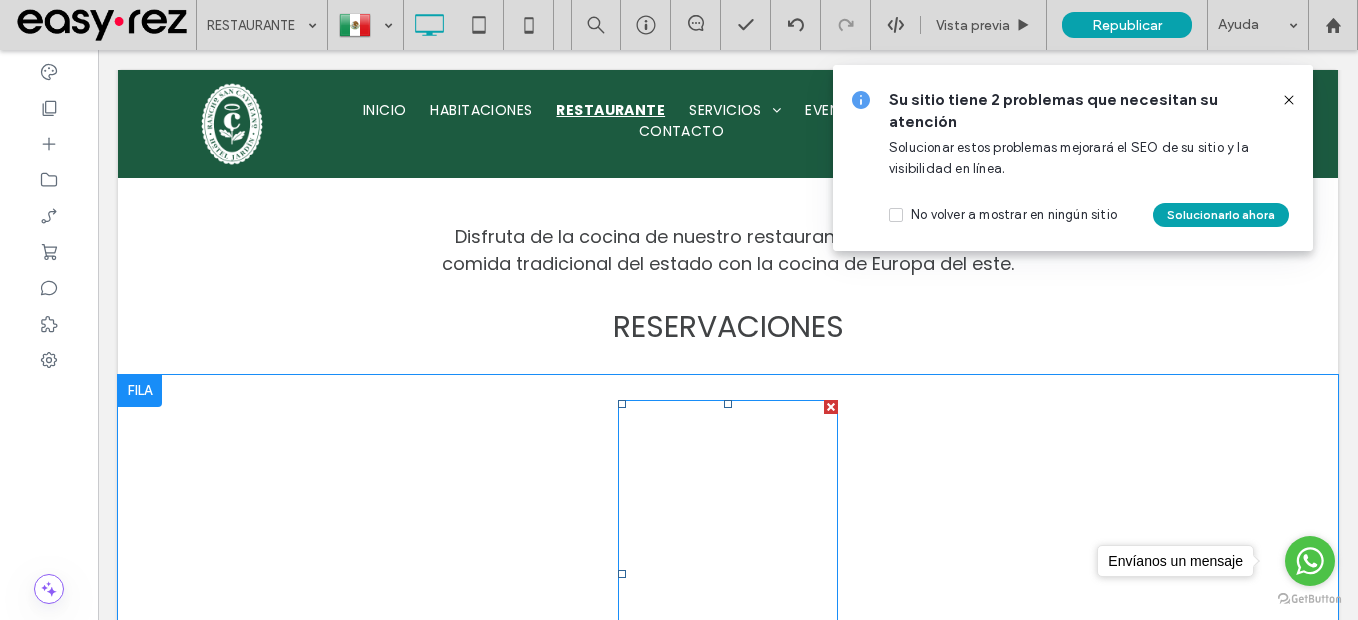 click at bounding box center (728, 574) 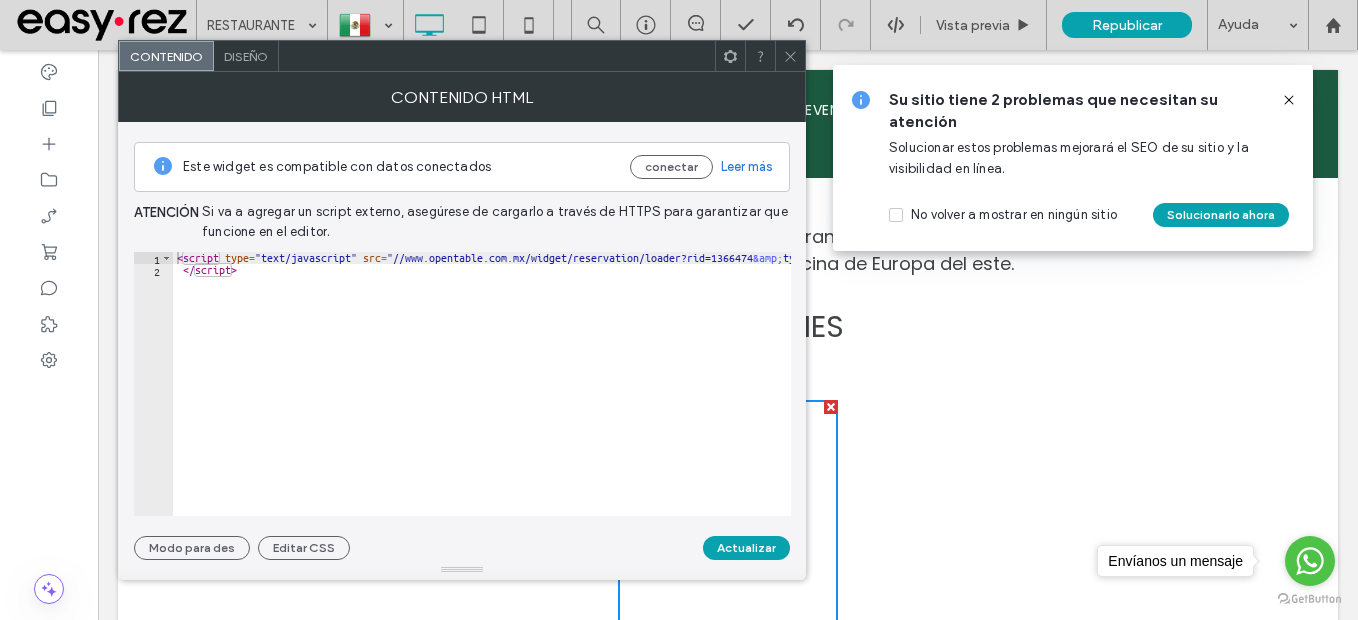 click 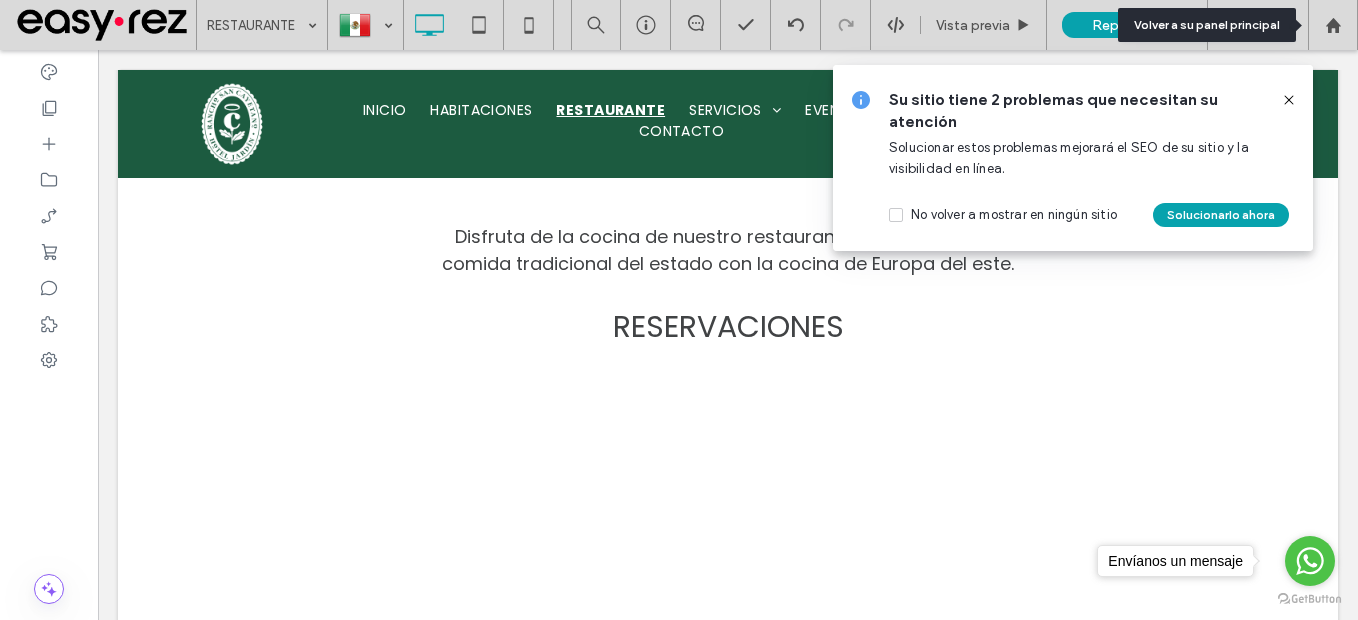 drag, startPoint x: 1334, startPoint y: 15, endPoint x: 1284, endPoint y: 4, distance: 51.1957 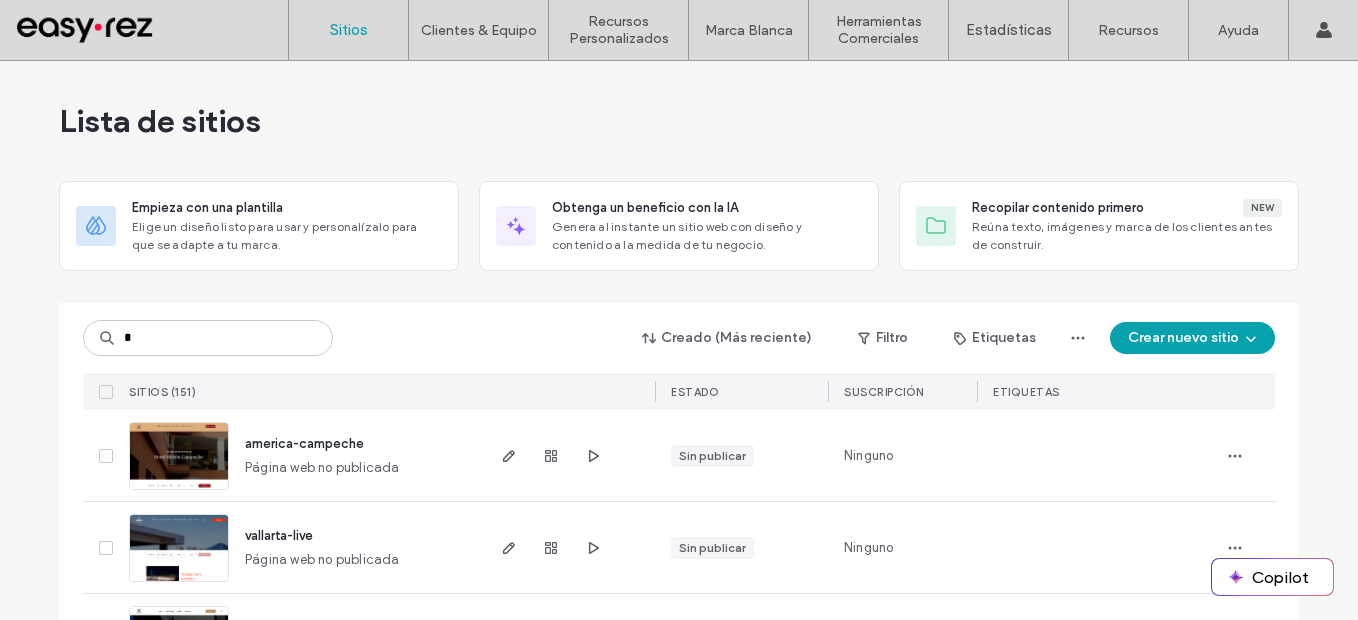 scroll, scrollTop: 0, scrollLeft: 0, axis: both 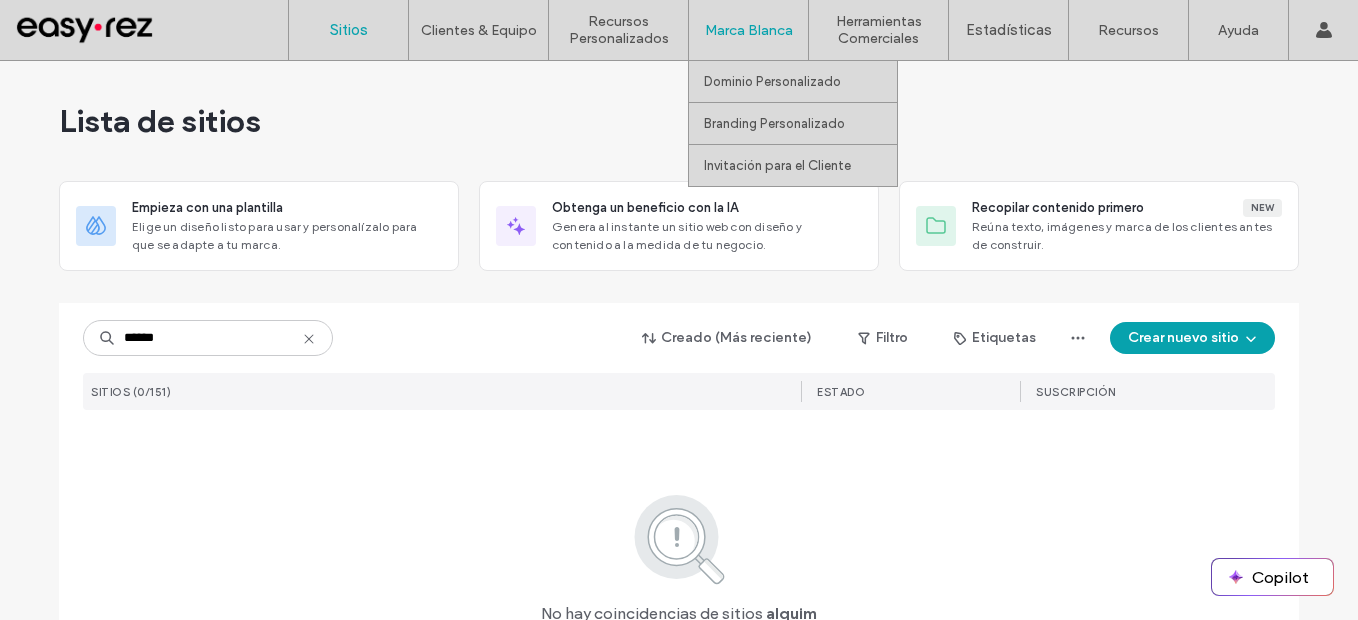 type on "******" 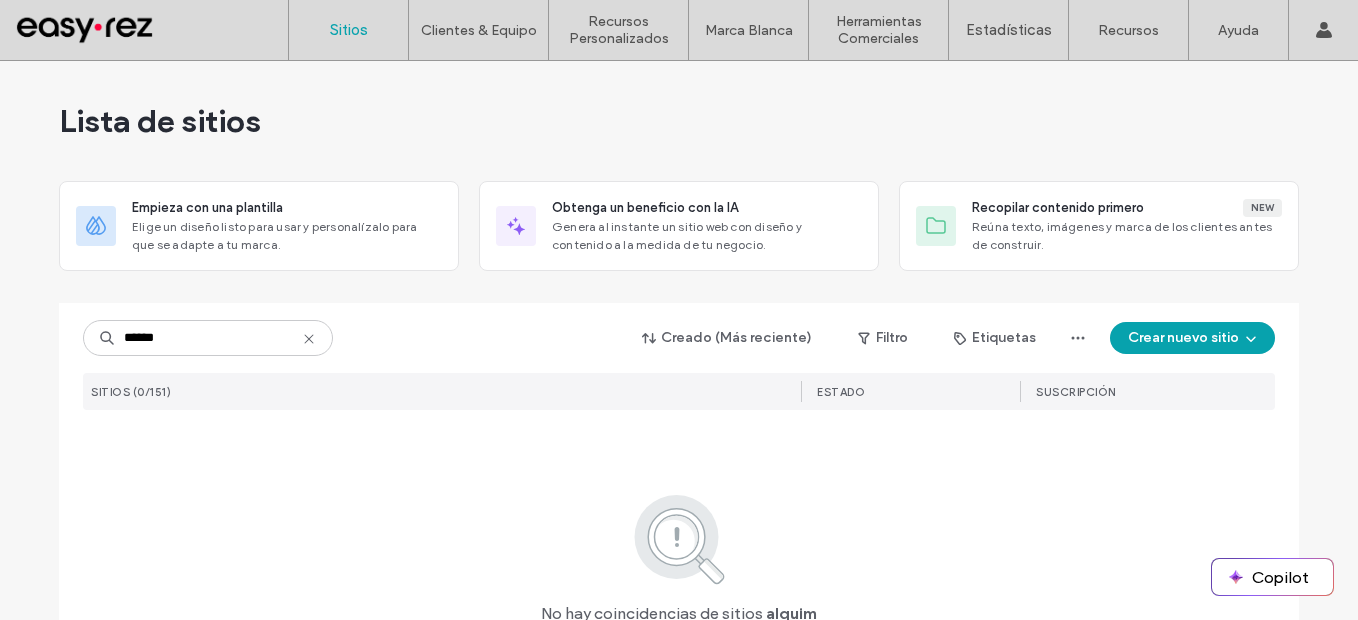 click 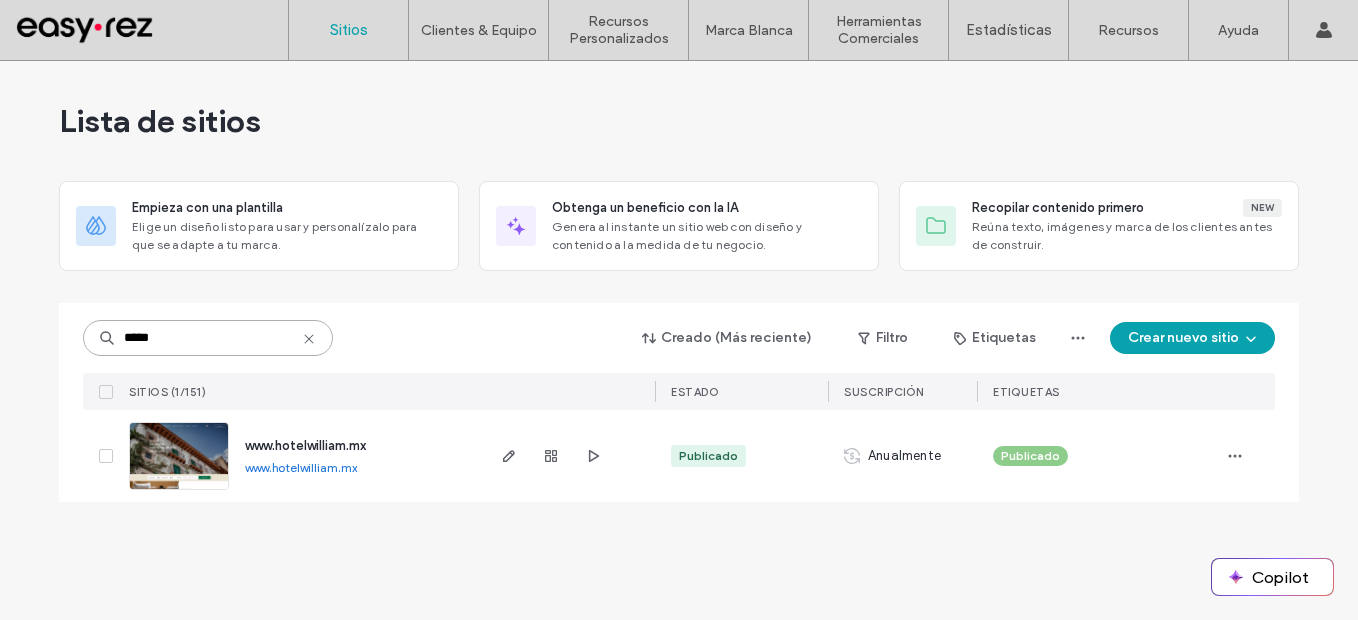 type on "*****" 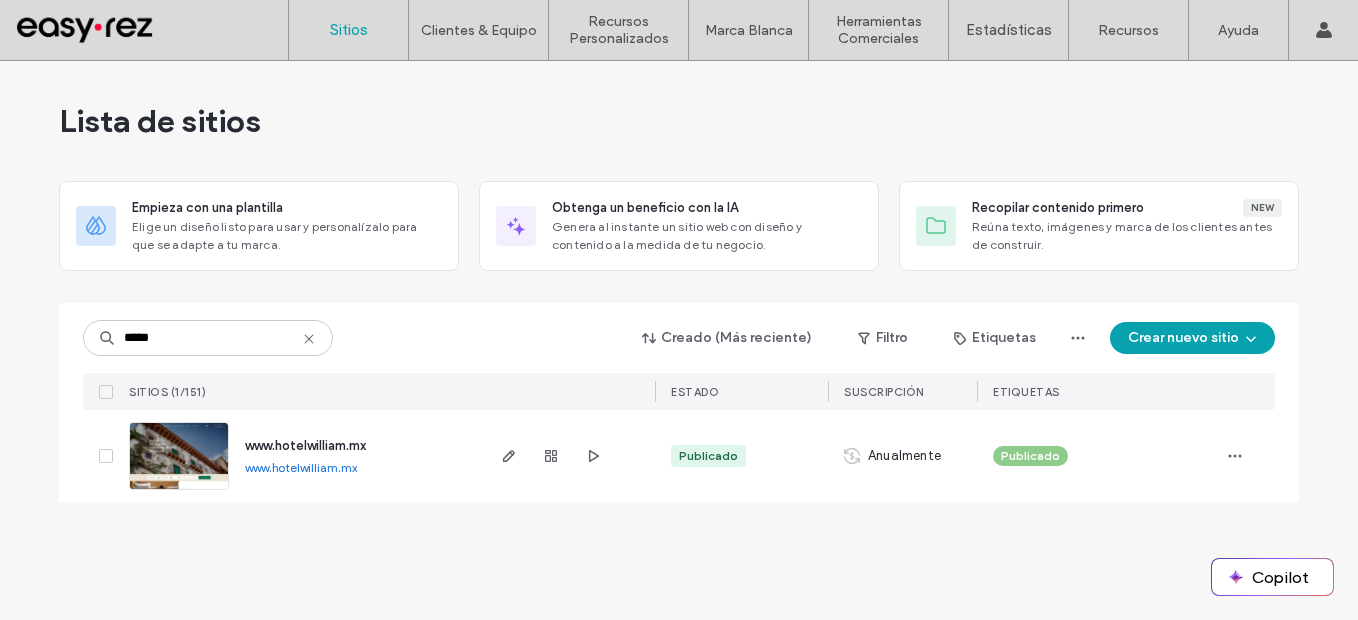 click on "www.hotelwilliam.mx" at bounding box center [301, 467] 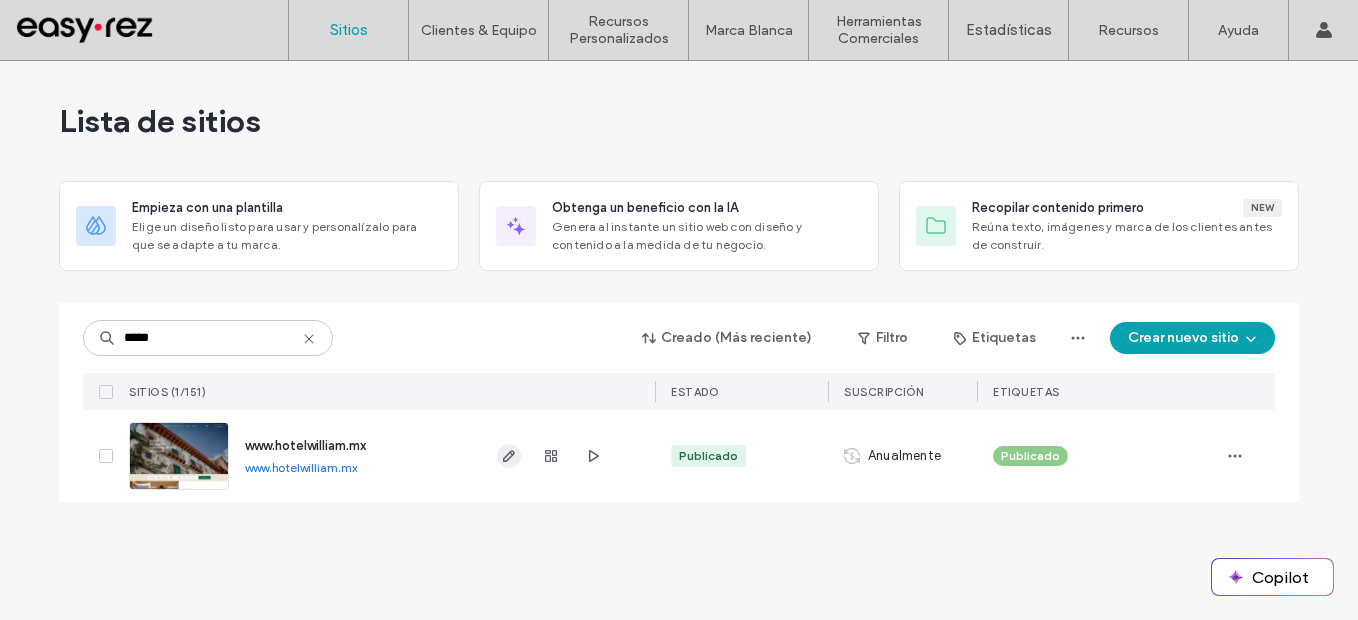 drag, startPoint x: 511, startPoint y: 459, endPoint x: 499, endPoint y: 450, distance: 15 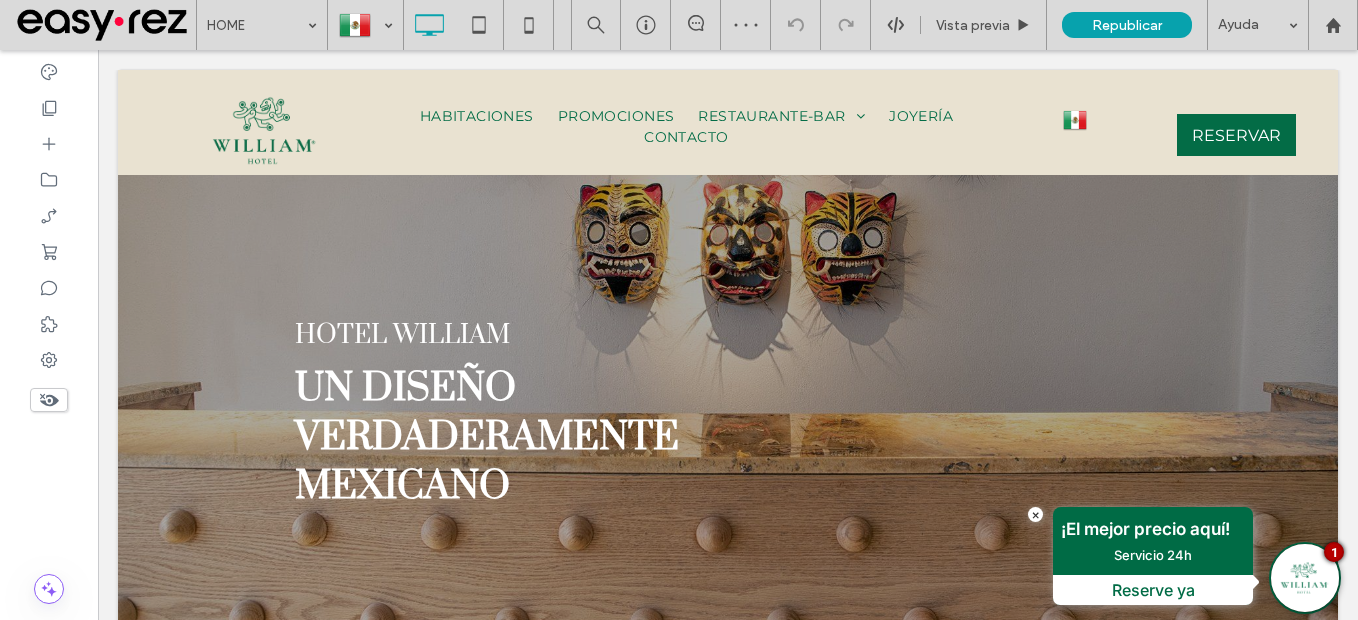 scroll, scrollTop: 2200, scrollLeft: 0, axis: vertical 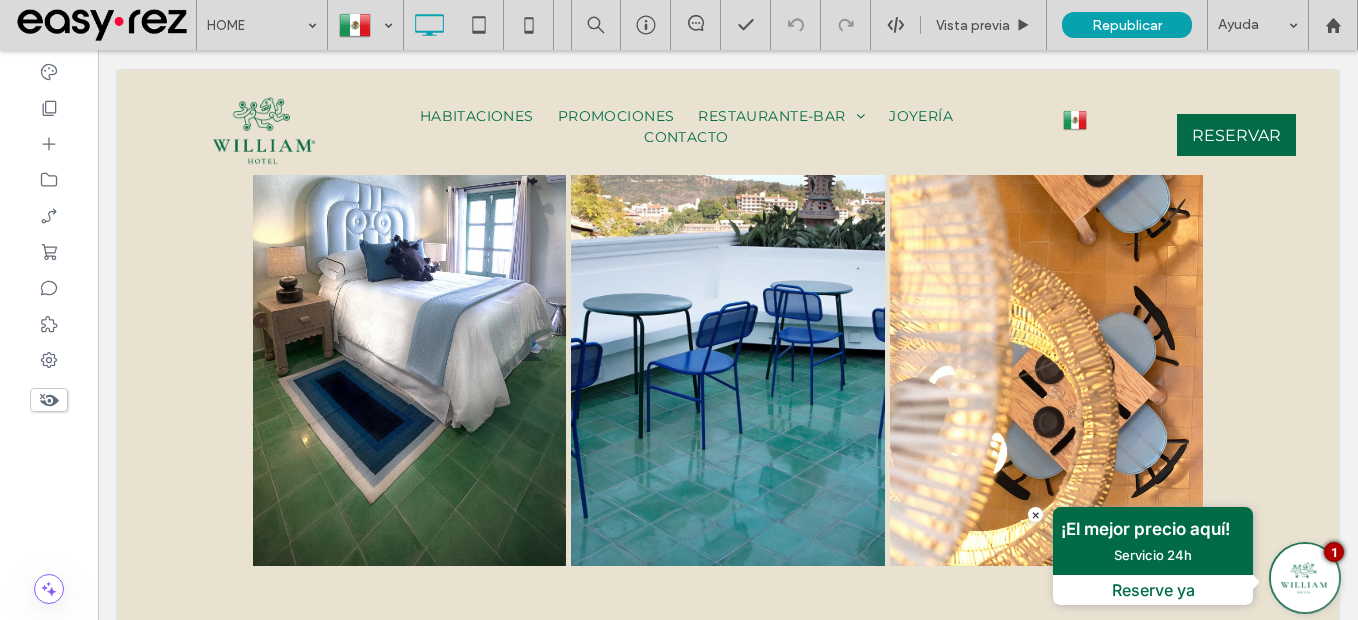 click on "Servicio 24h" at bounding box center (1153, 557) 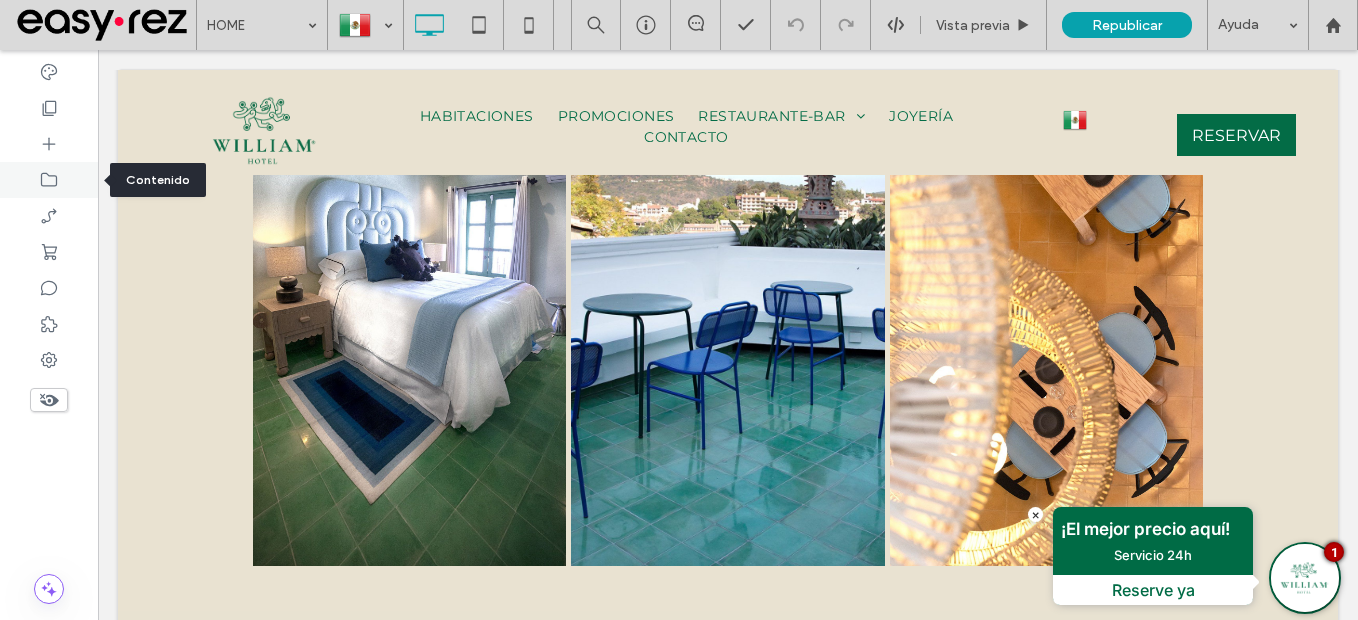 click 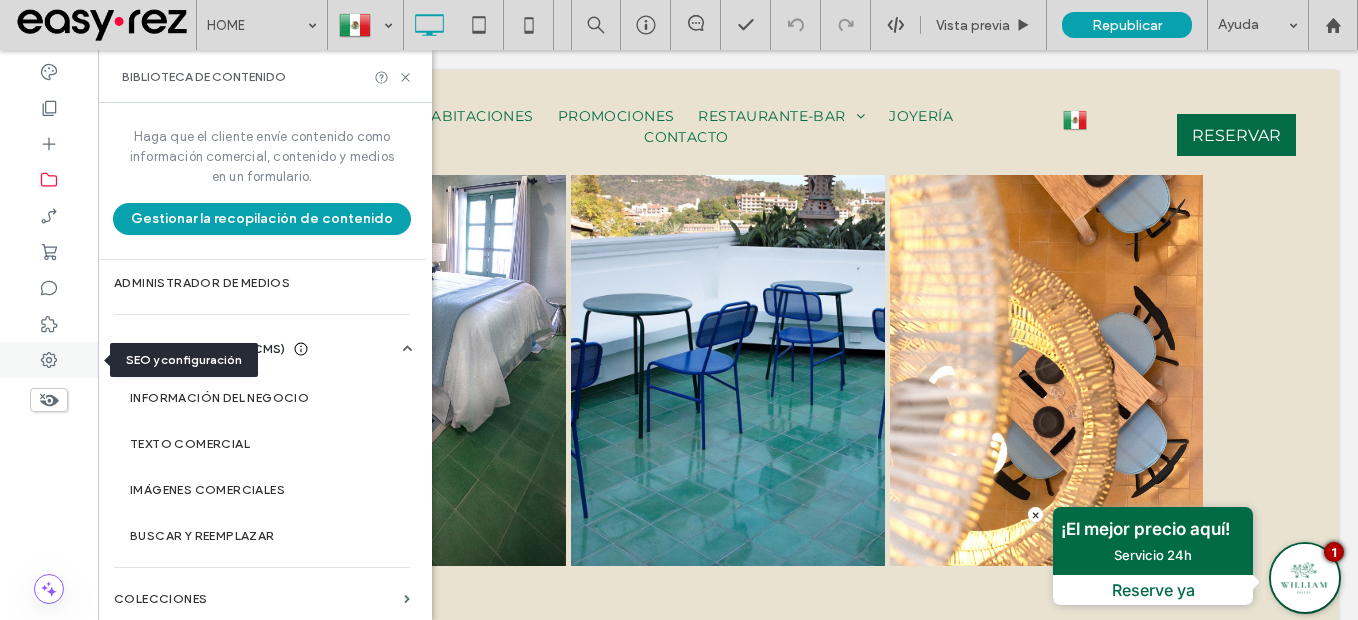 click 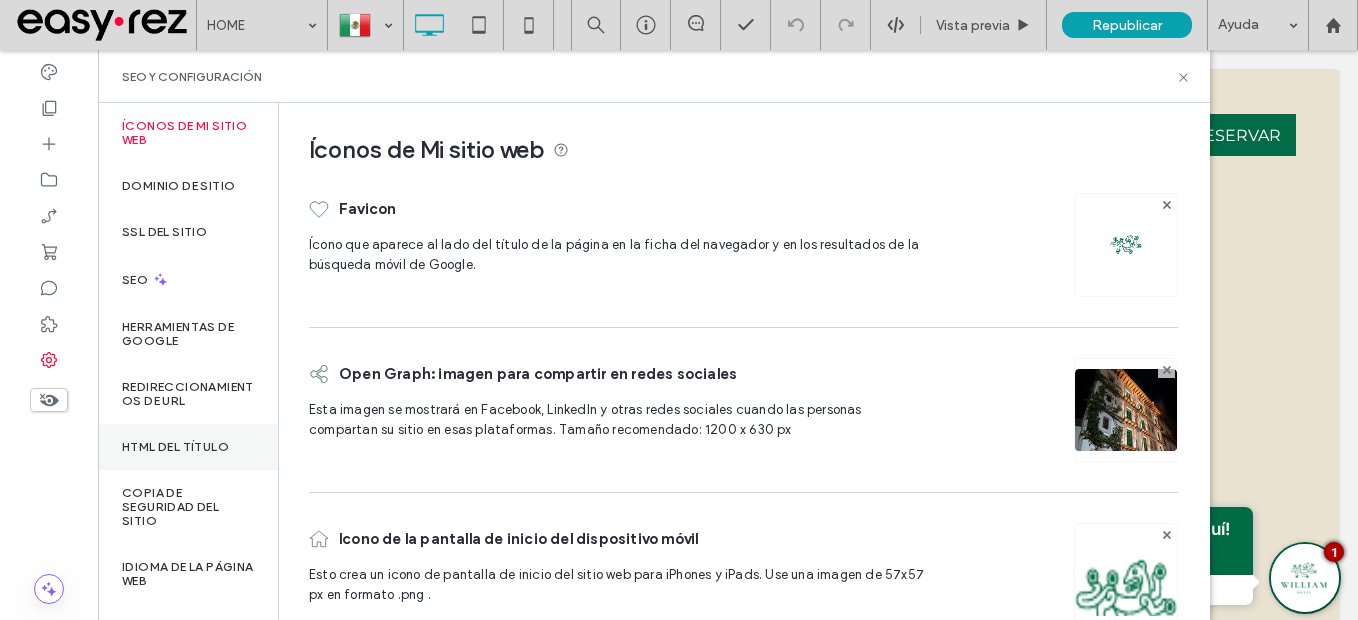click on "HTML del título" at bounding box center [175, 447] 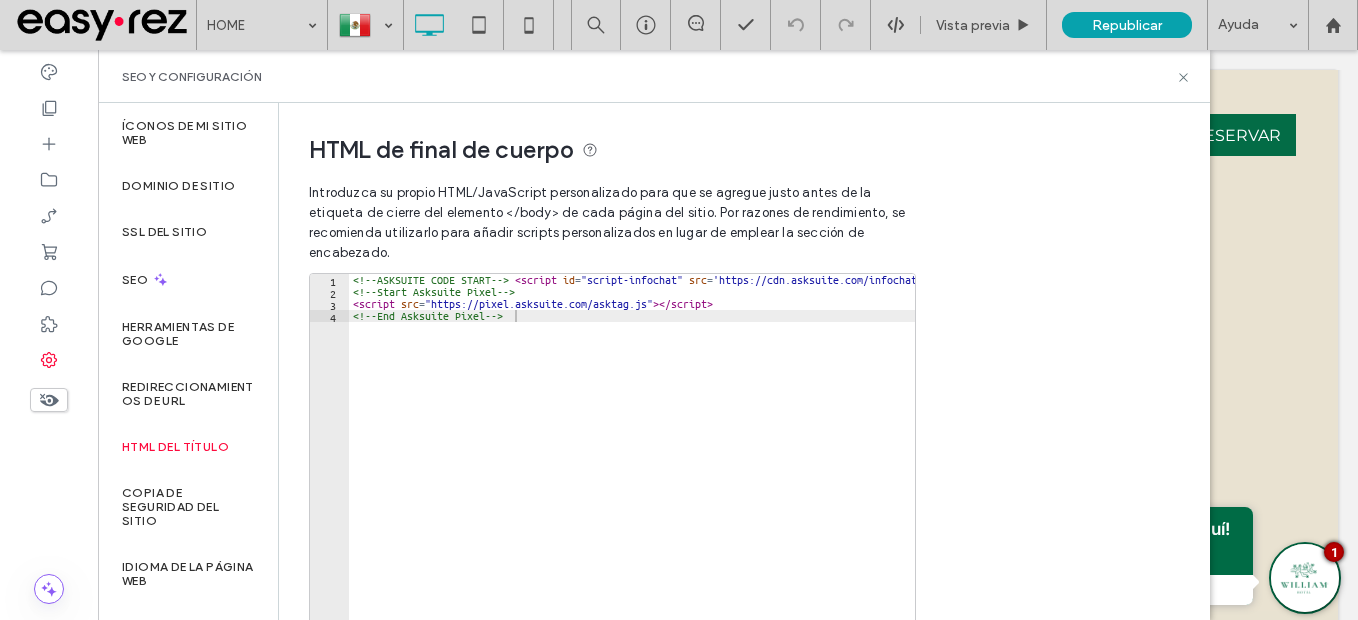 type on "**********" 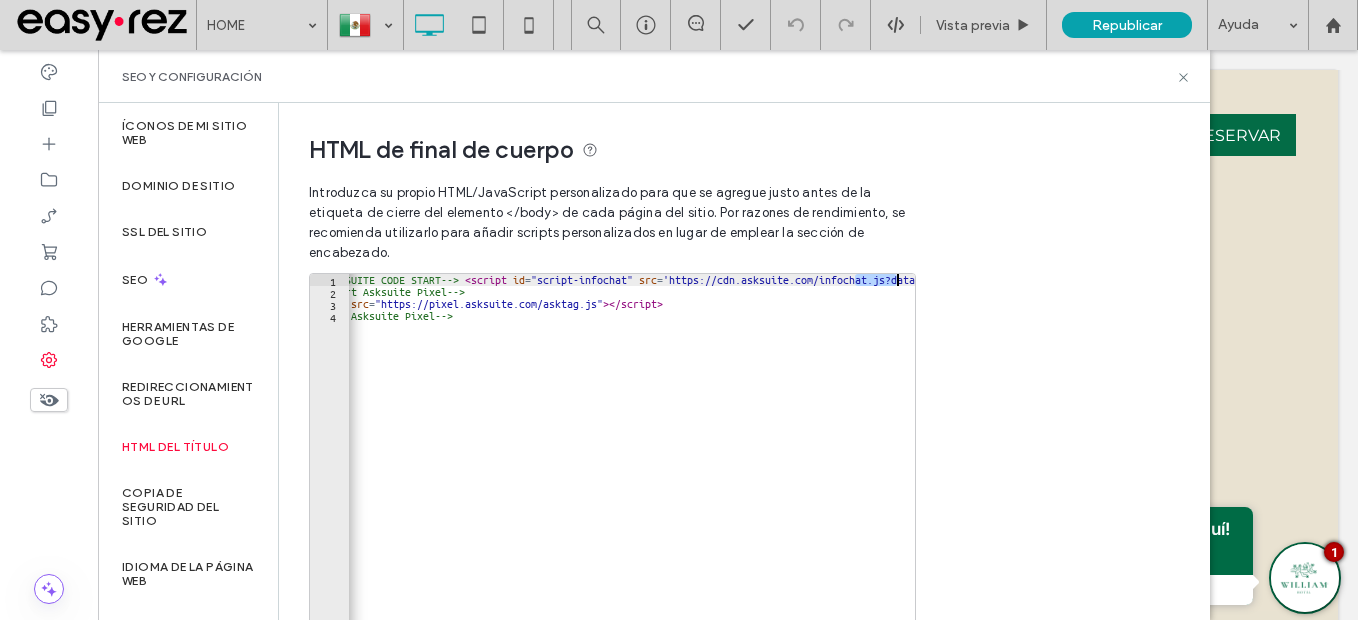 scroll, scrollTop: 0, scrollLeft: 50, axis: horizontal 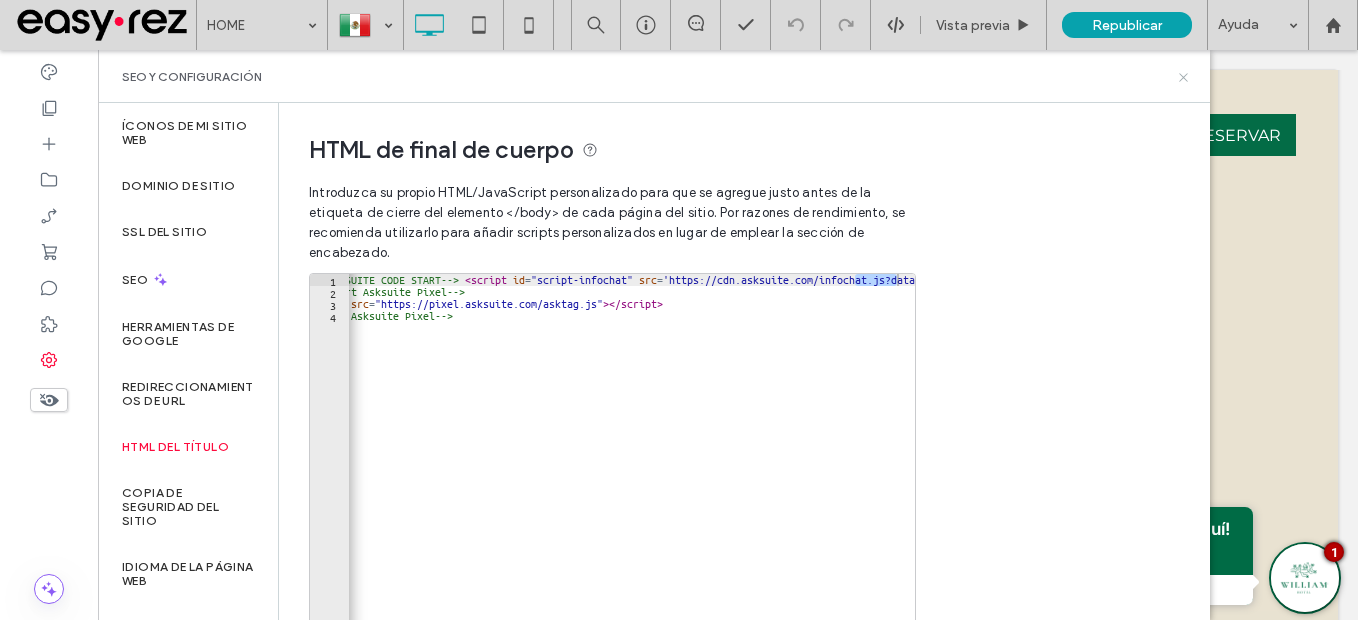 click 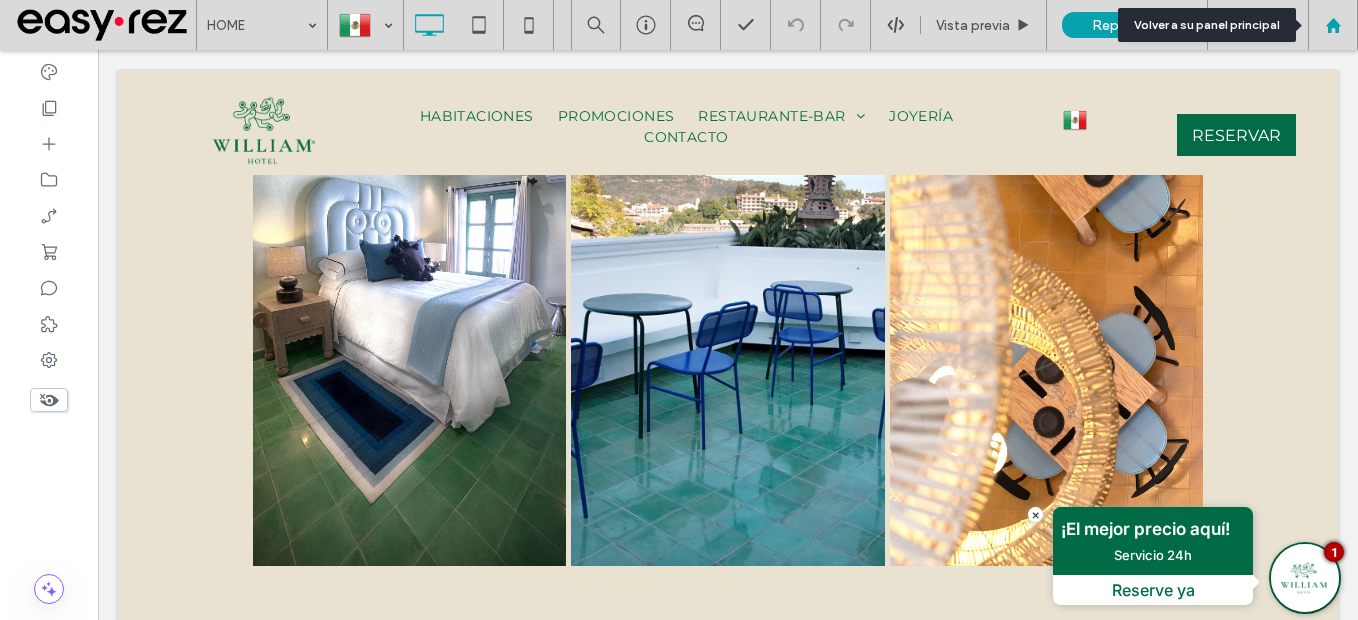 click 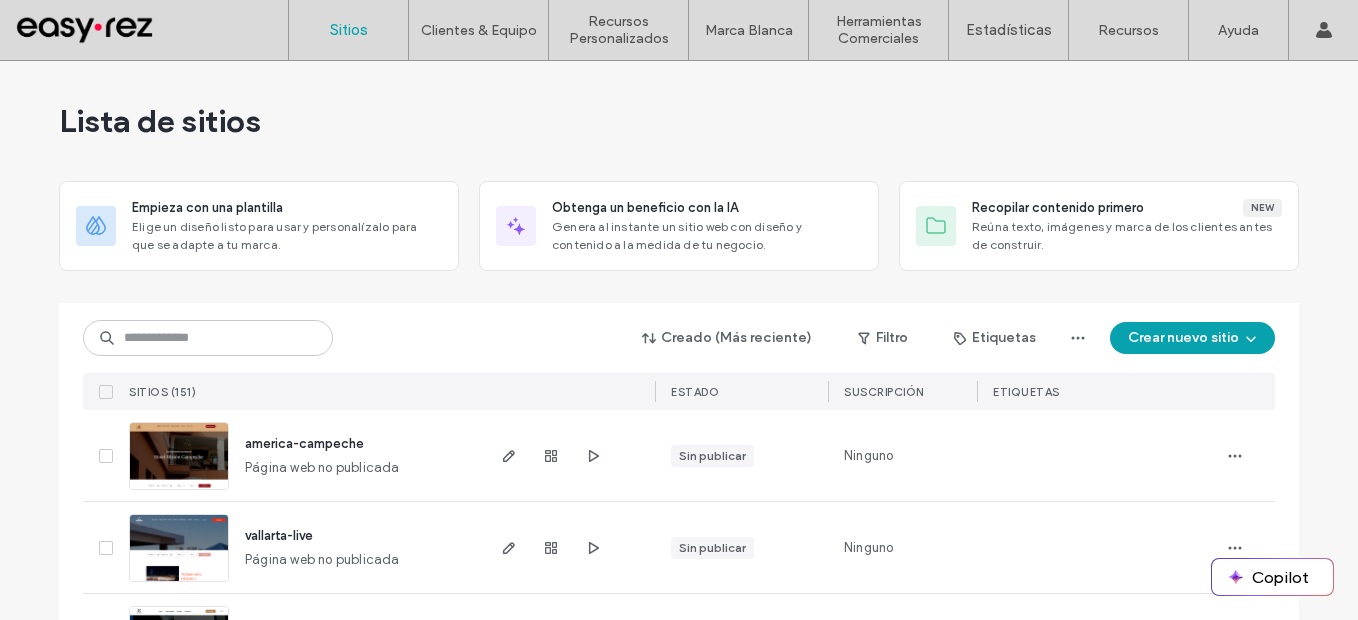 scroll, scrollTop: 0, scrollLeft: 0, axis: both 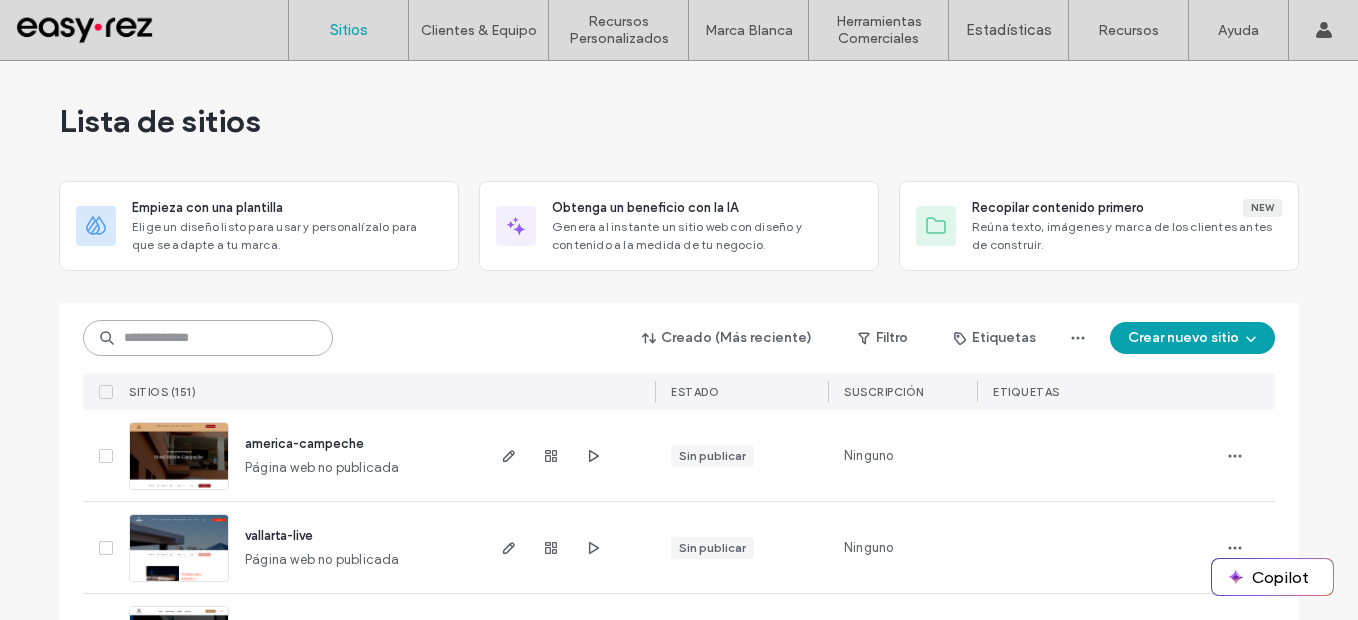 click at bounding box center (208, 338) 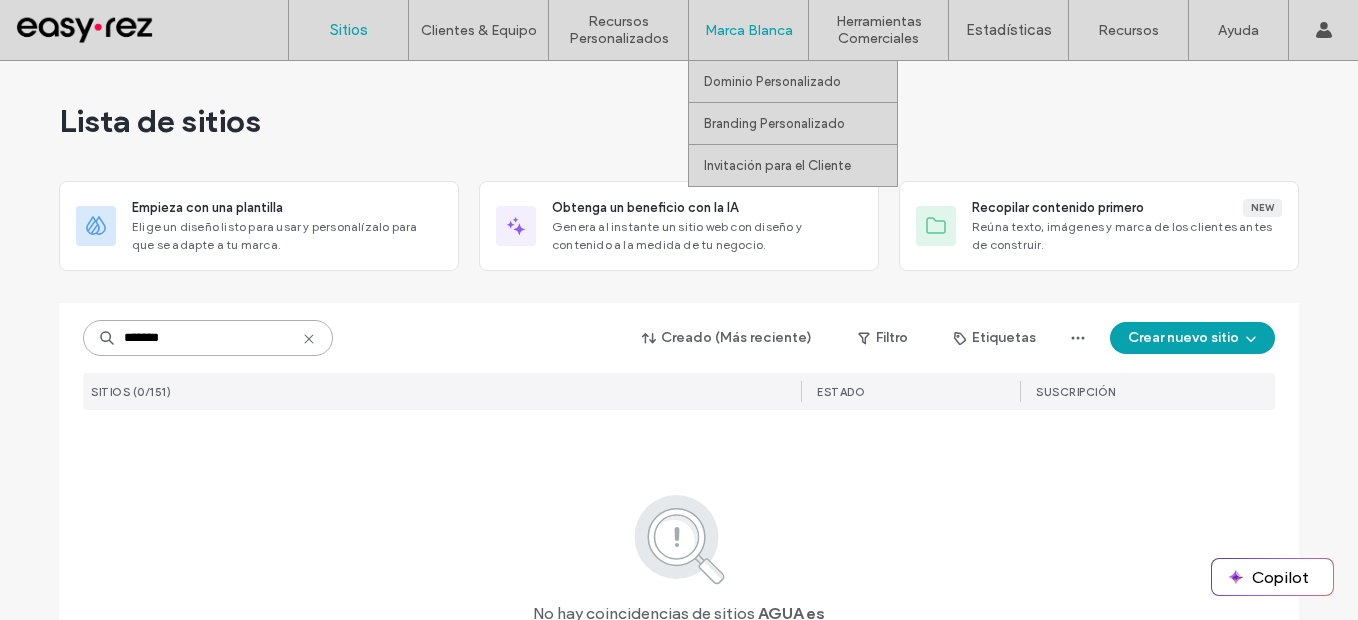 type on "*******" 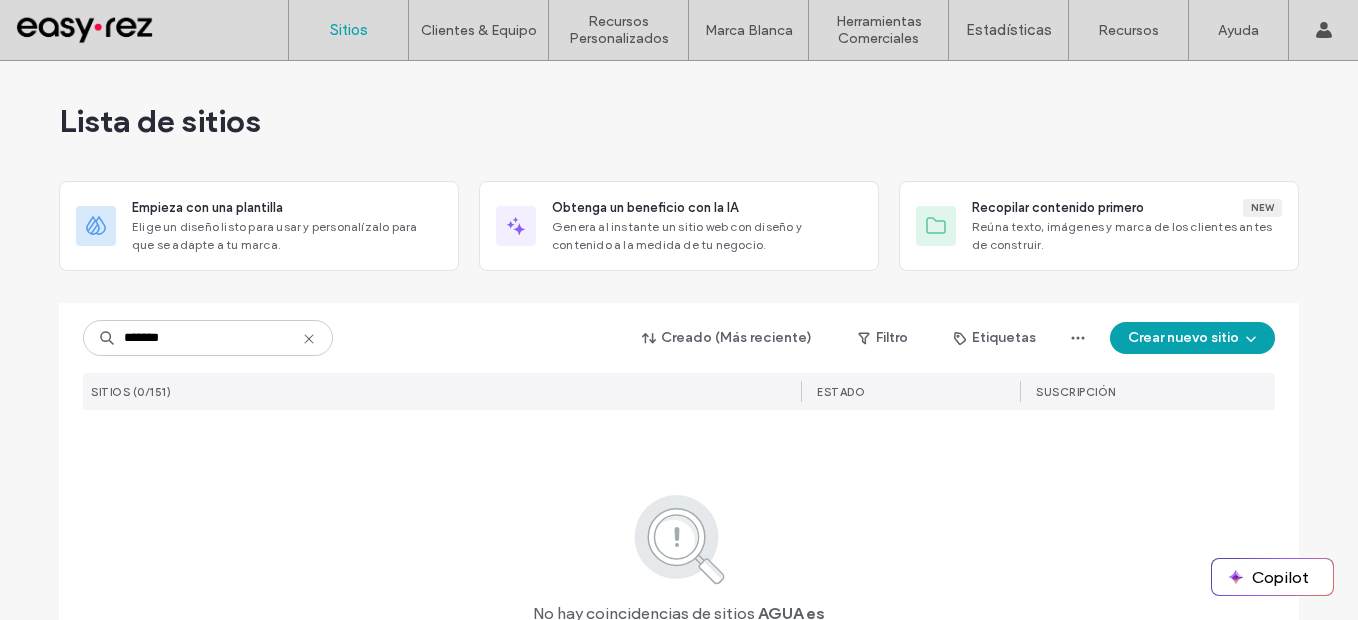 click 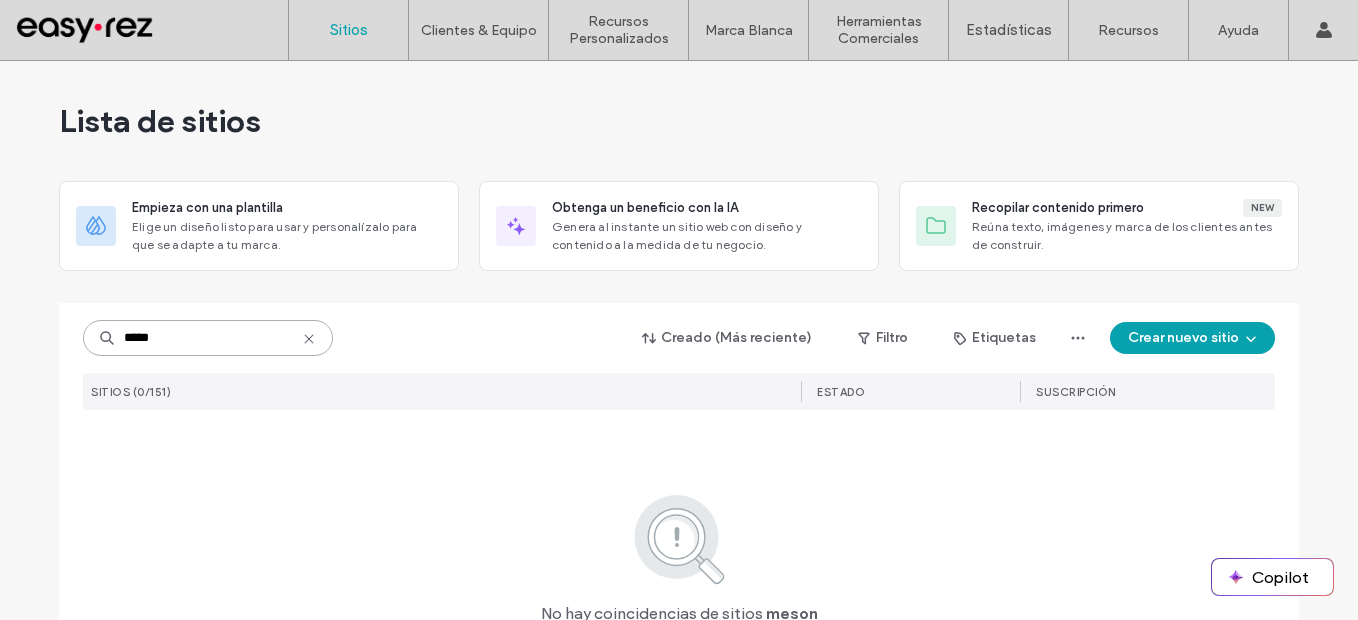 type on "*****" 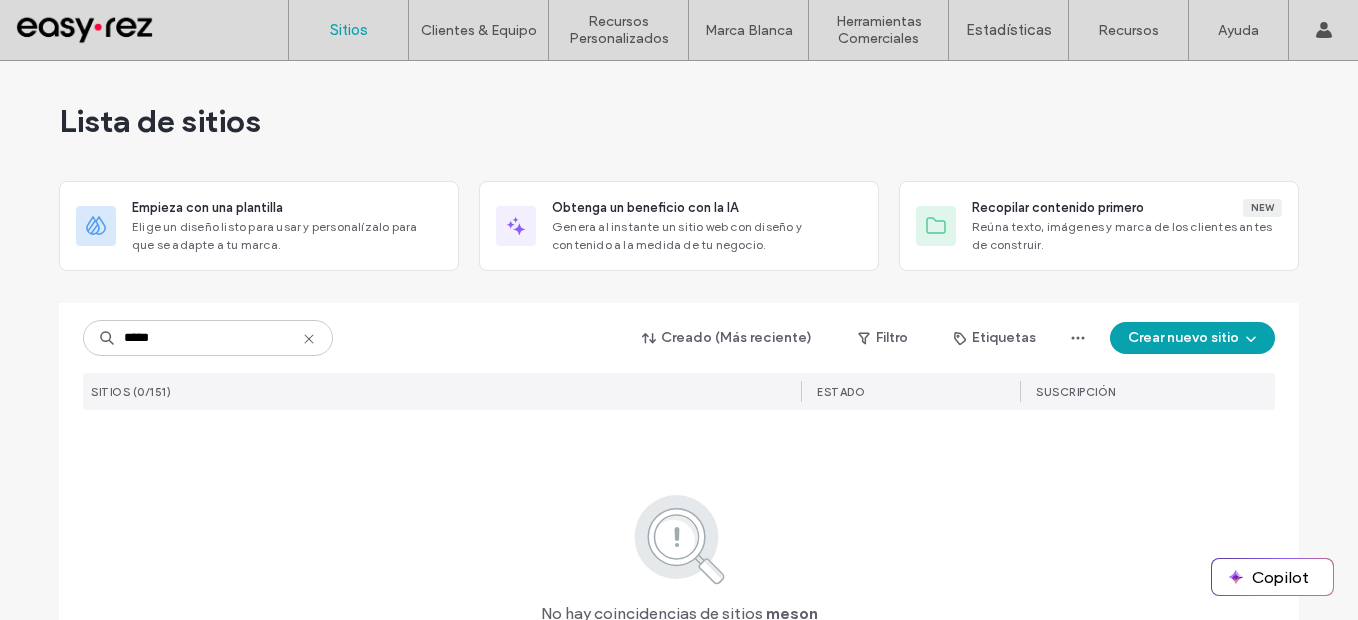 click 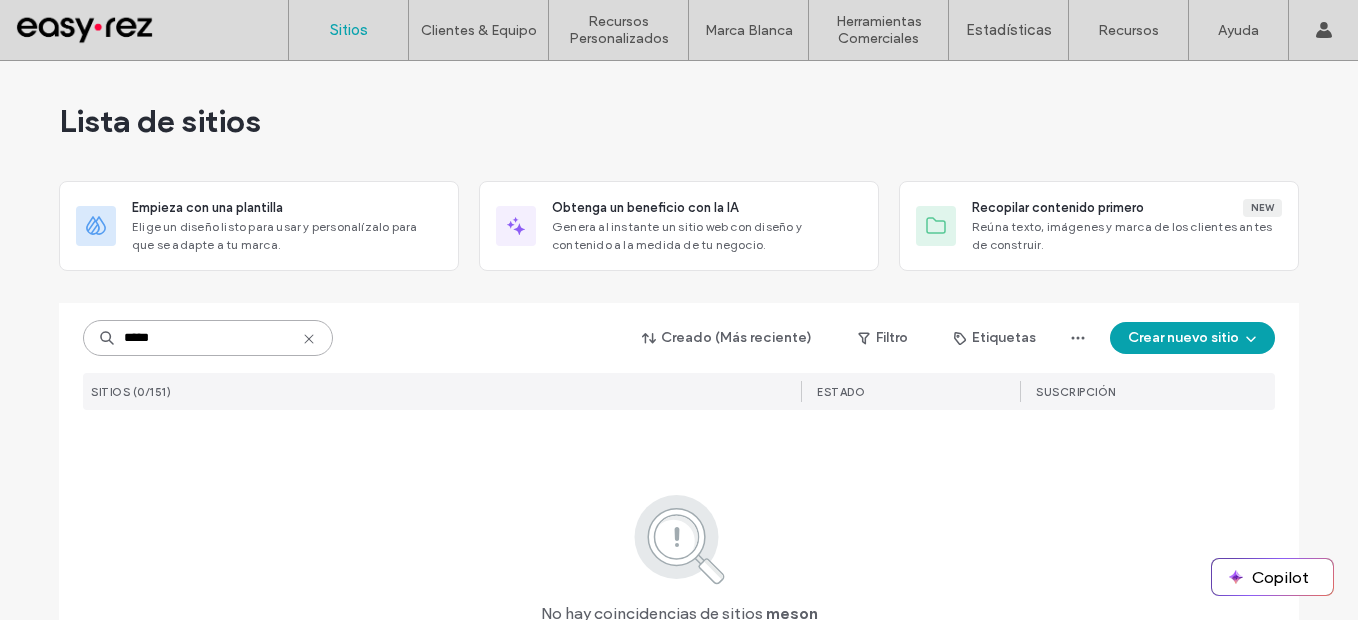 type 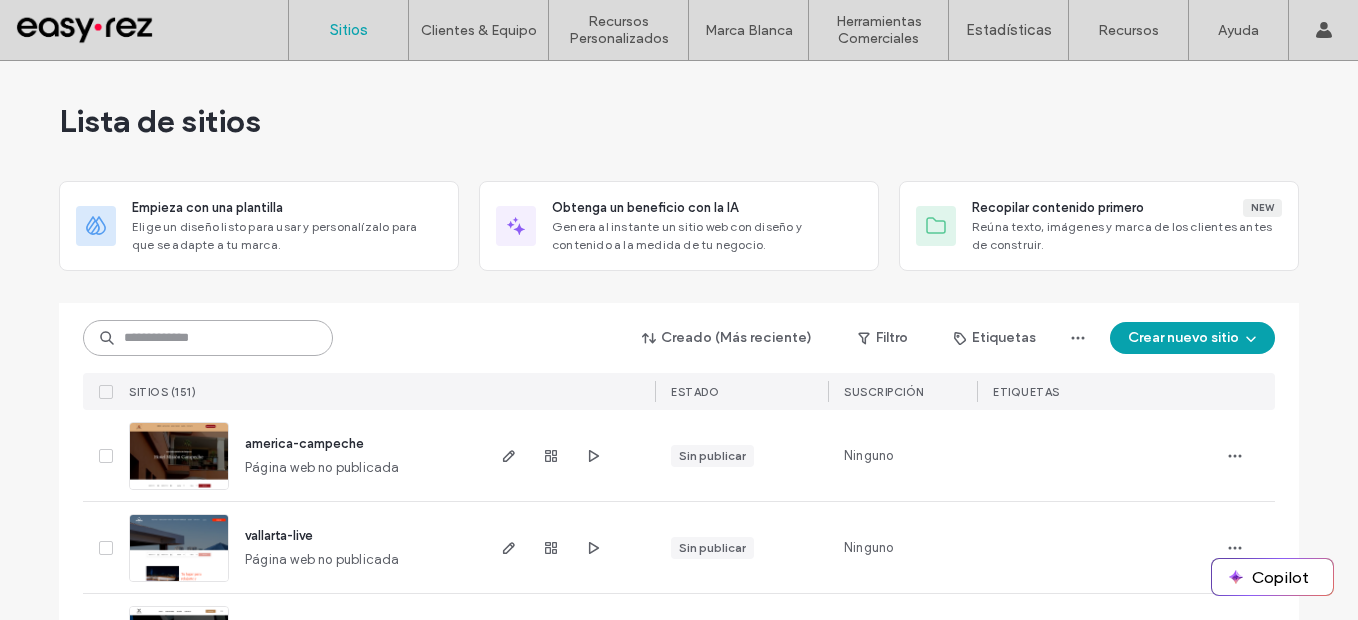 scroll, scrollTop: 200, scrollLeft: 0, axis: vertical 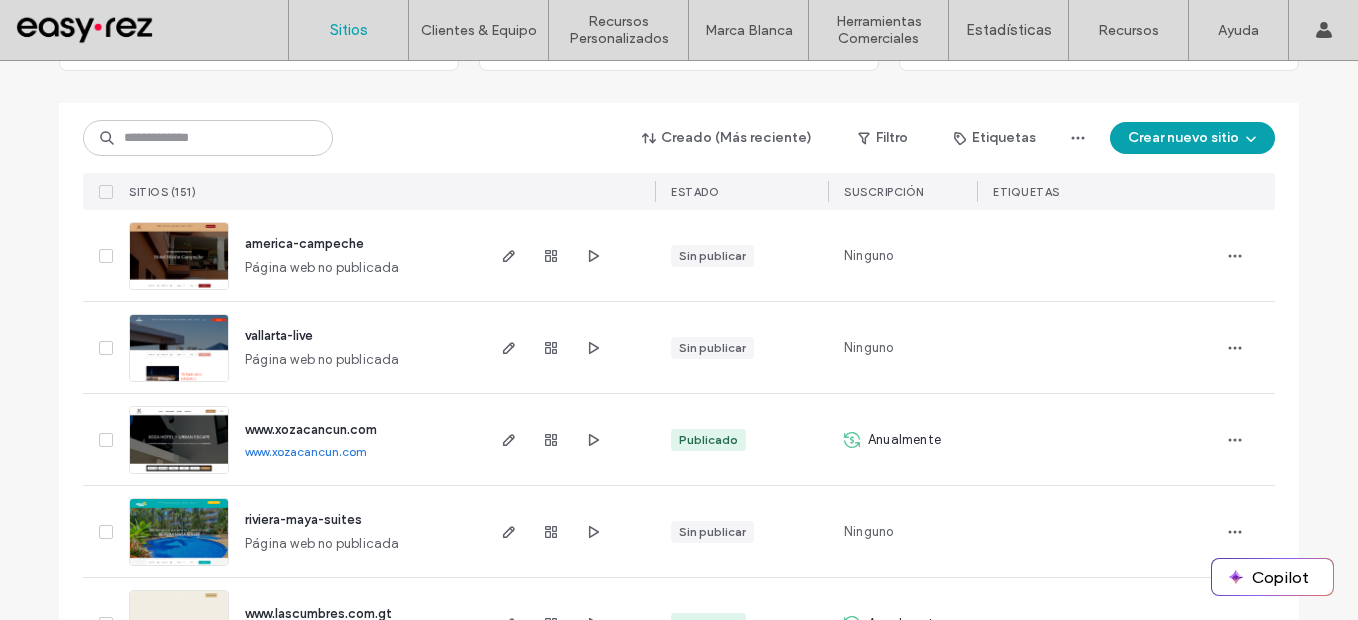 click on "www.xozacancun.com" at bounding box center [306, 451] 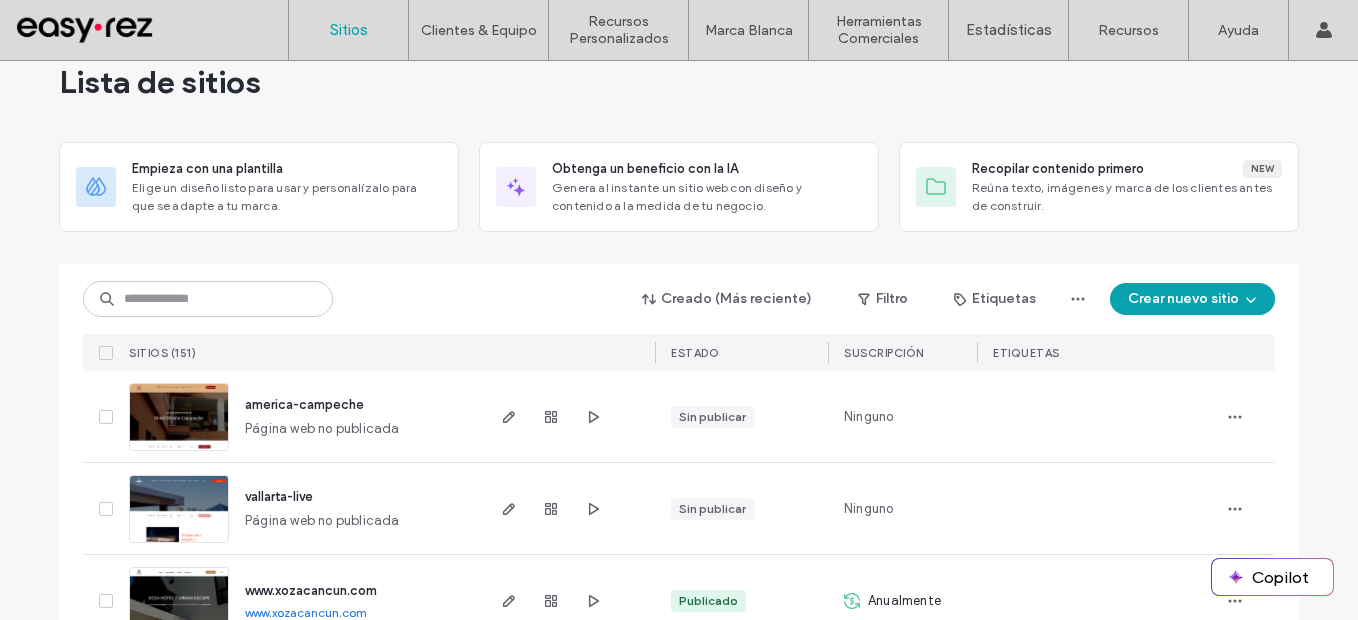 scroll, scrollTop: 0, scrollLeft: 0, axis: both 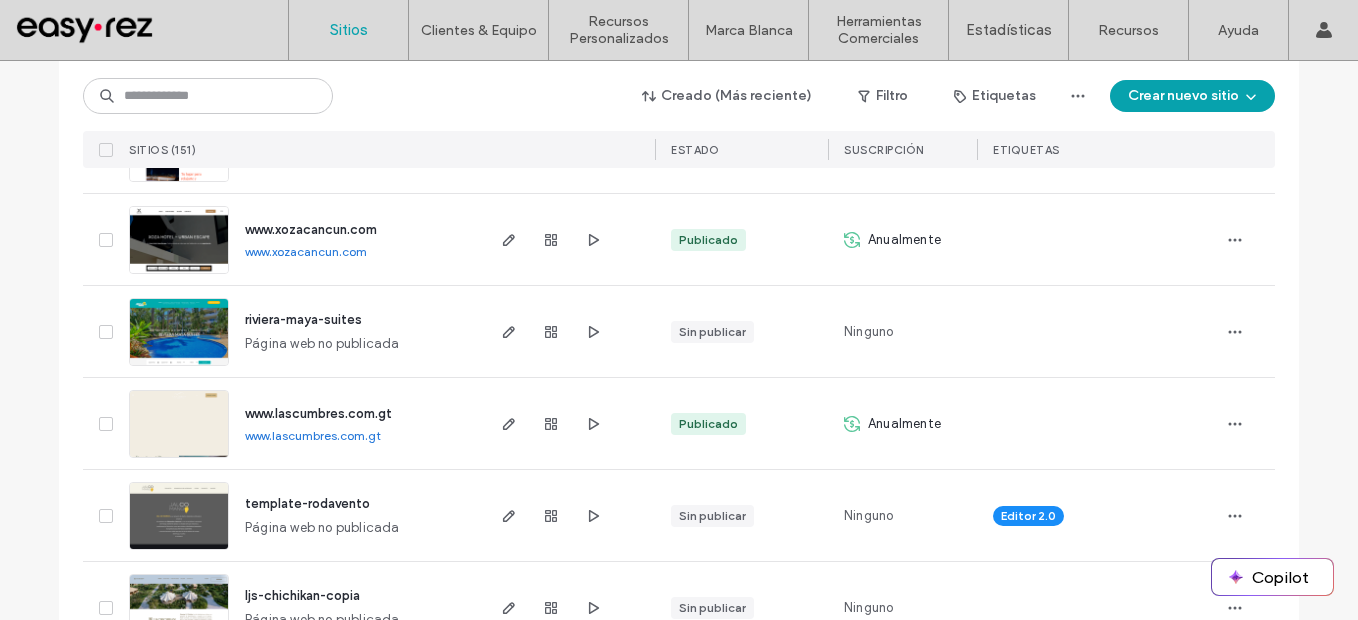 click on "www.xozacancun.com" at bounding box center (306, 251) 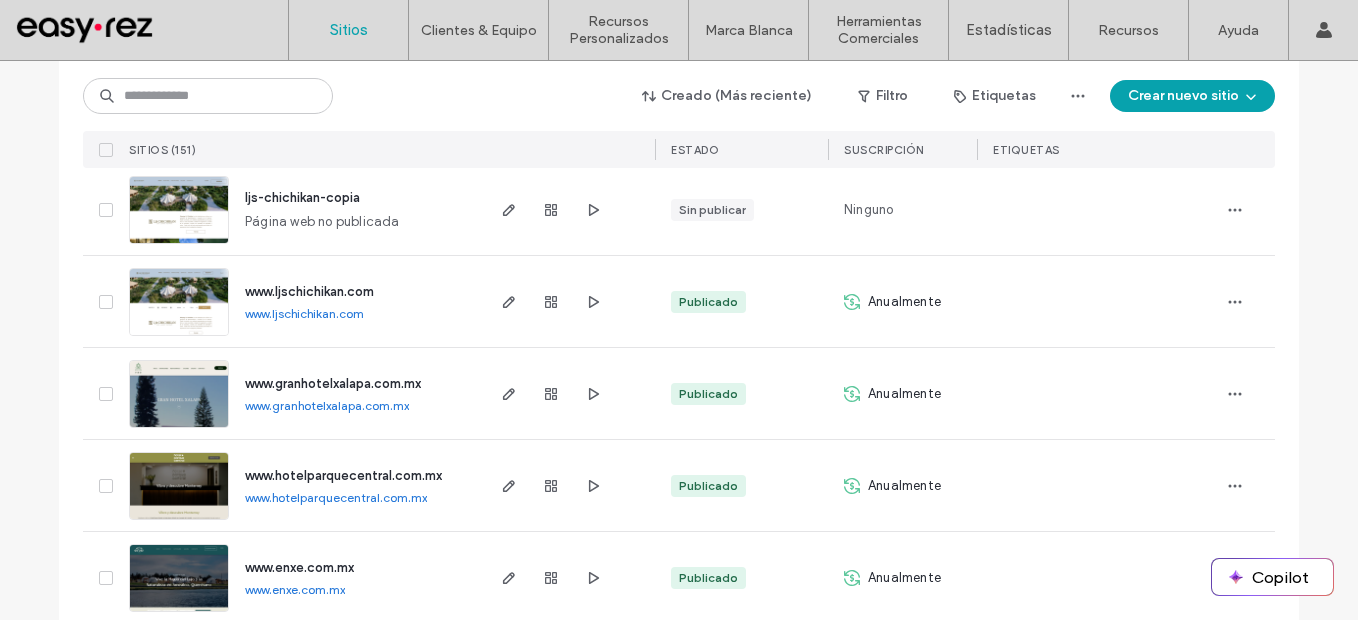 scroll, scrollTop: 800, scrollLeft: 0, axis: vertical 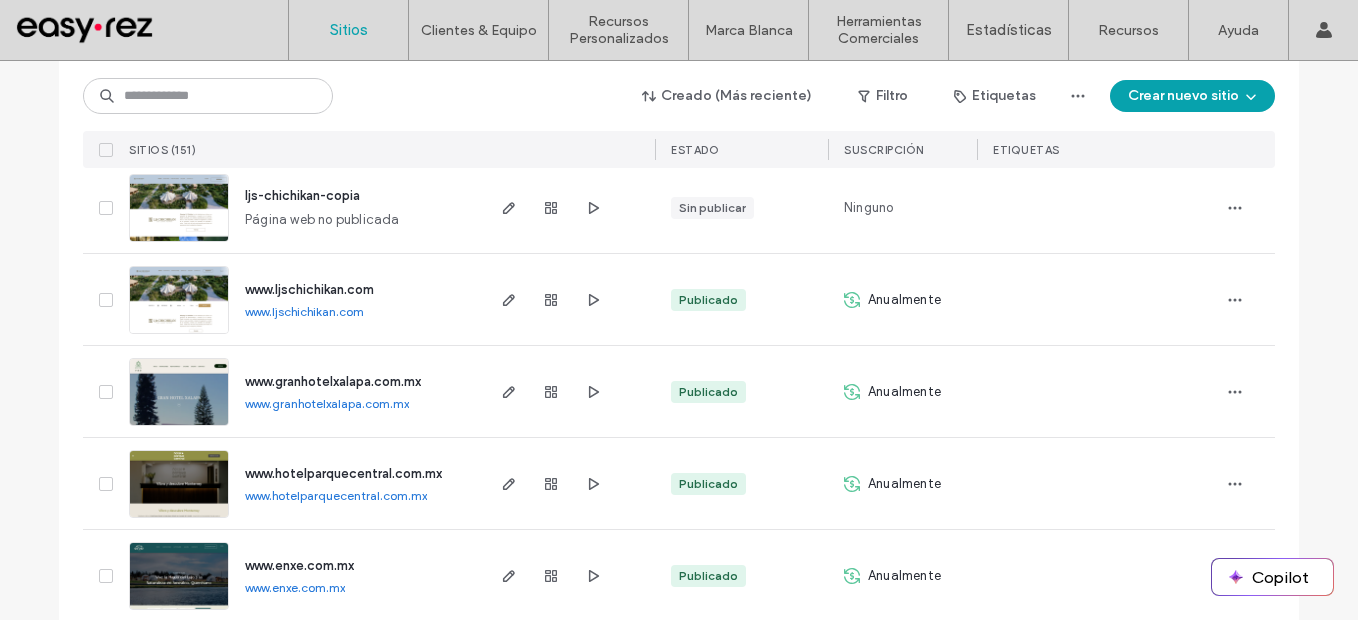 click on "www.ljschichikan.com" at bounding box center (304, 311) 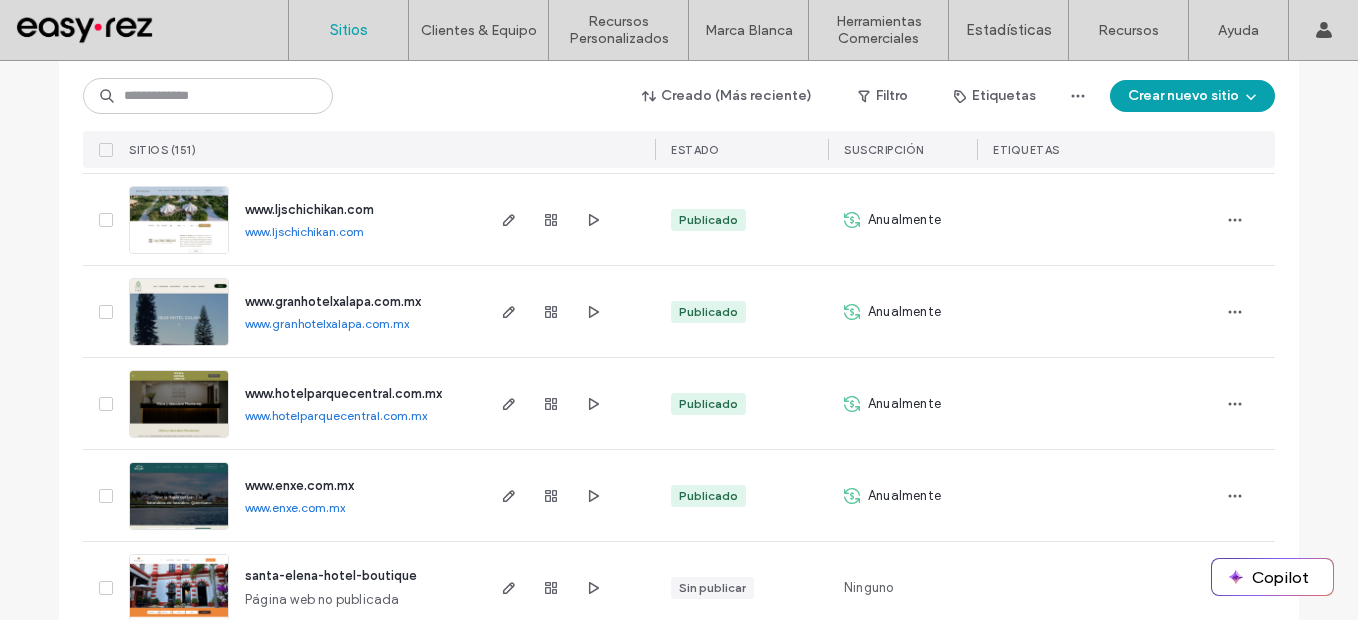 scroll, scrollTop: 1000, scrollLeft: 0, axis: vertical 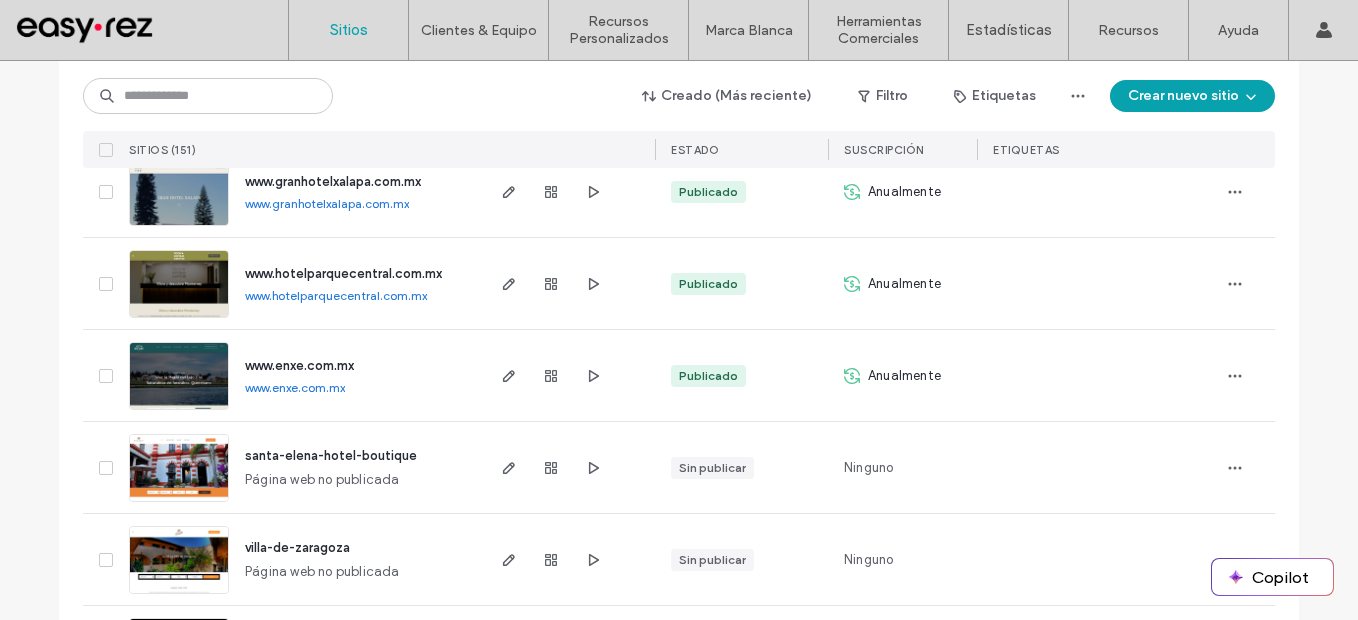 click on "www.granhotelxalapa.com.mx" at bounding box center (327, 203) 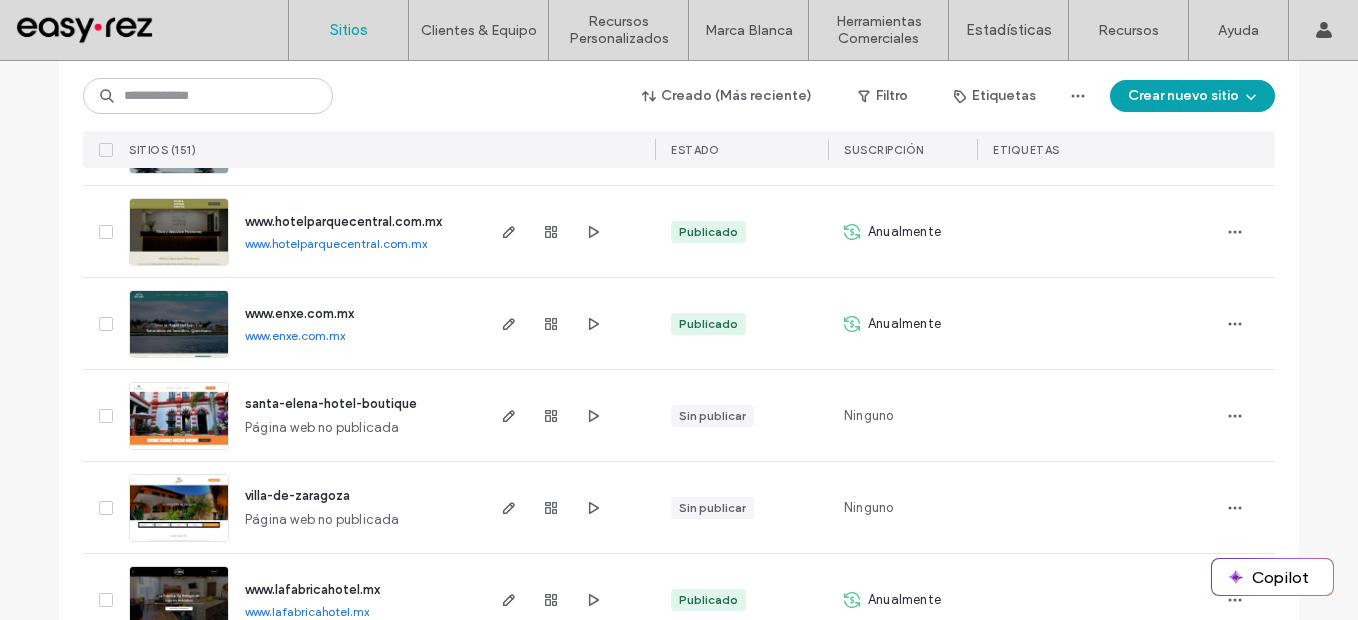 scroll, scrollTop: 1100, scrollLeft: 0, axis: vertical 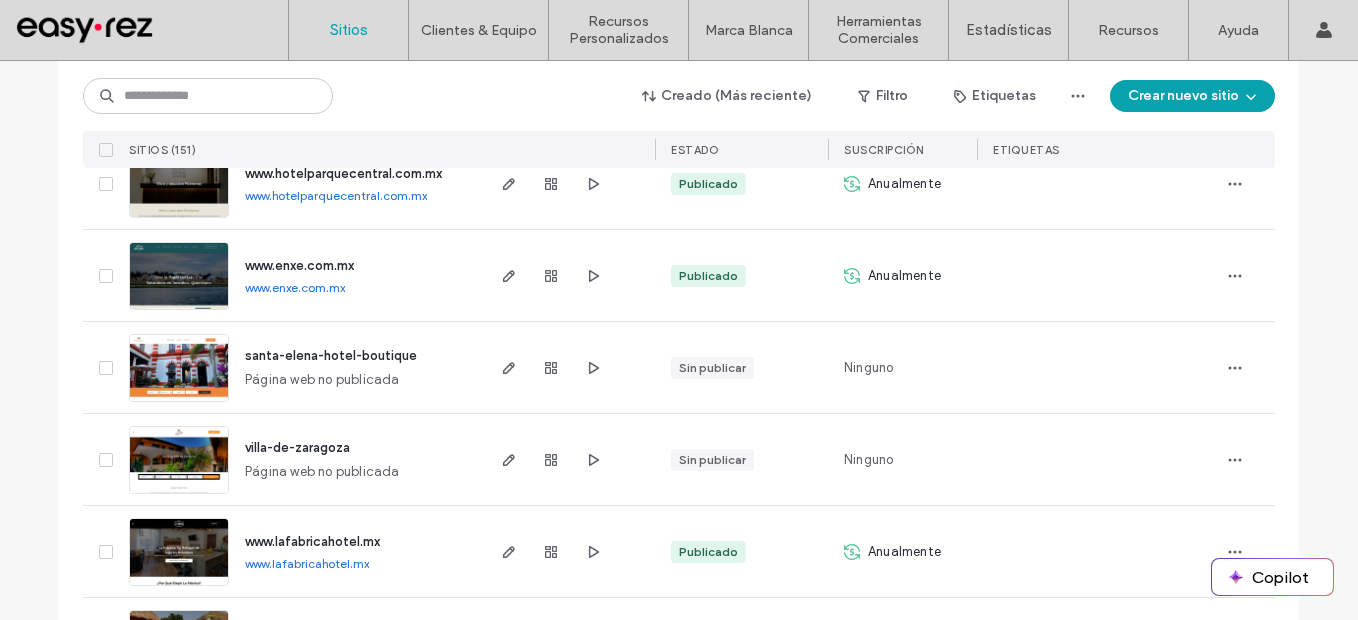 click on "www.enxe.com.mx" at bounding box center (295, 287) 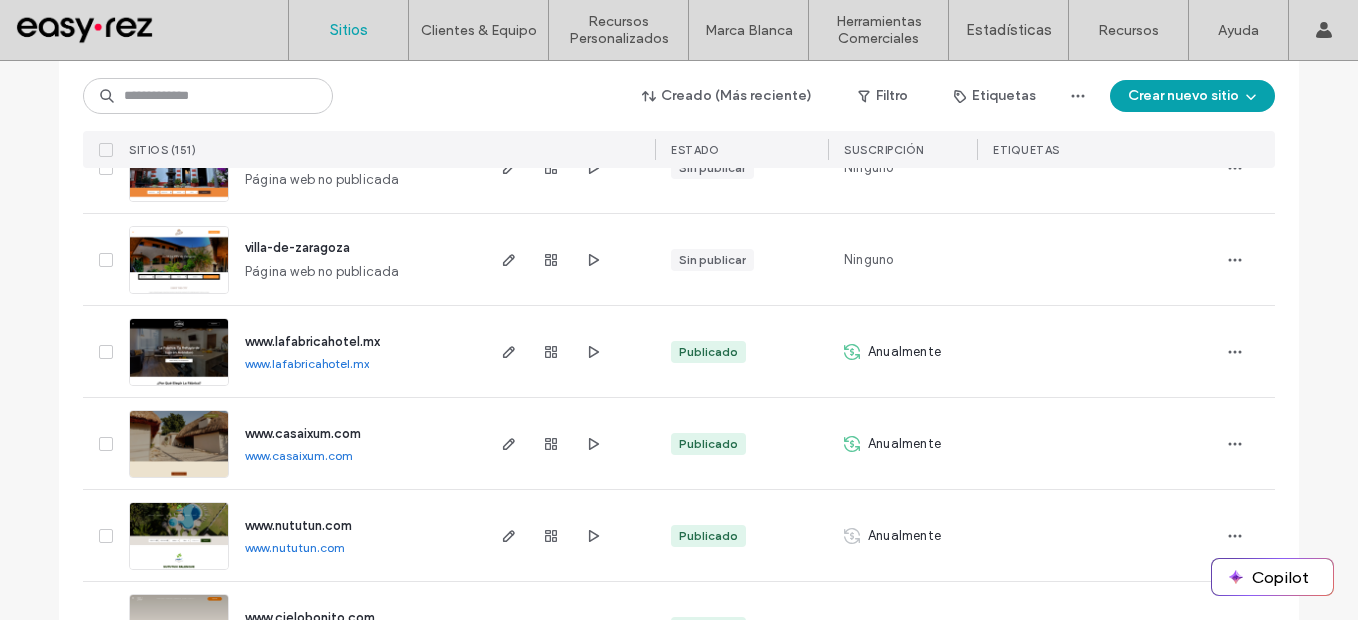 scroll, scrollTop: 1400, scrollLeft: 0, axis: vertical 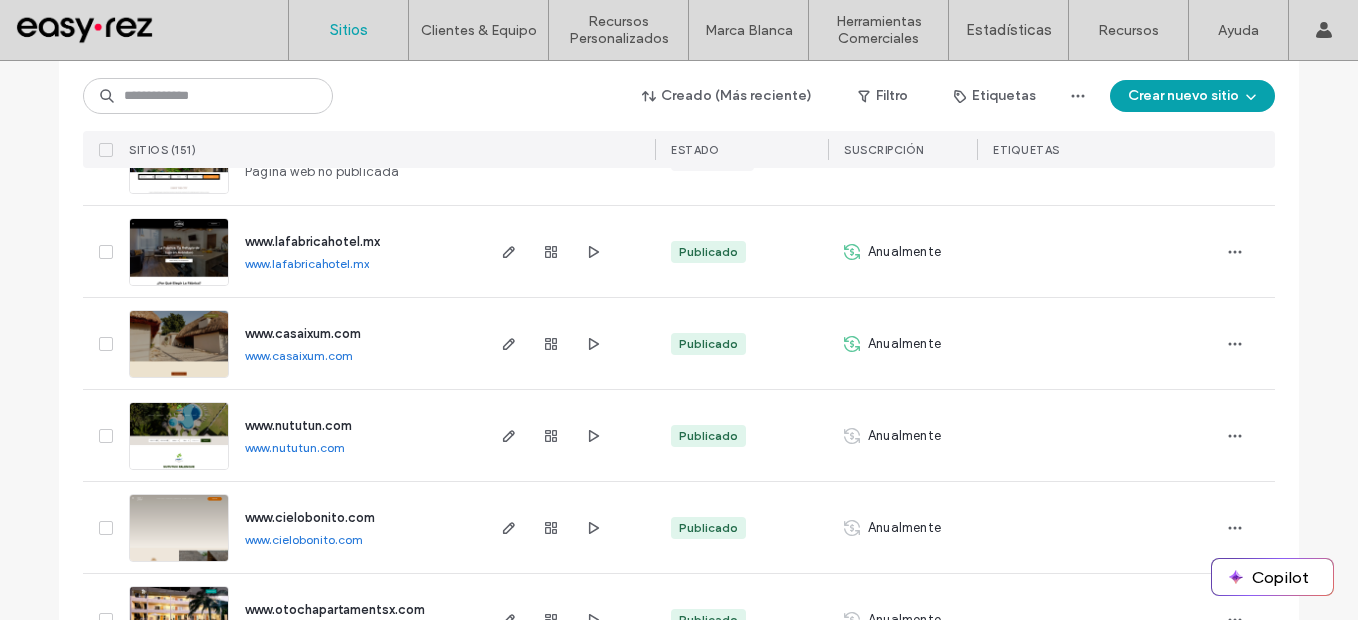 click on "www.lafabricahotel.mx" at bounding box center (307, 263) 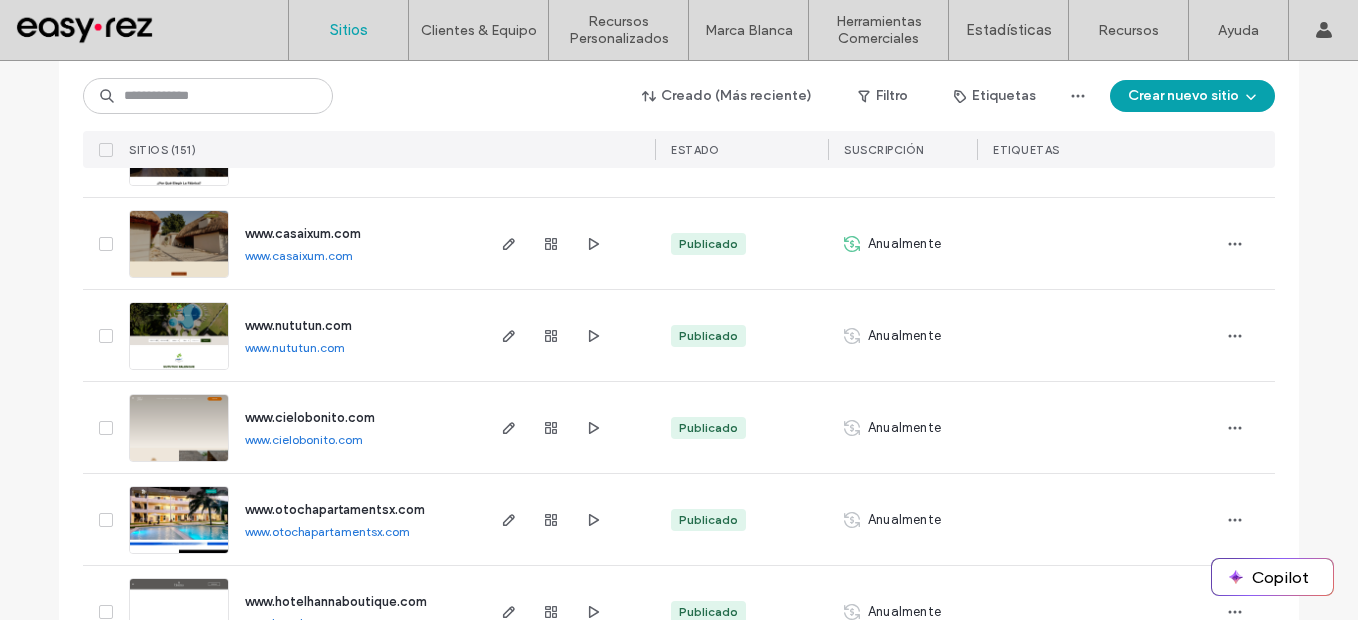 click on "www.casaixum.com" at bounding box center (299, 255) 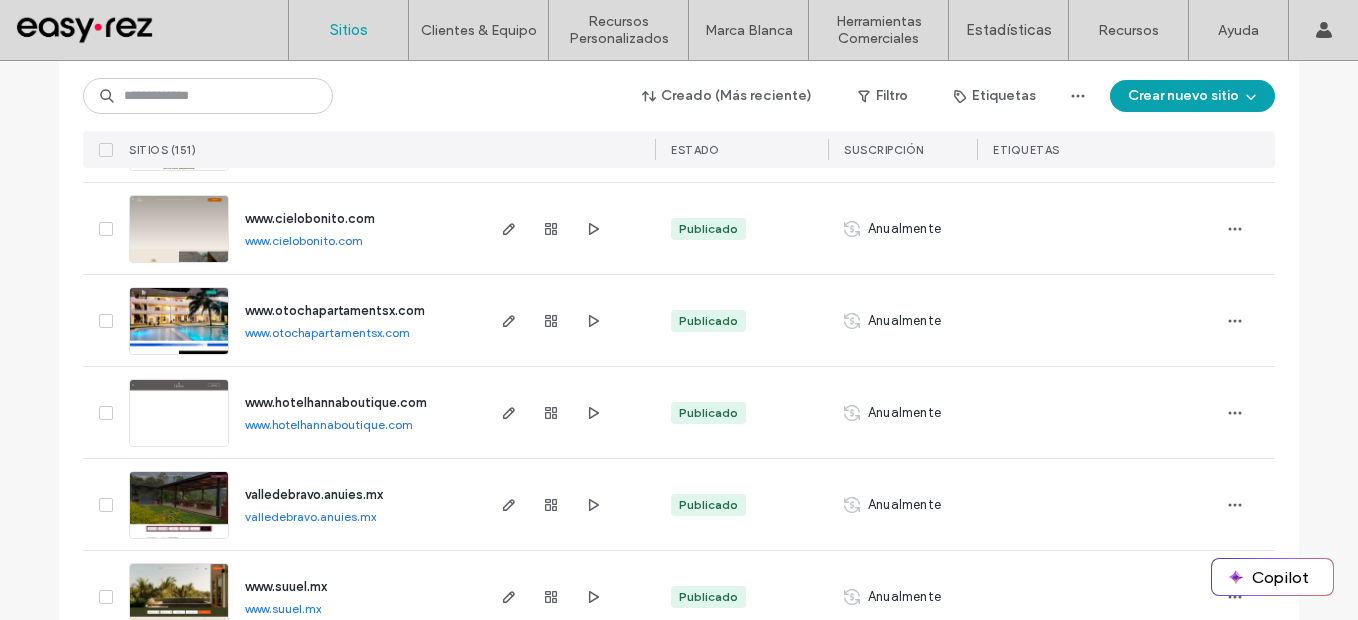 scroll, scrollTop: 1700, scrollLeft: 0, axis: vertical 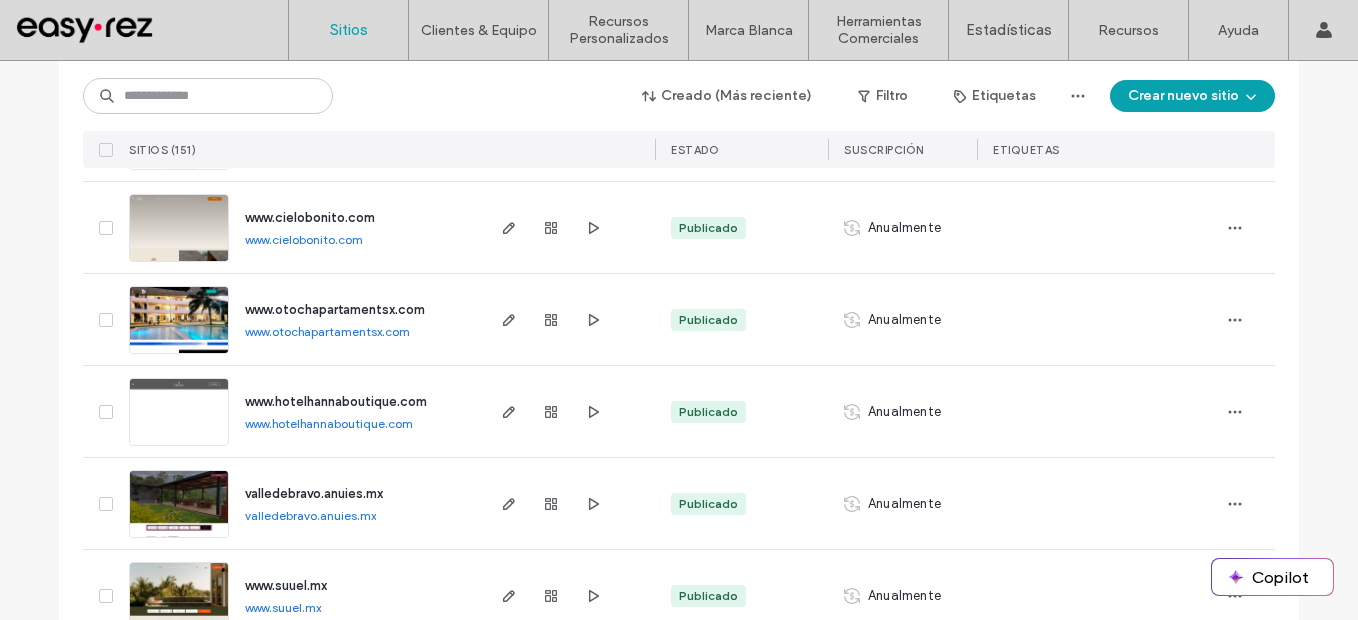 click on "www.otochapartamentsx.com" at bounding box center [327, 331] 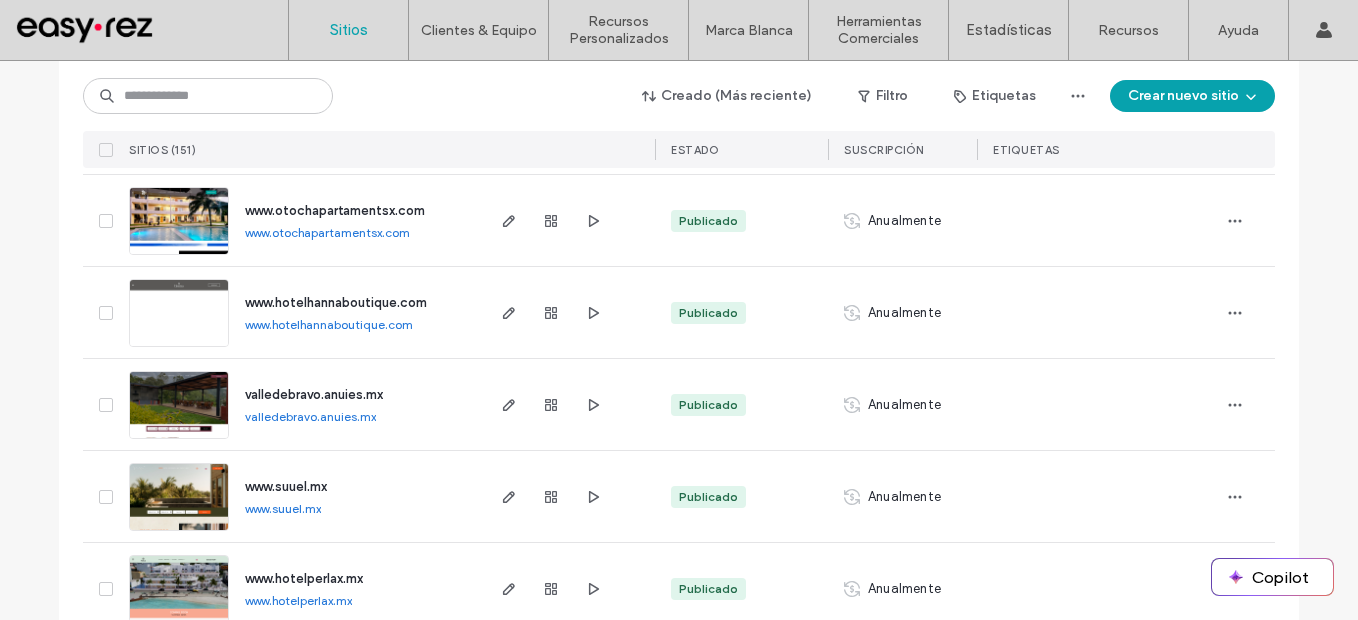 scroll, scrollTop: 1800, scrollLeft: 0, axis: vertical 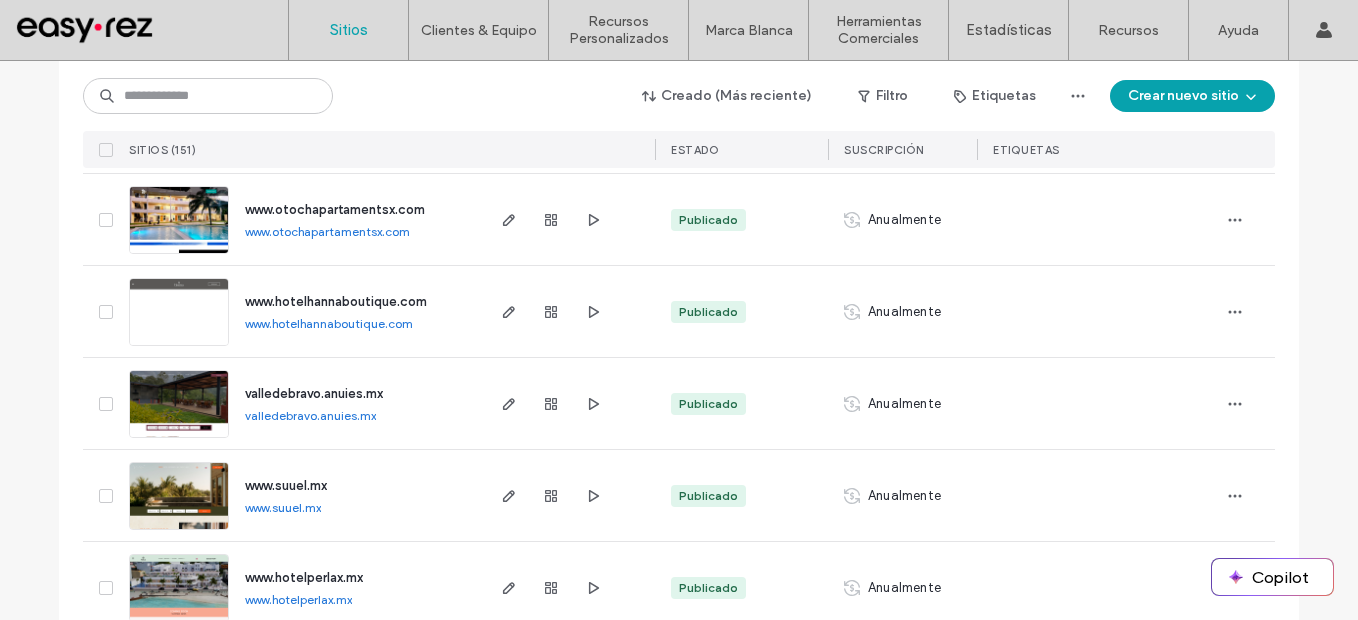 click on "valledebravo.anuies.mx" at bounding box center [310, 415] 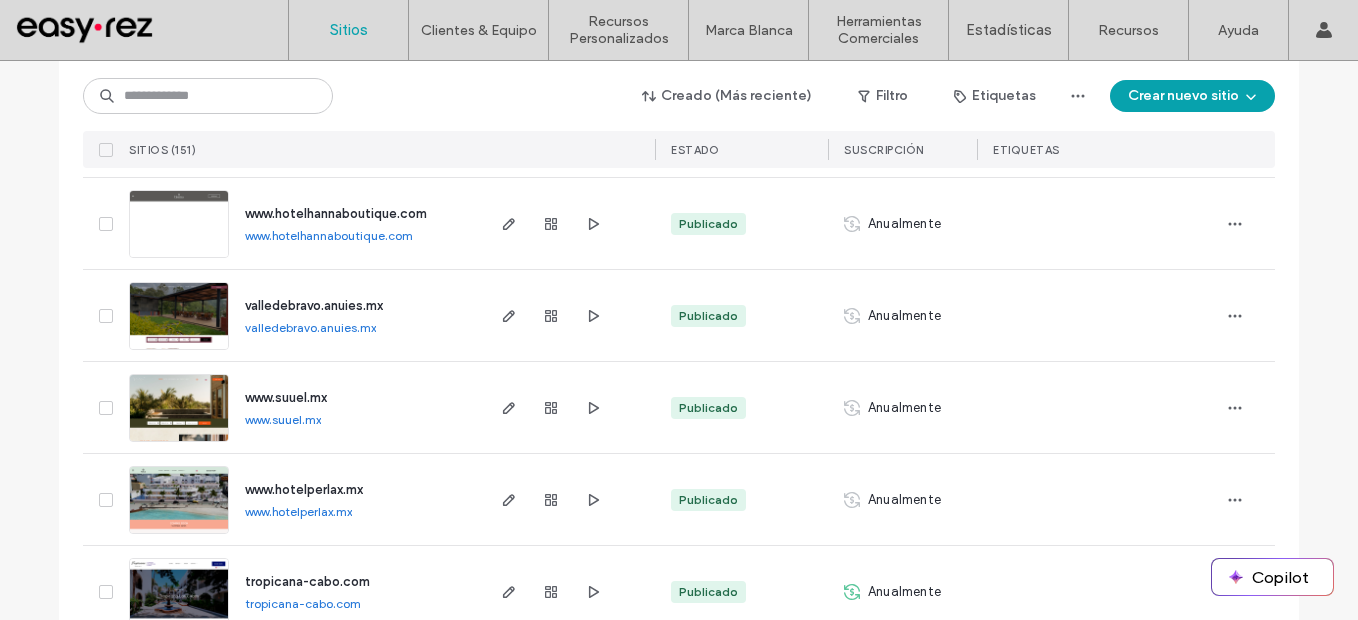 scroll, scrollTop: 2000, scrollLeft: 0, axis: vertical 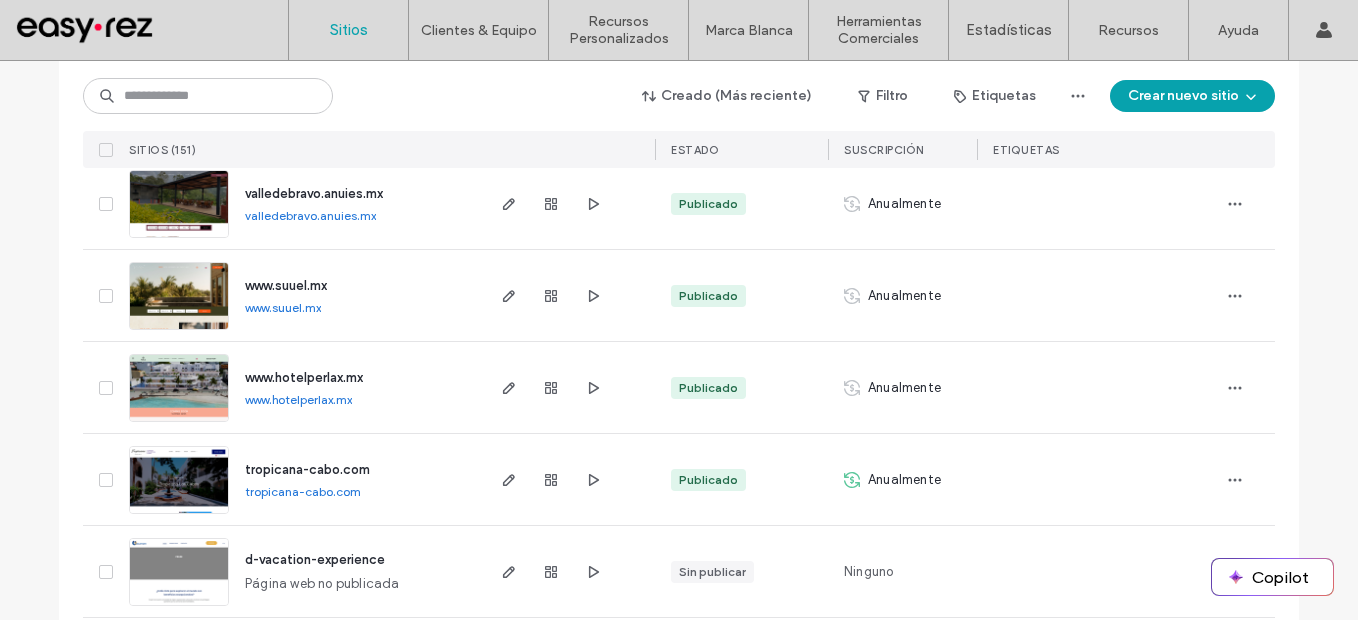 click on "valledebravo.anuies.mx" at bounding box center [310, 215] 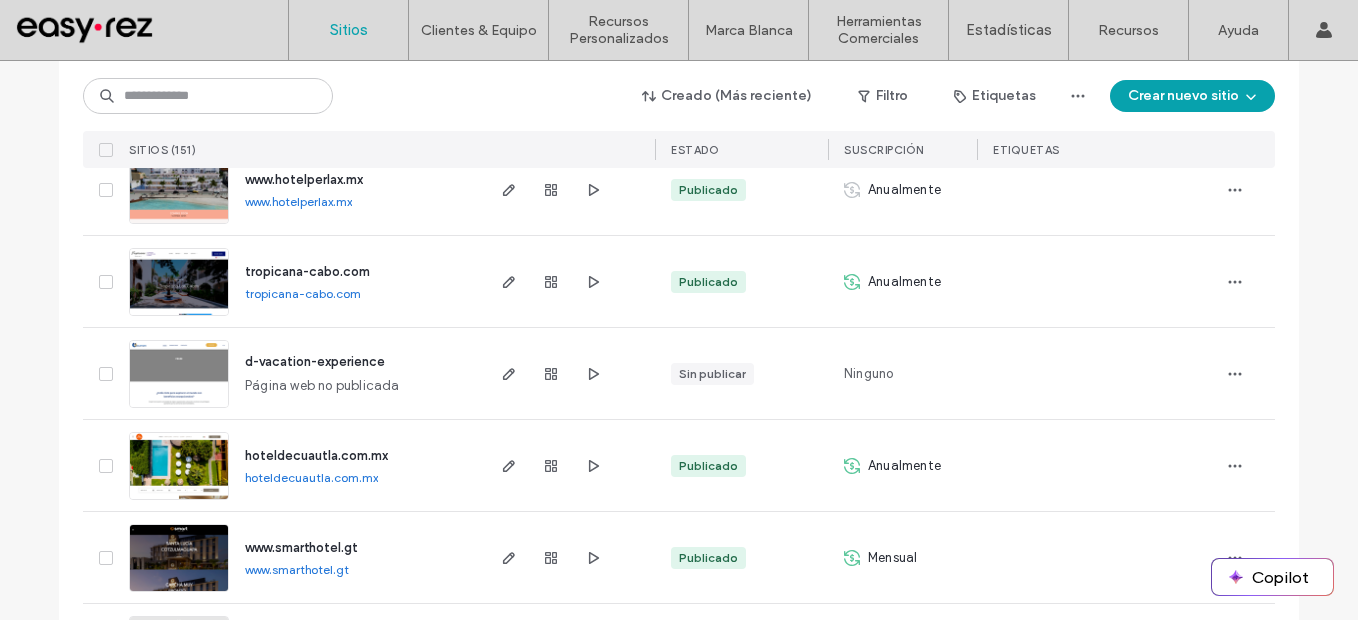 scroll, scrollTop: 2200, scrollLeft: 0, axis: vertical 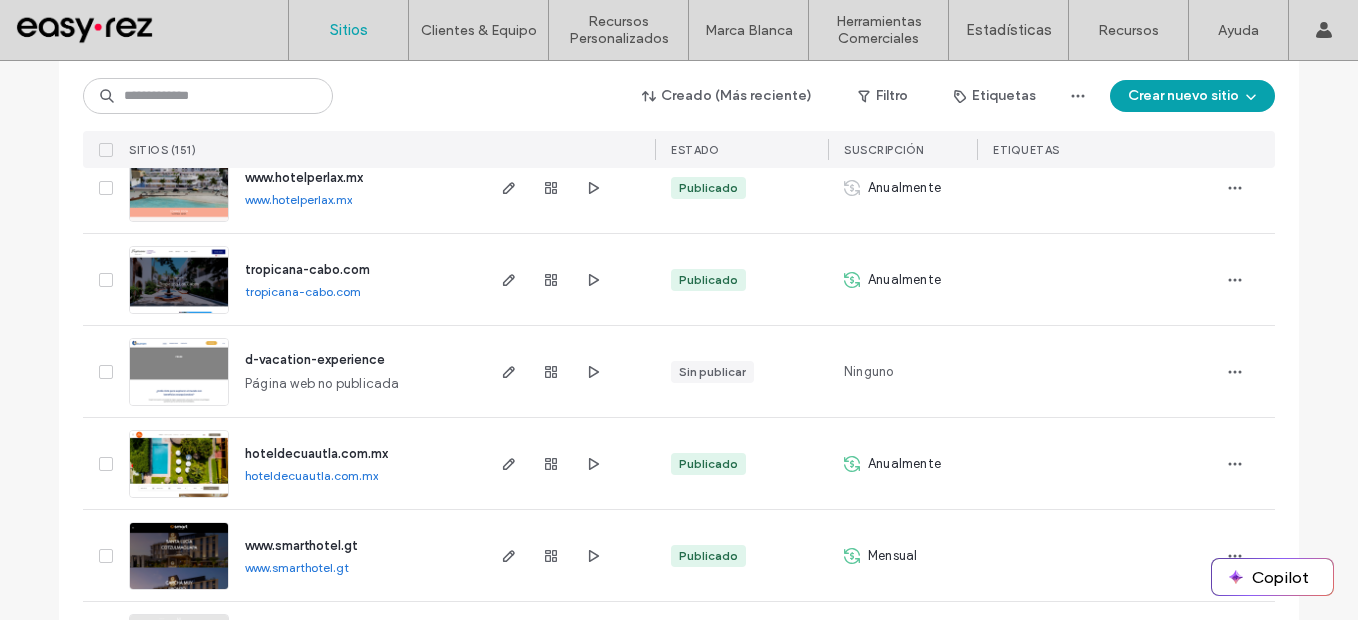 drag, startPoint x: 312, startPoint y: 477, endPoint x: 302, endPoint y: 478, distance: 10.049875 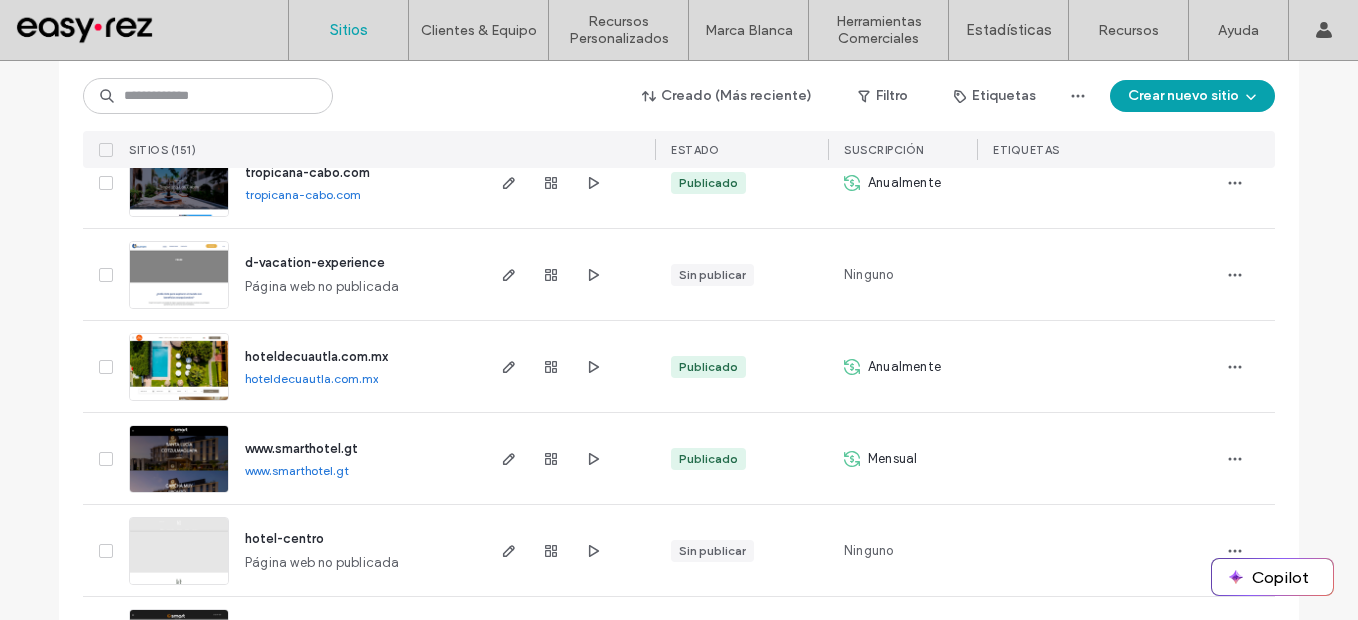 scroll, scrollTop: 2400, scrollLeft: 0, axis: vertical 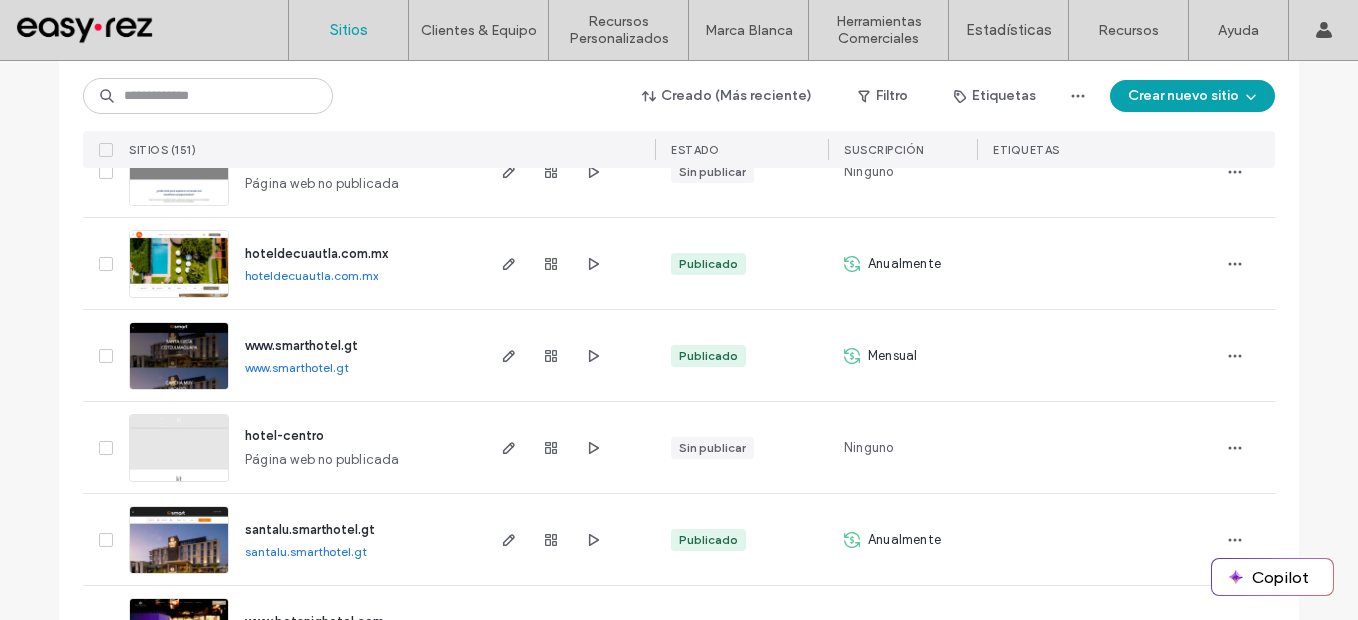 click on "www.smarthotel.gt" at bounding box center [297, 367] 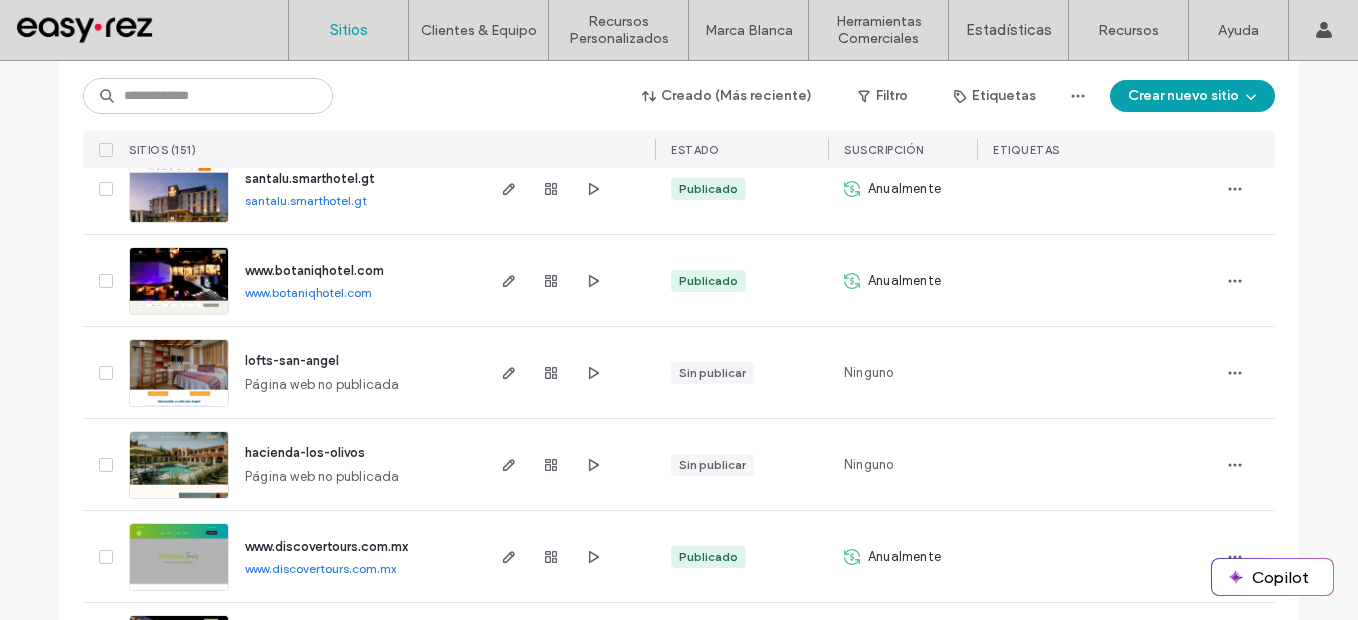 scroll, scrollTop: 2800, scrollLeft: 0, axis: vertical 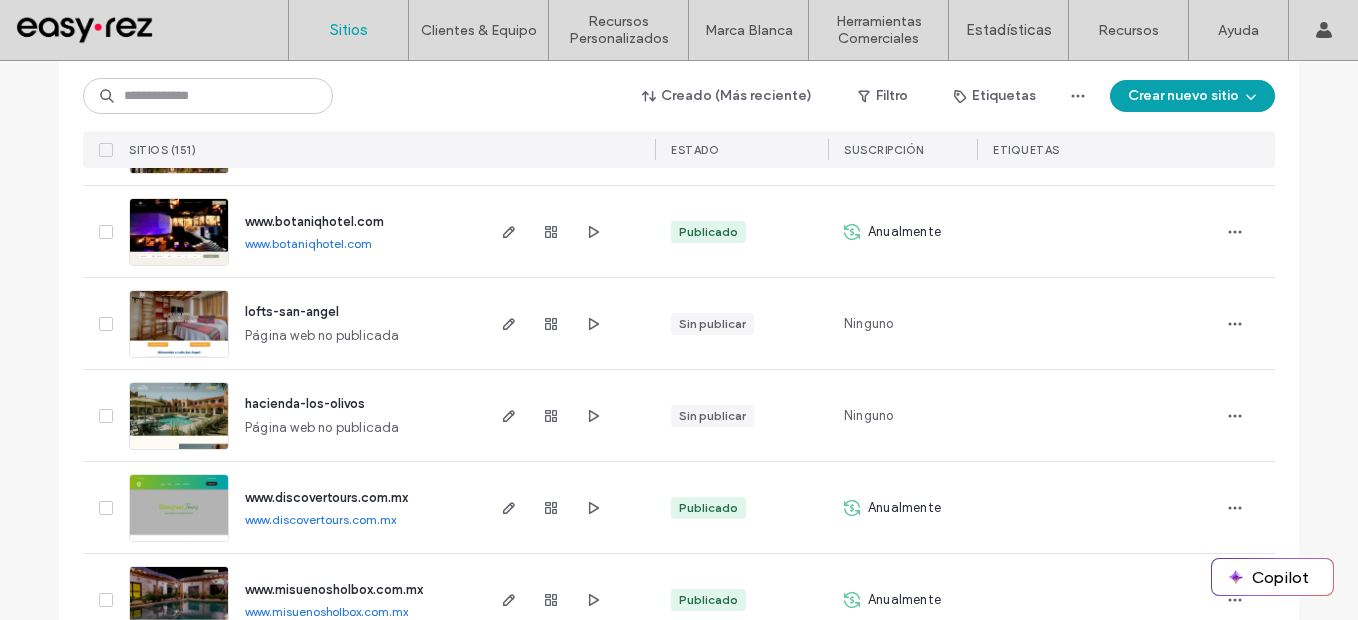 click on "www.botaniqhotel.com" at bounding box center (308, 243) 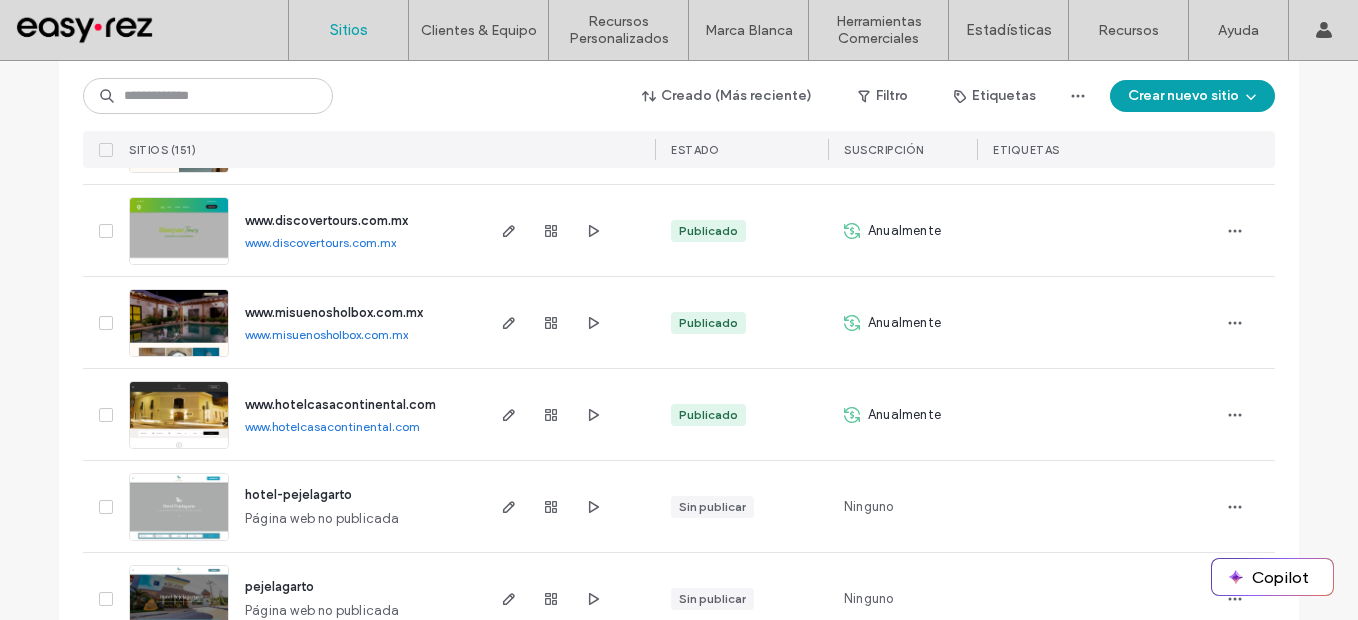 scroll, scrollTop: 3100, scrollLeft: 0, axis: vertical 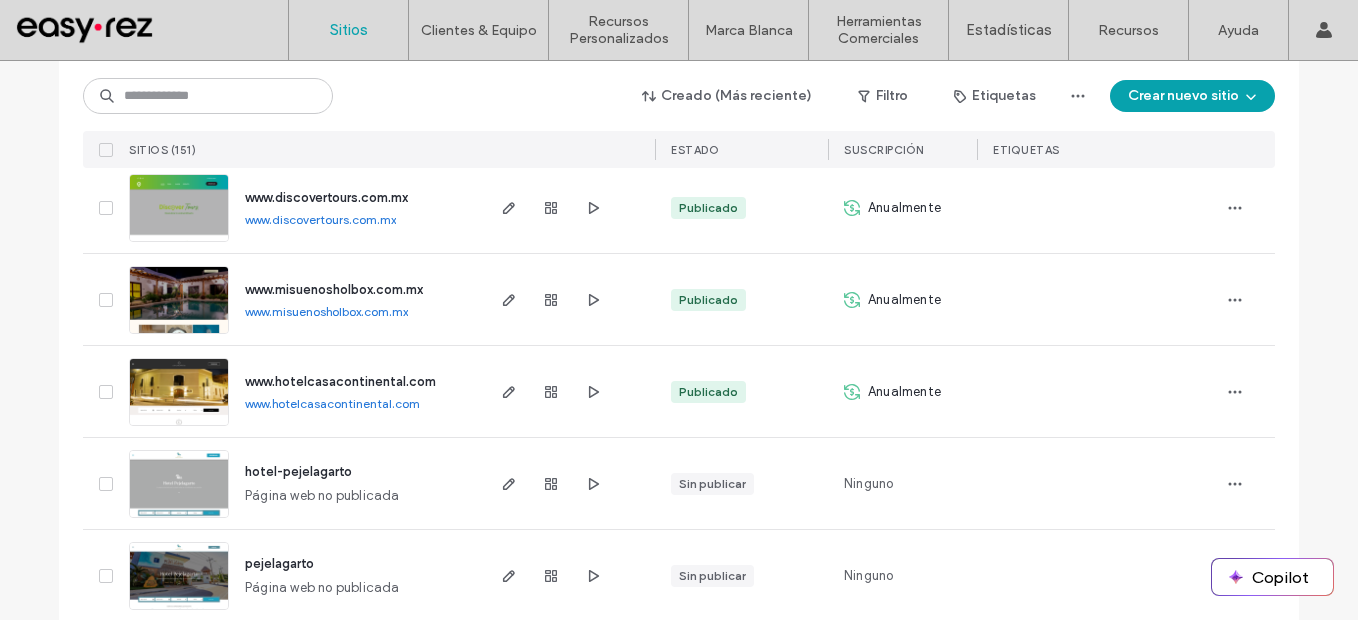 click on "www.discovertours.com.mx" at bounding box center [320, 219] 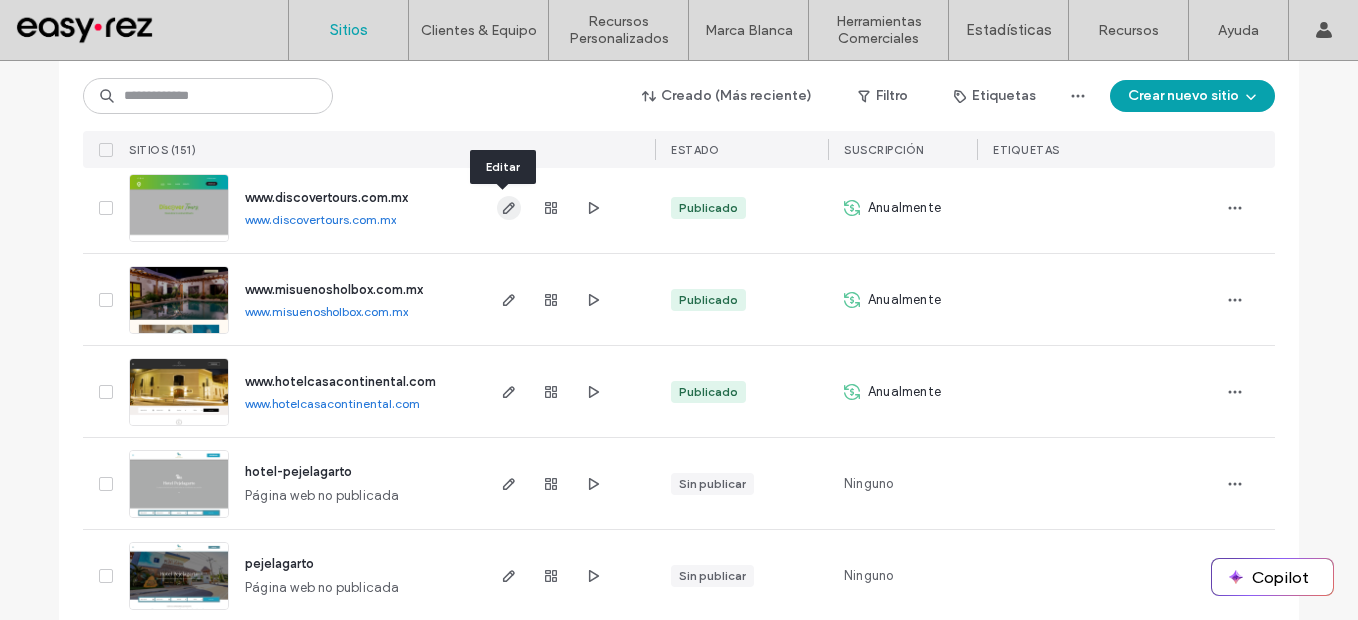 click at bounding box center (509, 208) 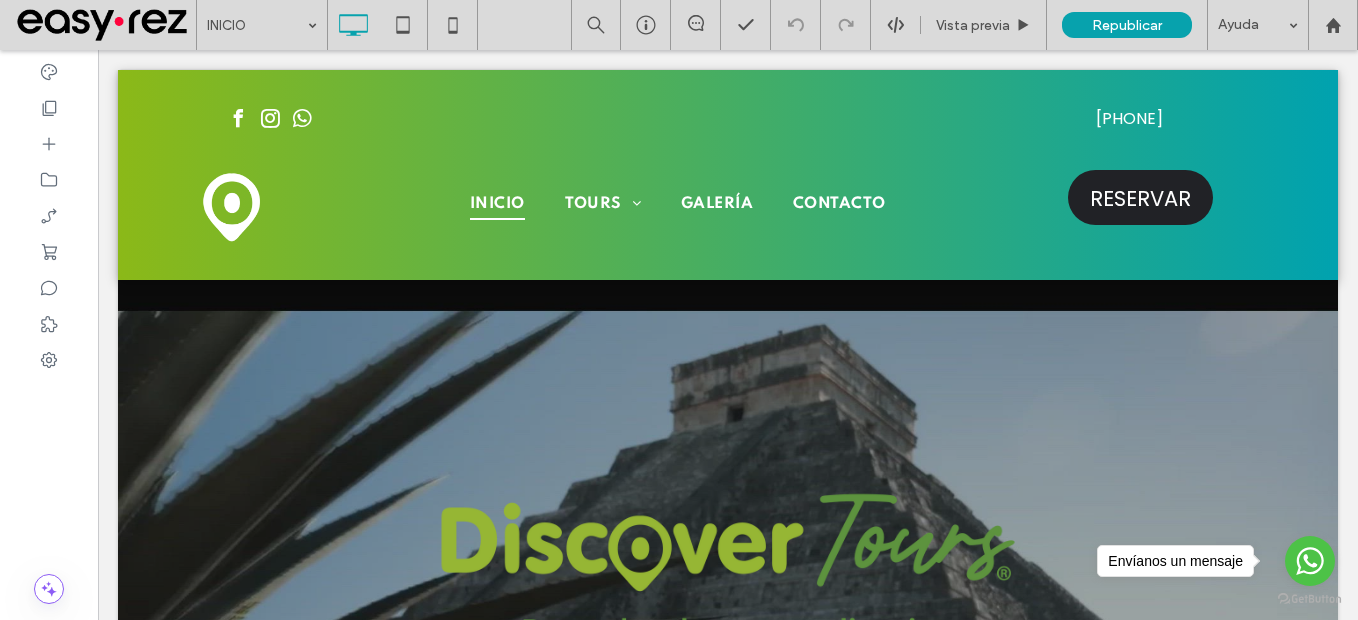 scroll, scrollTop: 0, scrollLeft: 0, axis: both 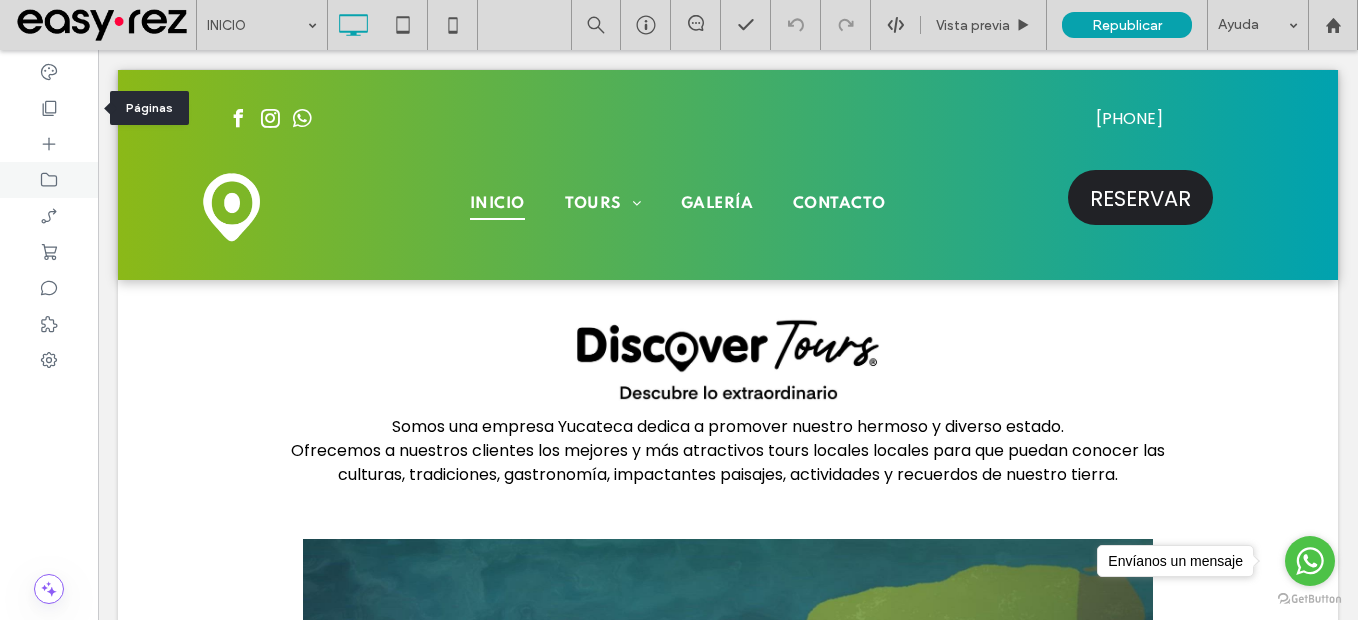 drag, startPoint x: 37, startPoint y: 113, endPoint x: 94, endPoint y: 181, distance: 88.72993 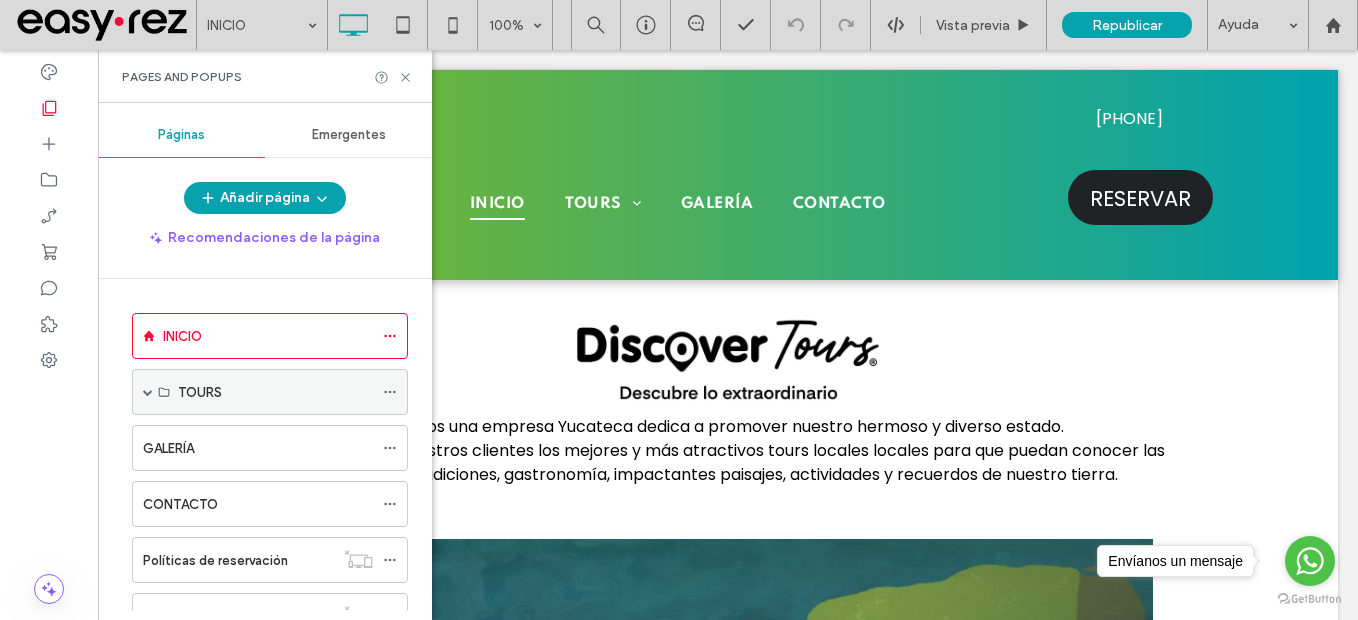 click at bounding box center [148, 392] 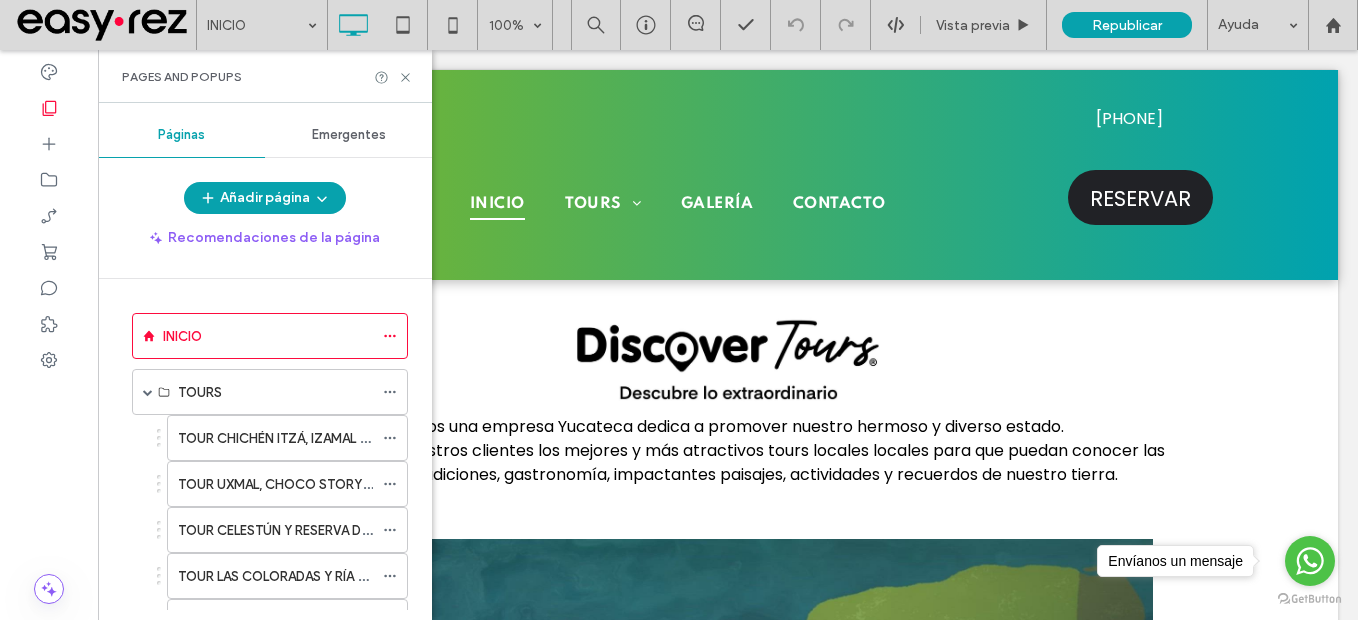 drag, startPoint x: 240, startPoint y: 449, endPoint x: 251, endPoint y: 459, distance: 14.866069 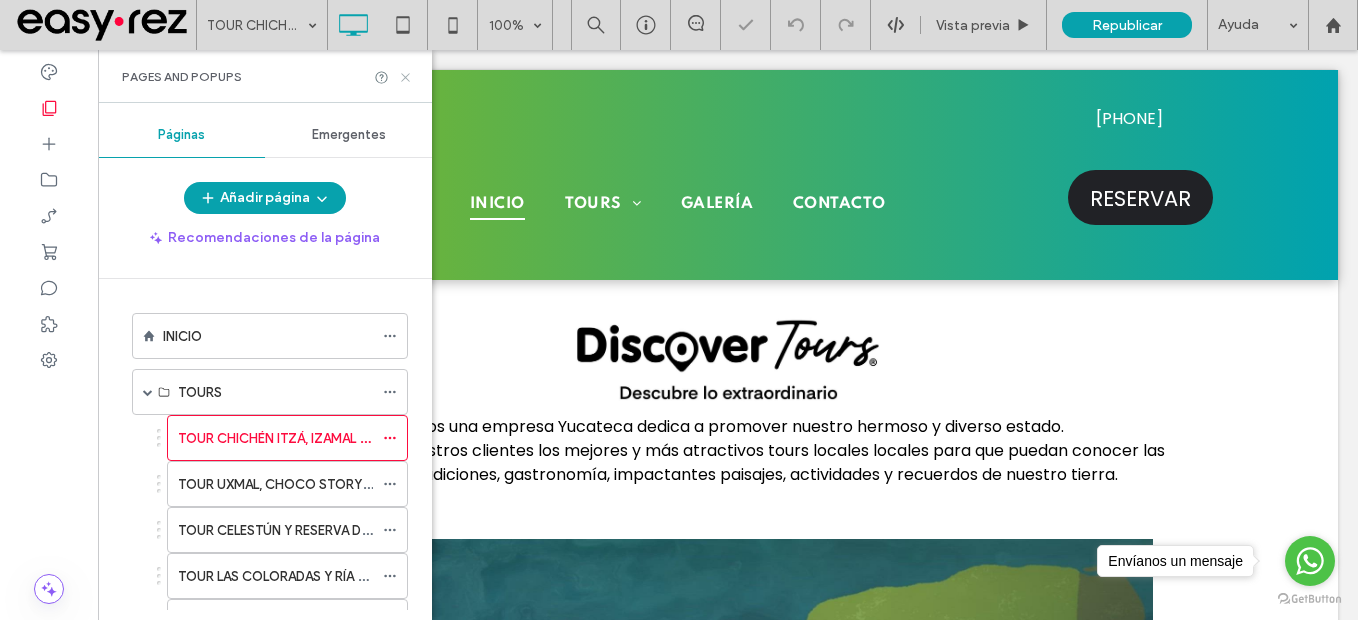 click 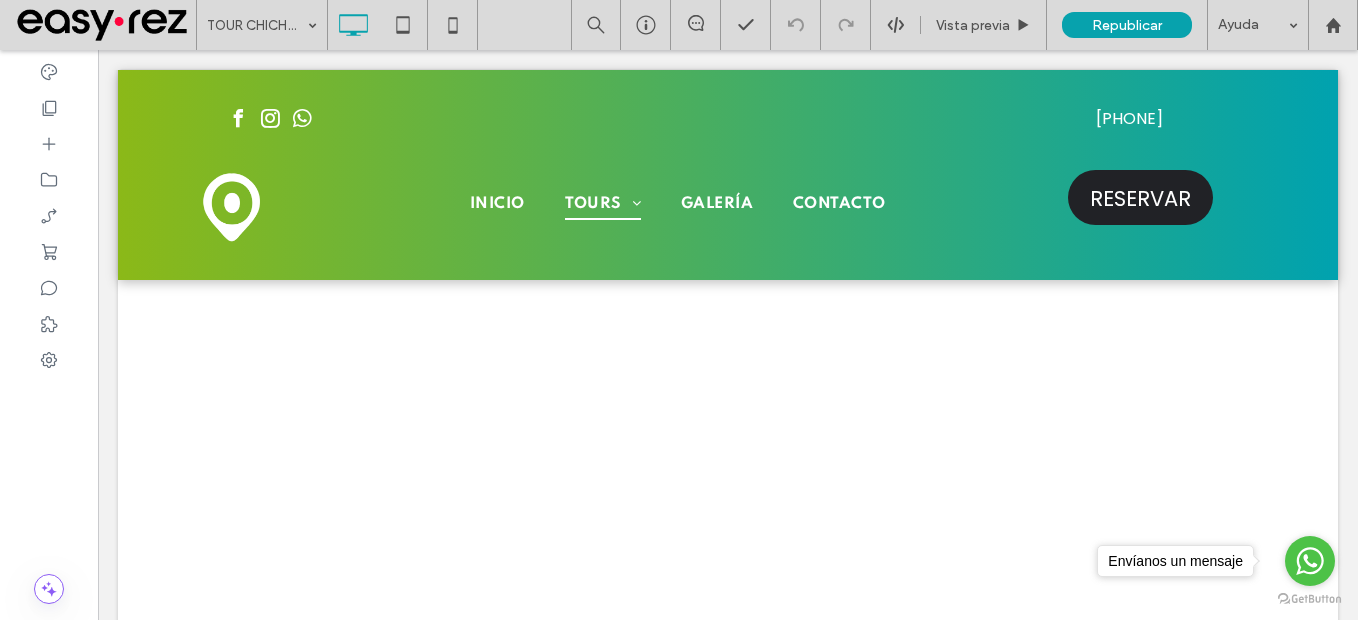 scroll, scrollTop: 3100, scrollLeft: 0, axis: vertical 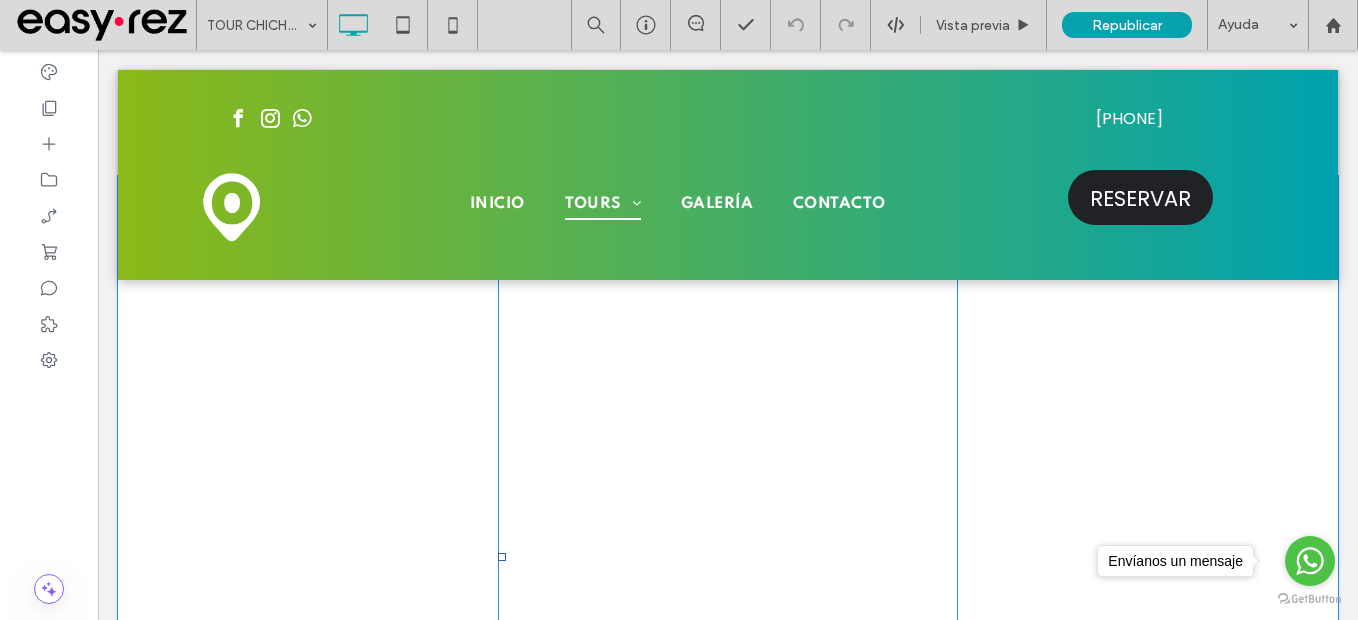 click at bounding box center (728, 557) 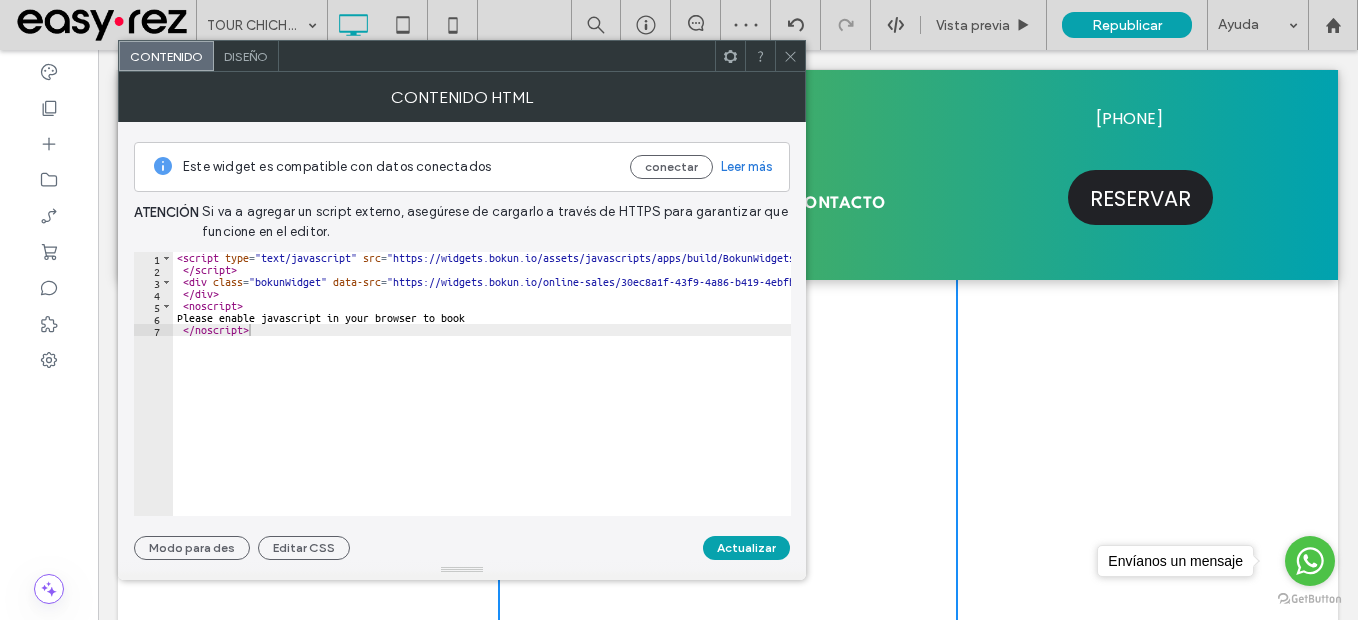 click at bounding box center [790, 56] 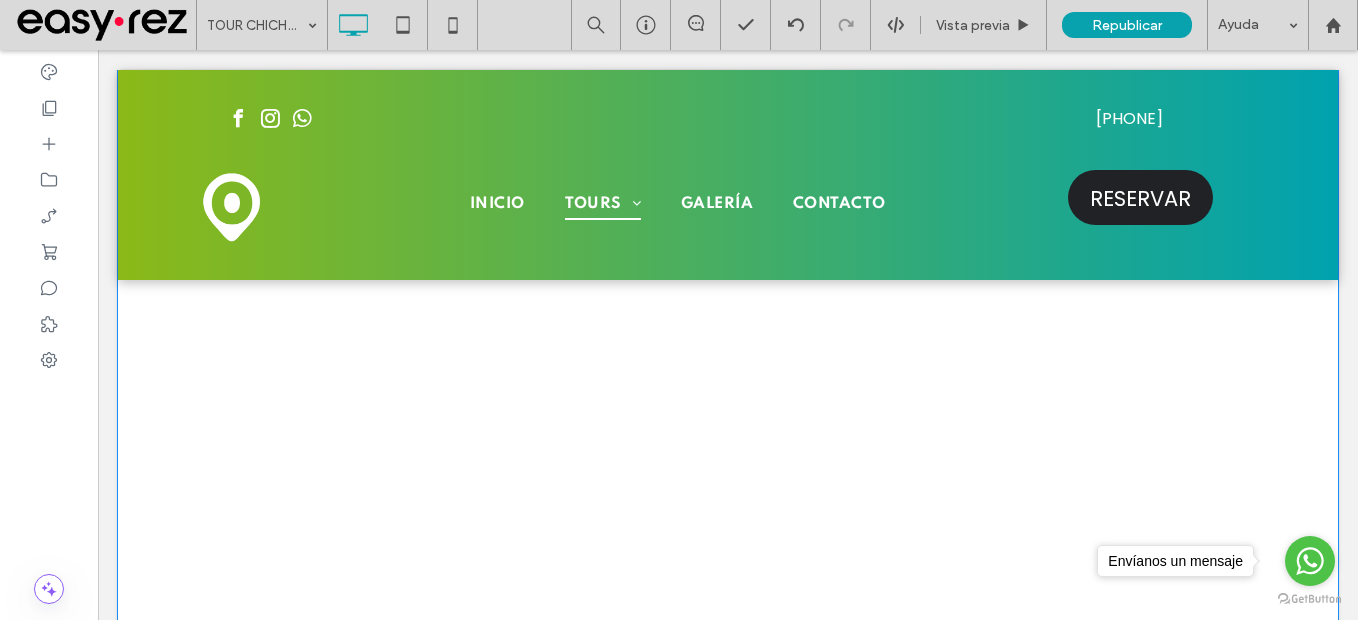 scroll, scrollTop: 3000, scrollLeft: 0, axis: vertical 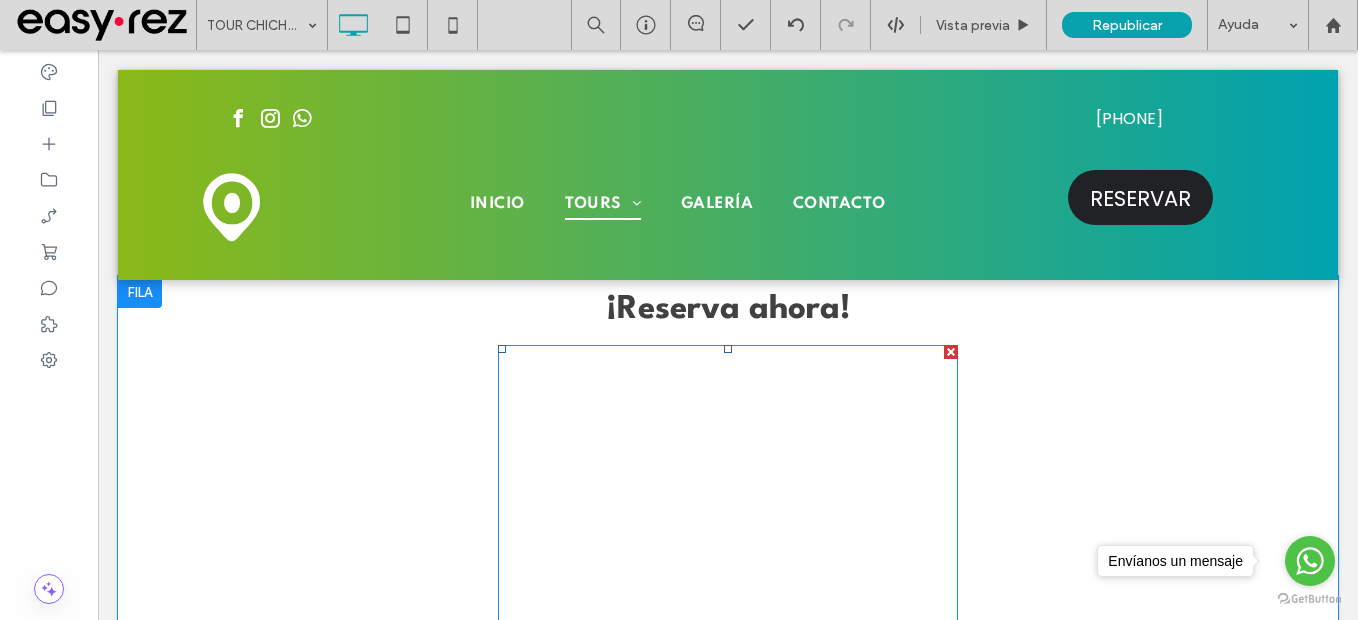 click at bounding box center (728, 657) 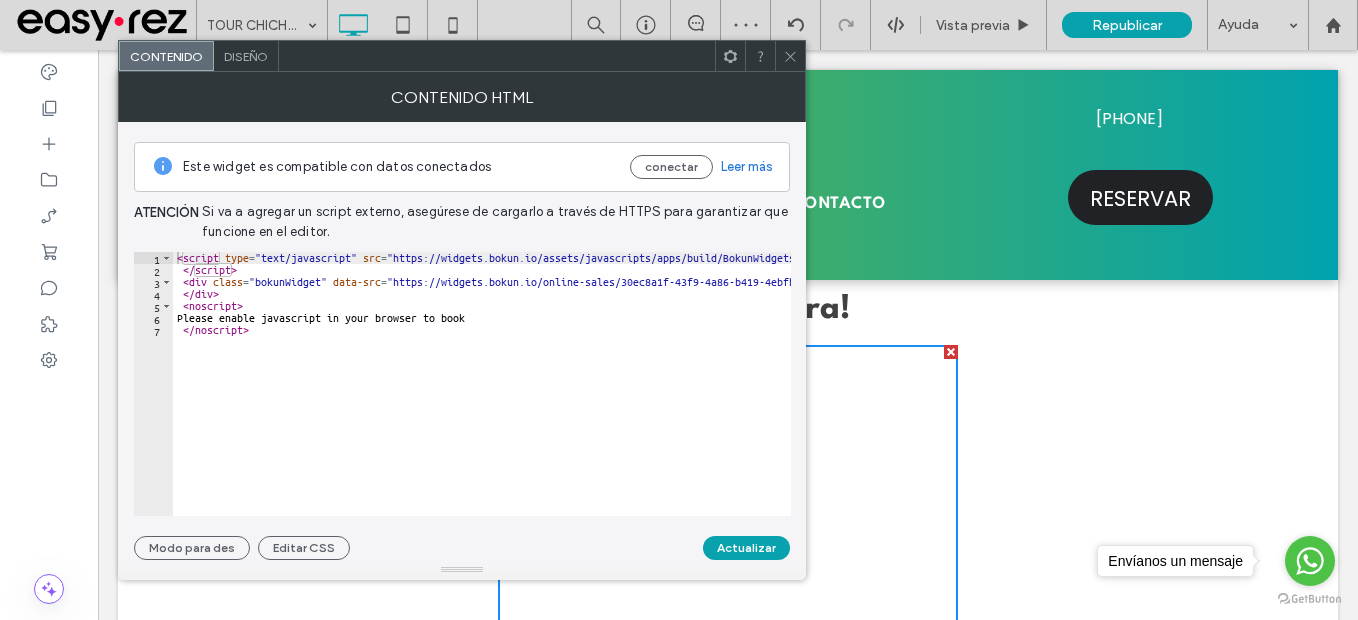 click 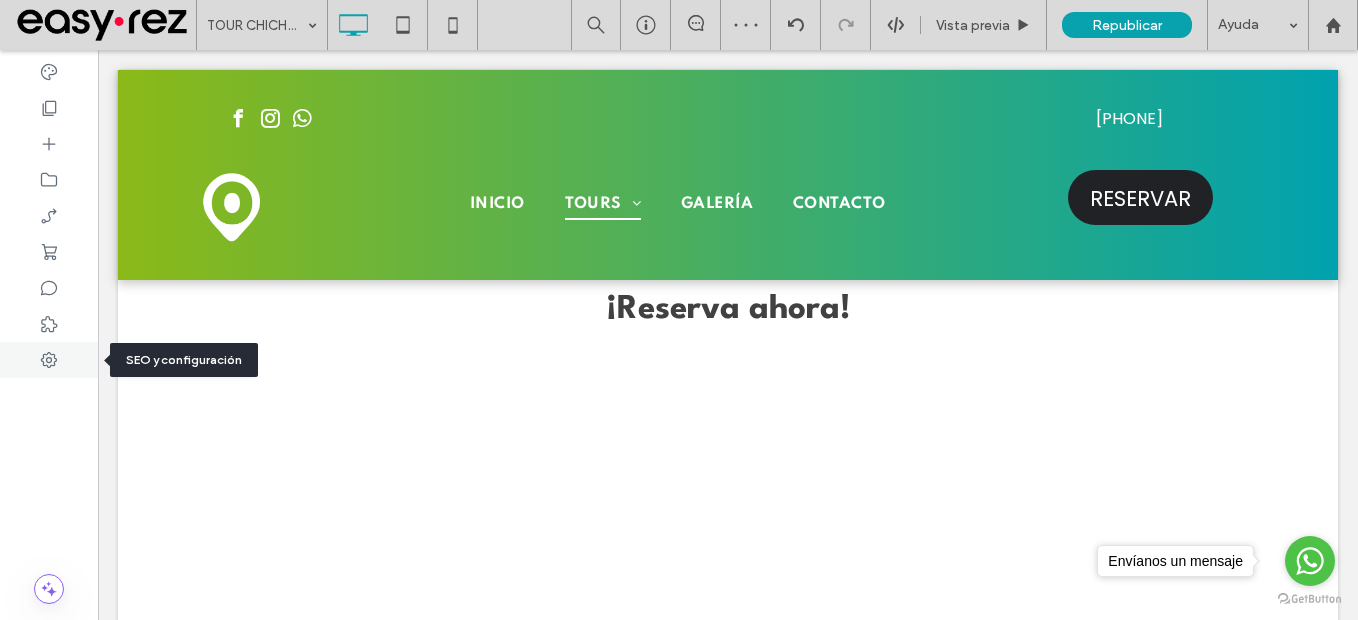 click 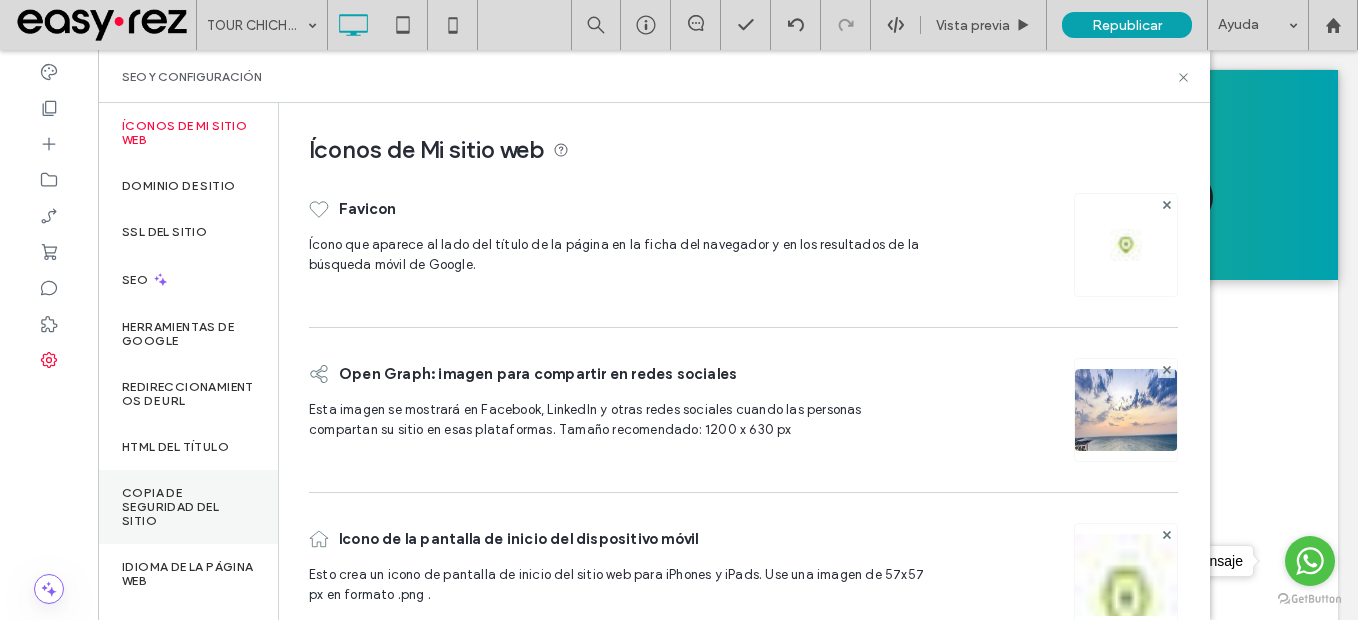 click on "Copia de seguridad del sitio" at bounding box center [188, 507] 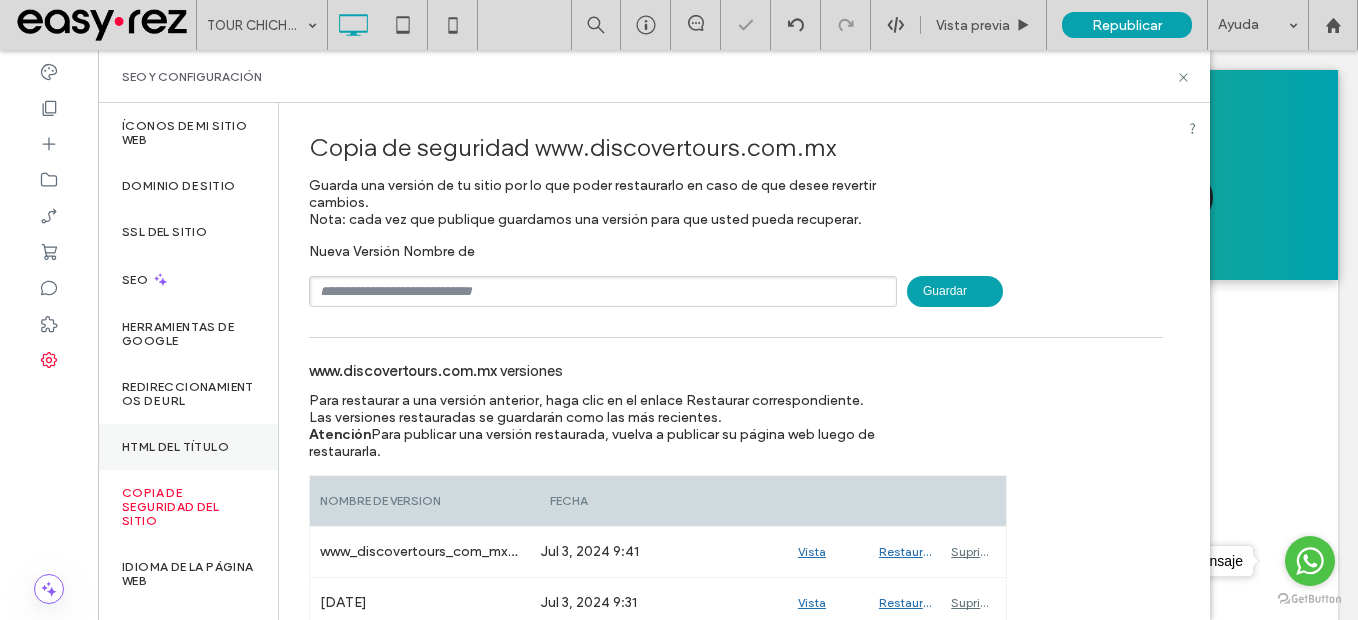 click on "HTML del título" at bounding box center (175, 447) 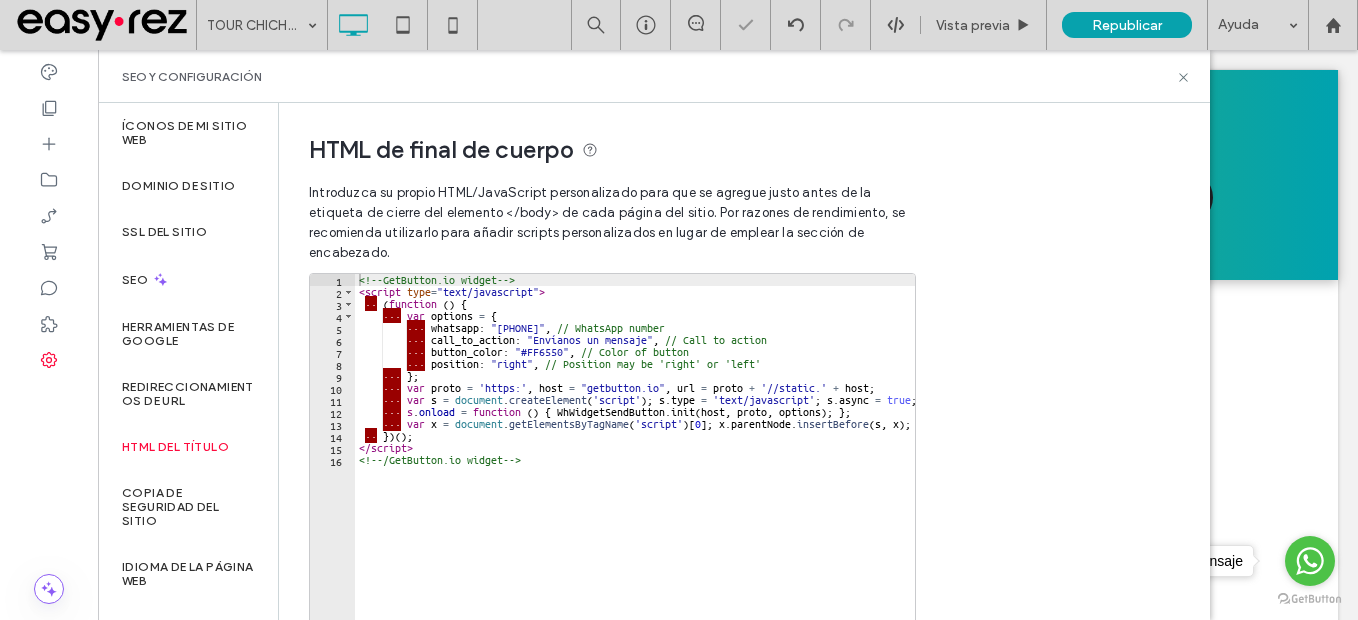 click on "HTML de final de cuerpo Introduzca su propio HTML/​JavaScript personalizado para que se agregue justo antes de la etiqueta de cierre del elemento </body> de cada página del sitio. Por razones de rendimiento, se recomienda utilizarlo para añadir scripts personalizados en lugar de emplear la sección de encabezado.
1 2 3 4 5 6 7 8 9 10 11 12 13 14 15 16 <!--  GetButton.io widget  --> < script   type = "text/javascript" >   ··   ( function   ( )   {      ···   var   options   =   {           ···   whatsapp :   "+52 999 411 4840" ,   // WhatsApp number           ···   call_to_action :   "Envíanos un mensaje" ,   // Call to action           ···   button_color :   "#FF6550" ,   // Color of button           ···   position :   "right" ,   // Position may be 'right' or 'left'      ···   } ;      ···   var   proto   =   'https:' ,   host   =   "getbutton.io" ,   url   =   proto   +   '//static.'   +   host ;      ···   var   s   =   document . createElement ( 'script' ) ;   s . type   =" at bounding box center [744, 361] 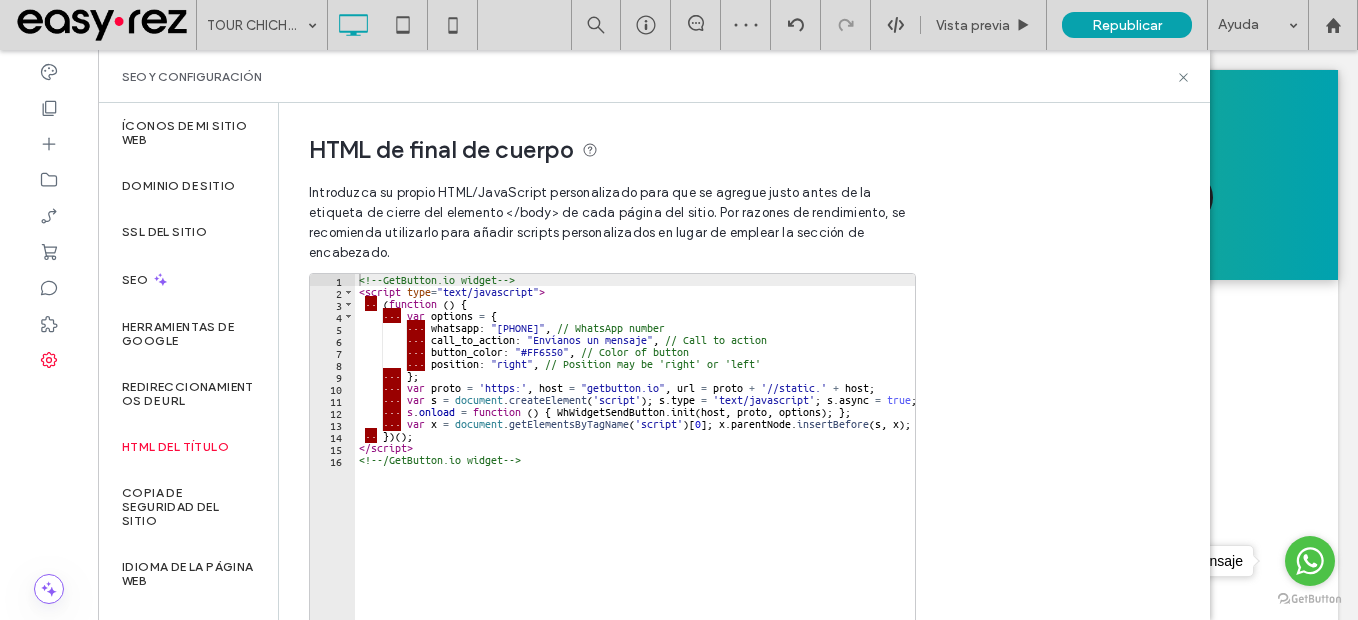 type on "**********" 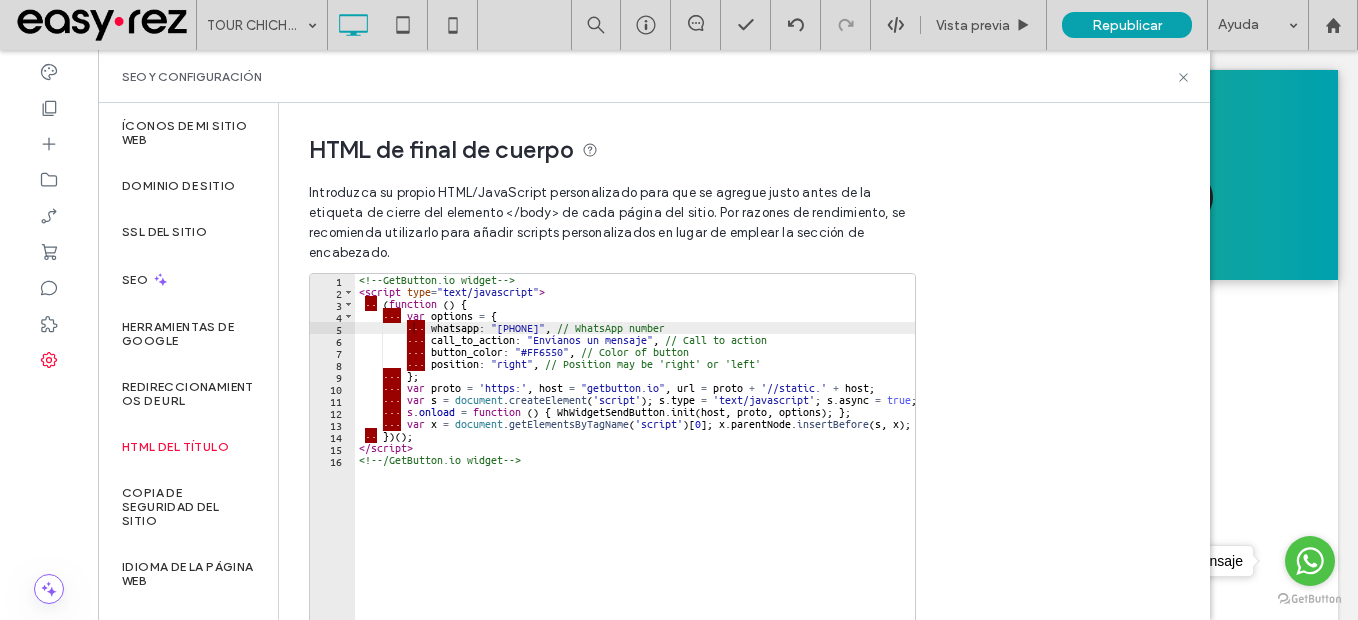 click on "**********" at bounding box center [744, 361] 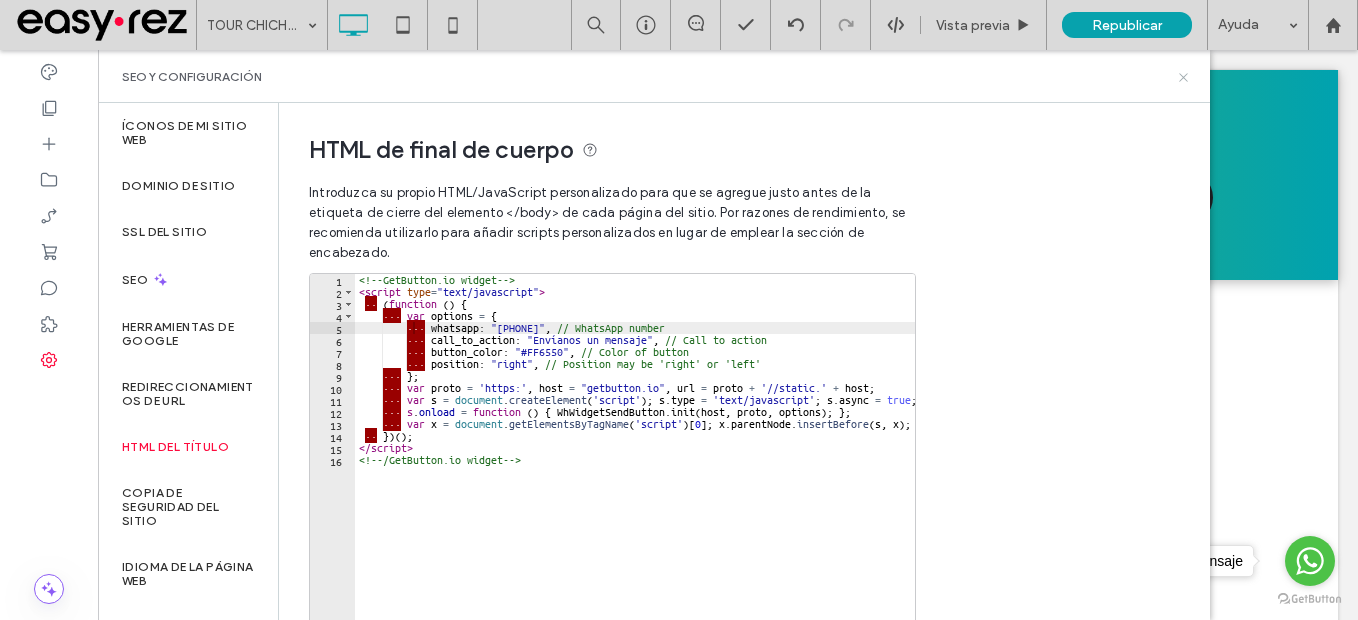 click 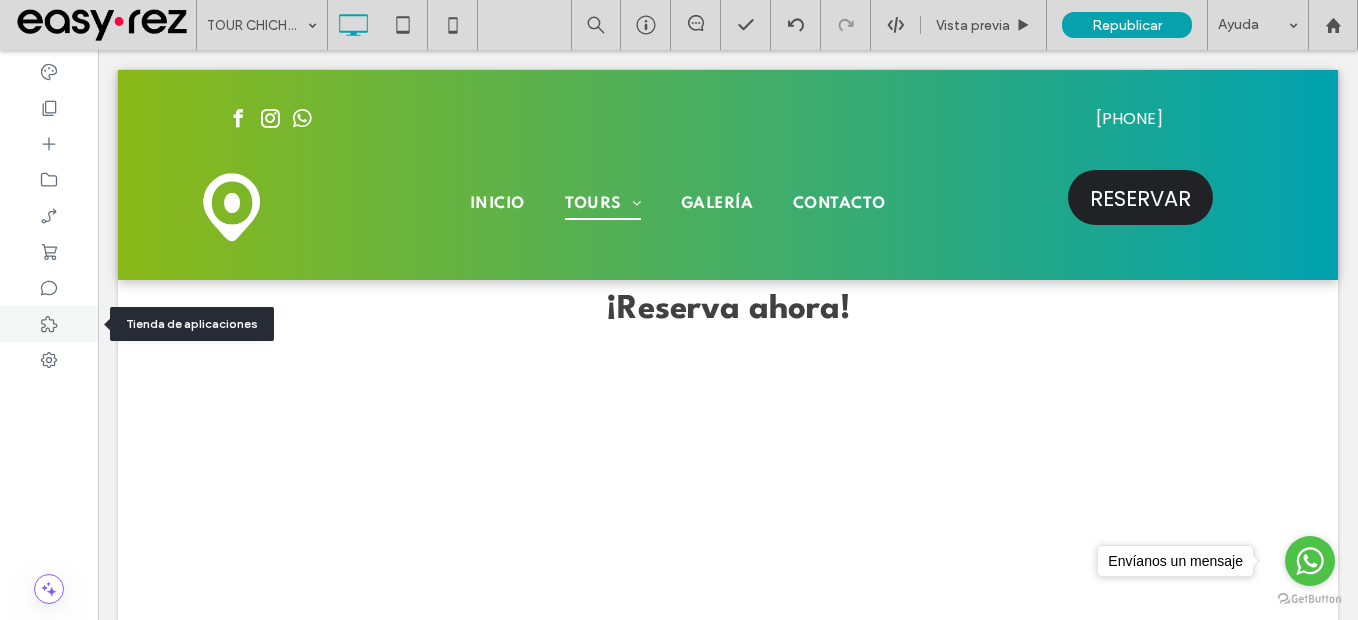 click at bounding box center (49, 335) 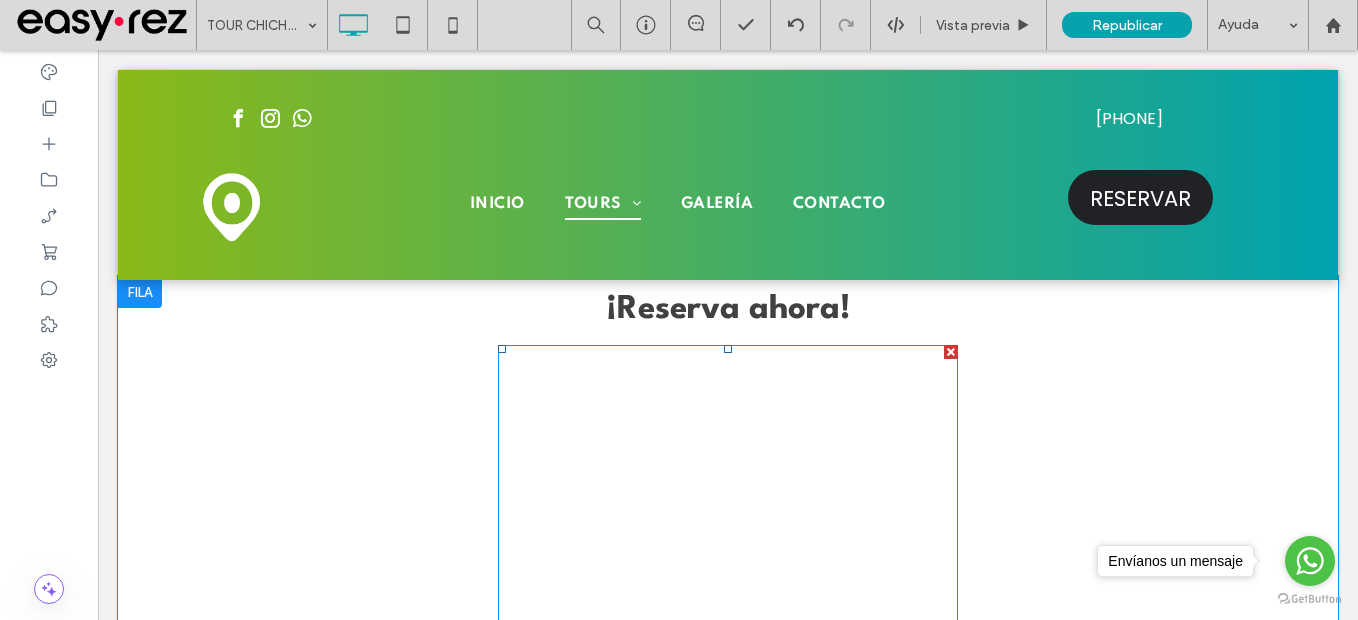 click at bounding box center (728, 657) 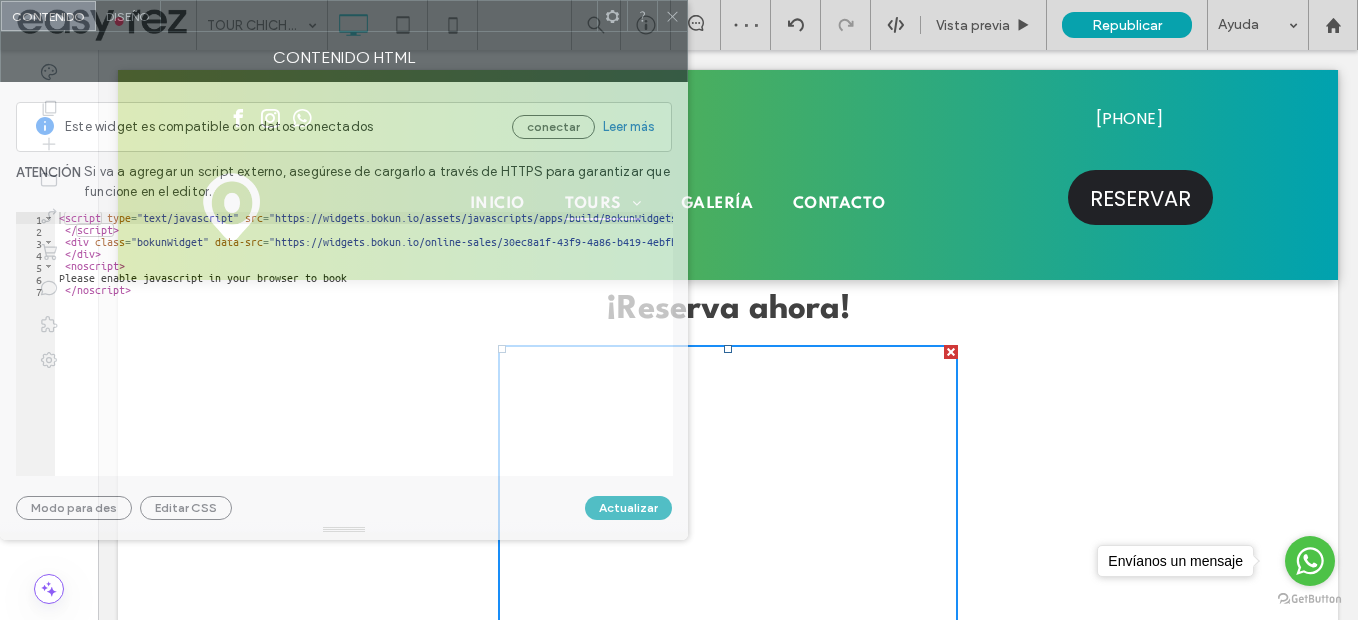 drag, startPoint x: 563, startPoint y: 62, endPoint x: 409, endPoint y: -4, distance: 167.54701 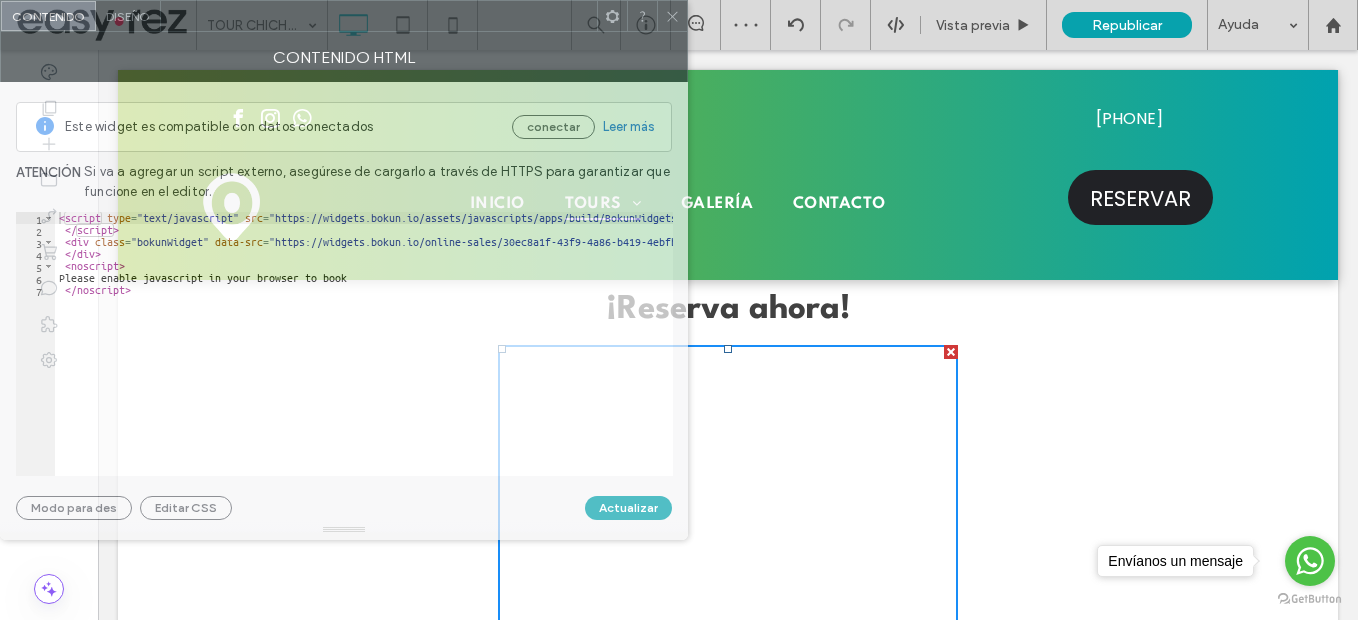 click on ".wqwq-1{fill:#231f20;}
.cls-1q, .cls-2q { fill-rule: evenodd; }
.cls-2q { fill: #6e8188; }
True_local
Agendize
HealthEngine
x_close_popup
from_your_site
multi_language
zoom-out
zoom-in
z_vimeo
z_yelp
z_picassa
w_vCita
youtube
yelp
x2
x
x_x
x_alignright
x_handwritten
wrench
wordpress
windowsvv
win8
whats_app
wallet
warning-sign
w_youtube
w_youtube_channel
w_yelp
w_video
w_twitter
w_title
w_tabs
w_social_icons
w_spacer
w_share
w_rss_feed
w_recent-posts
w_push
w_paypal
w_photo_gallery" at bounding box center (679, 310) 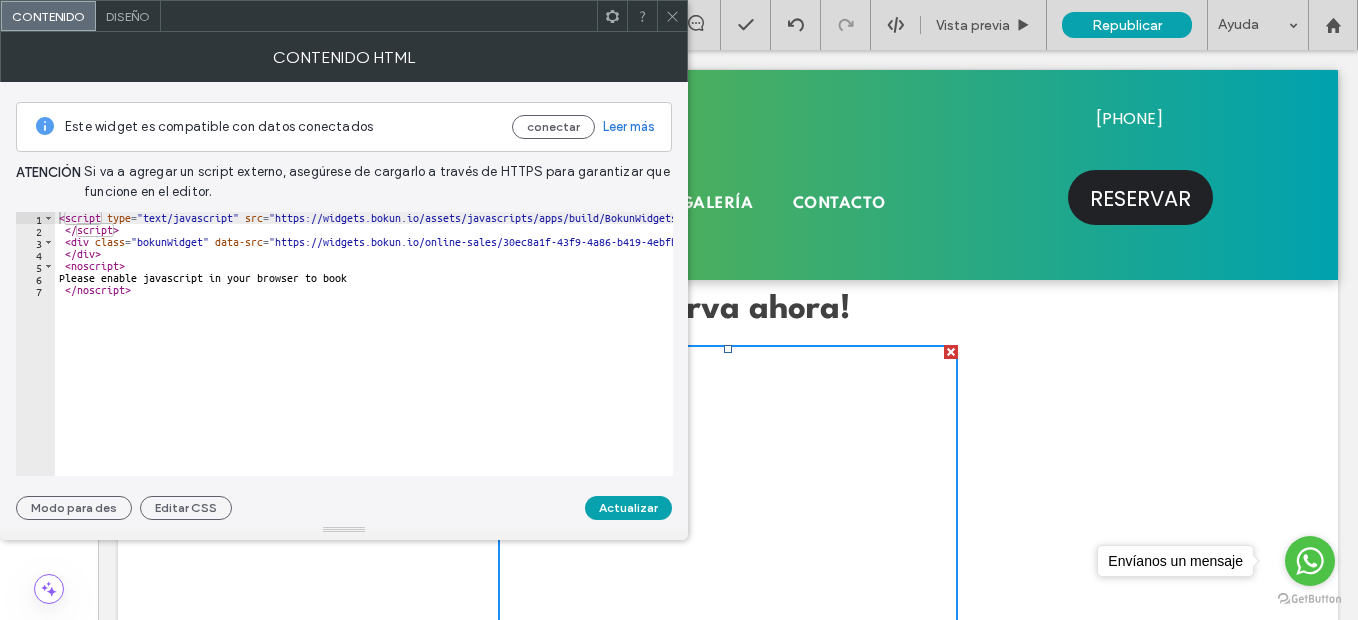 type on "**********" 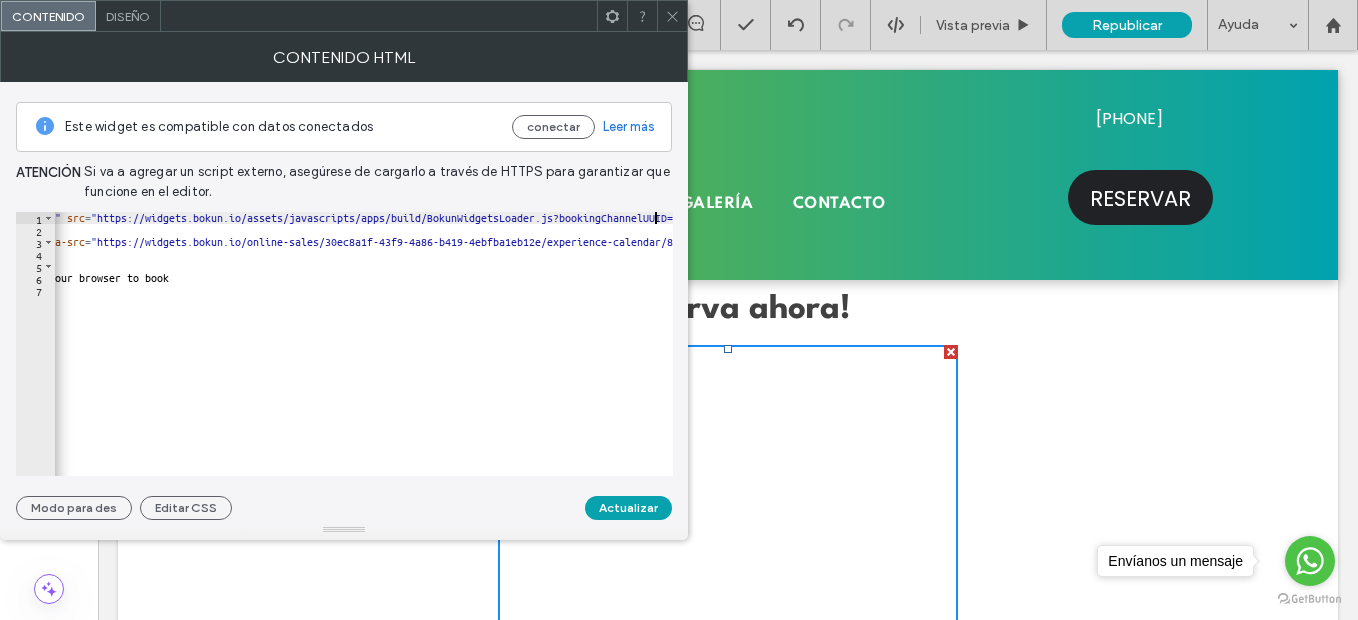 scroll, scrollTop: 0, scrollLeft: 178, axis: horizontal 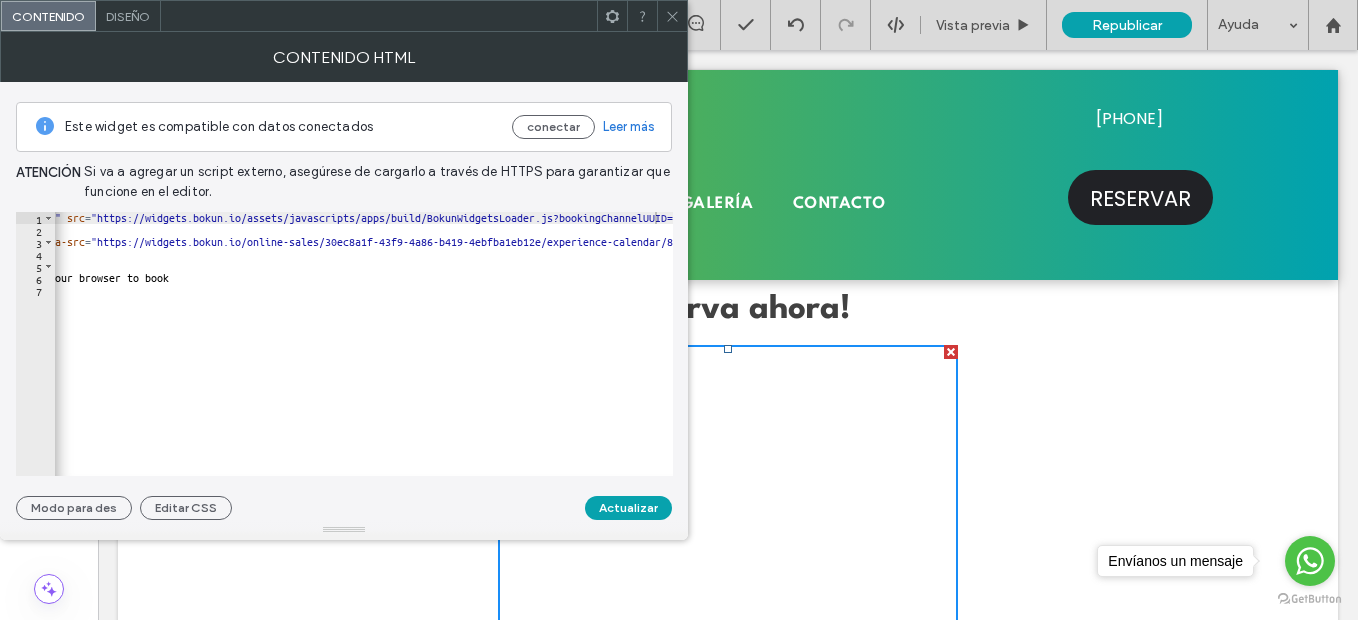 click at bounding box center (672, 16) 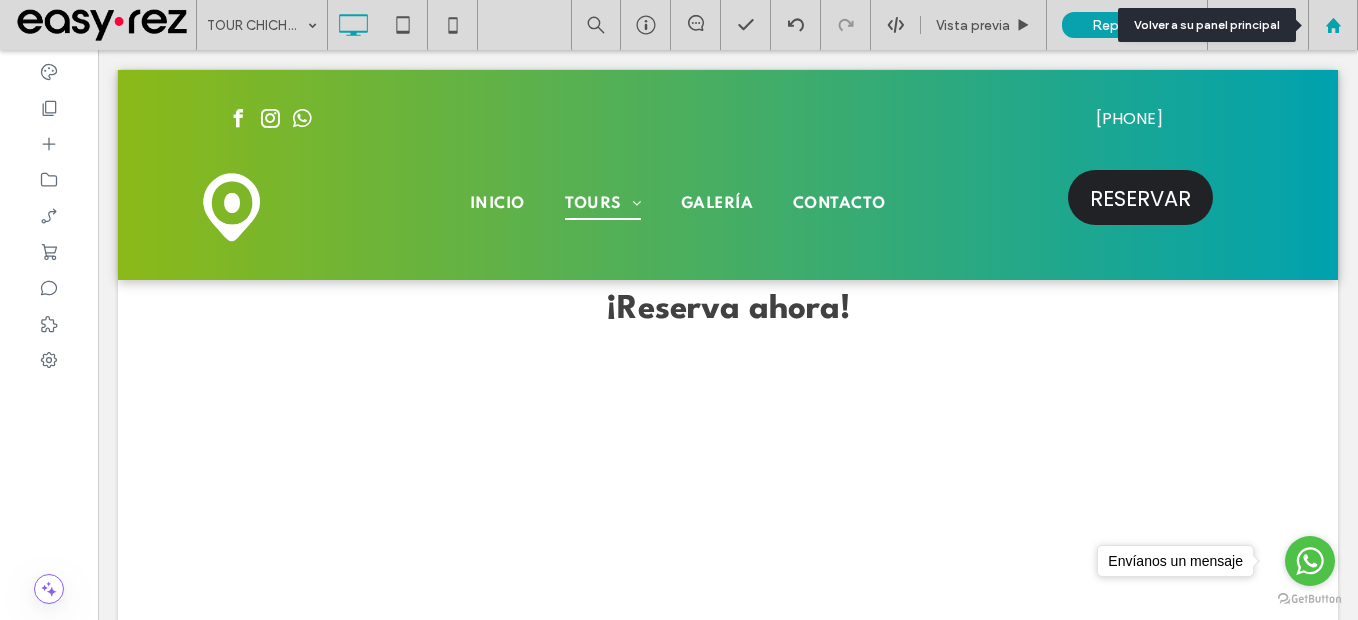 click 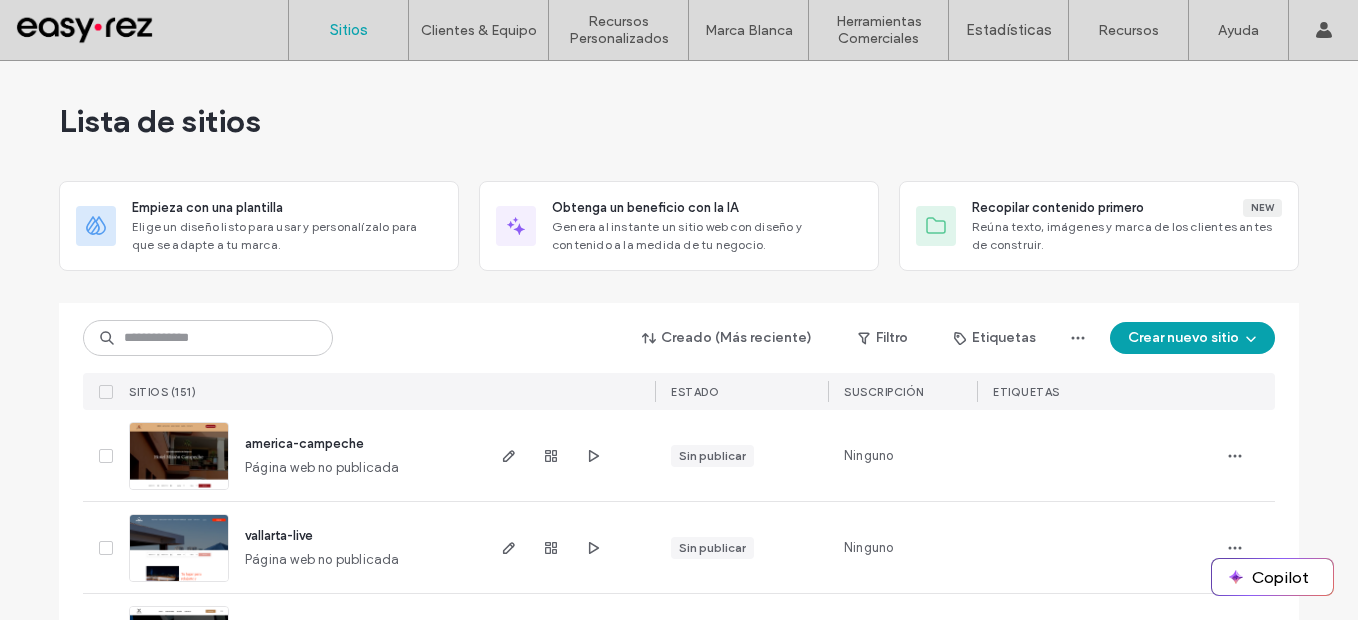 scroll, scrollTop: 0, scrollLeft: 0, axis: both 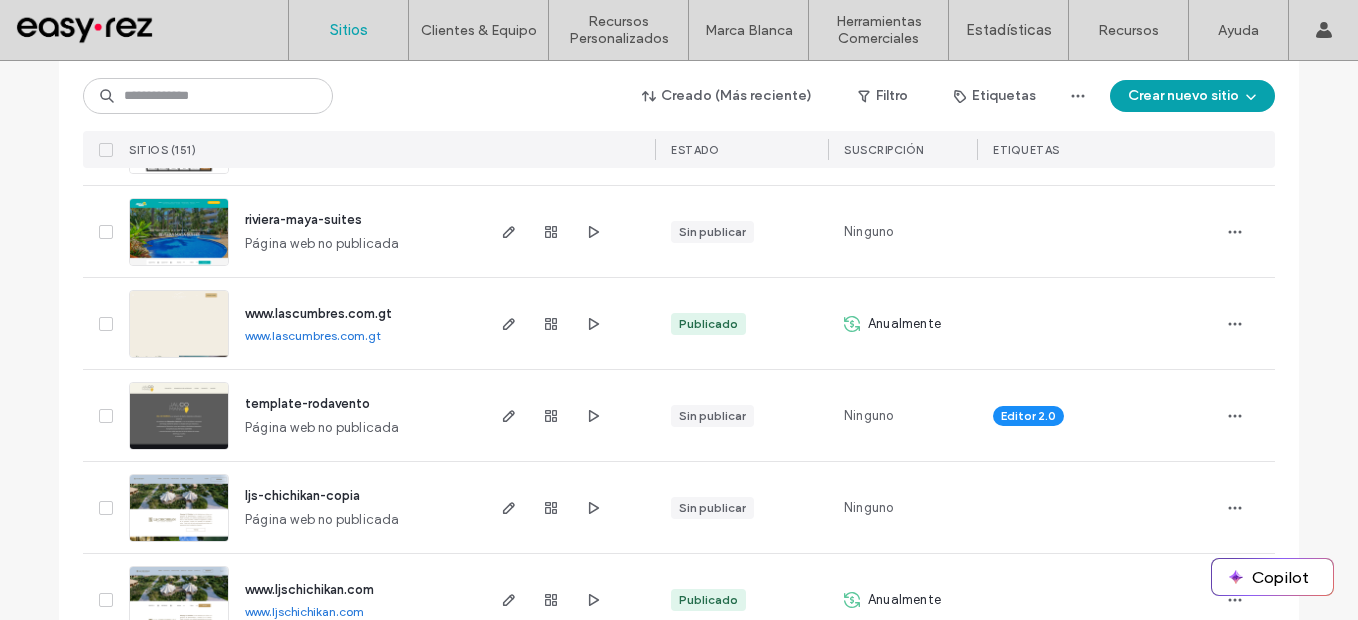 click on "www.lascumbres.com.gt" at bounding box center (313, 335) 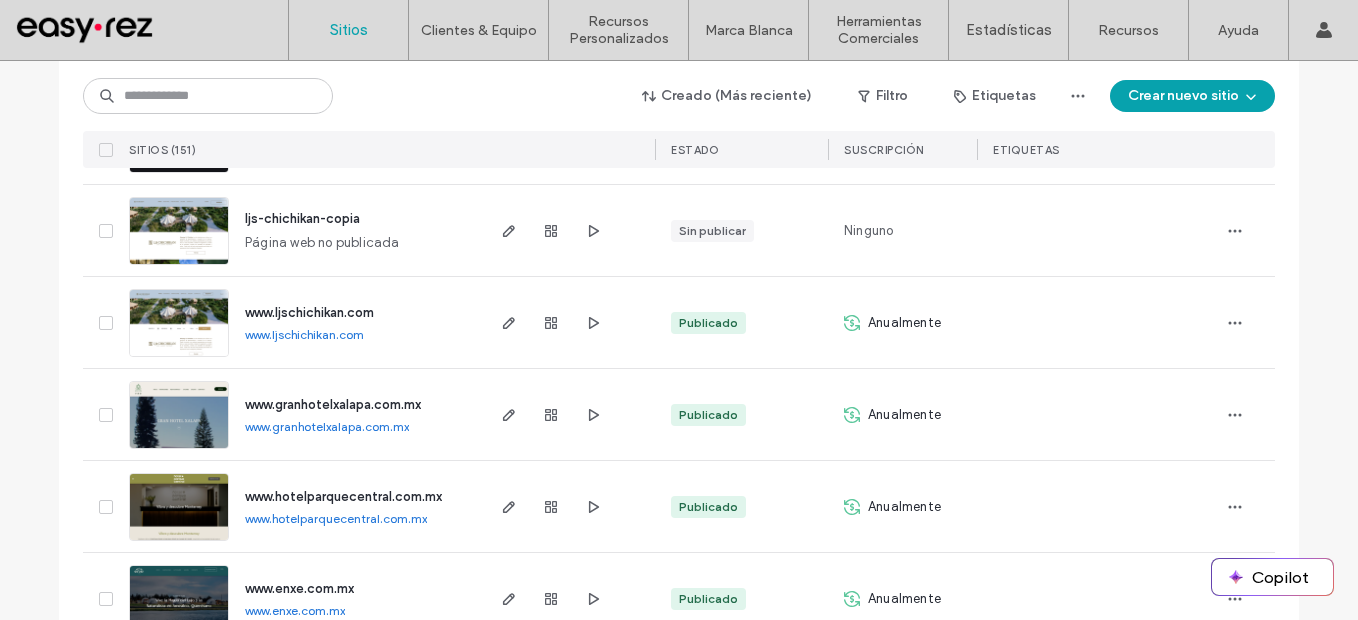 scroll, scrollTop: 800, scrollLeft: 0, axis: vertical 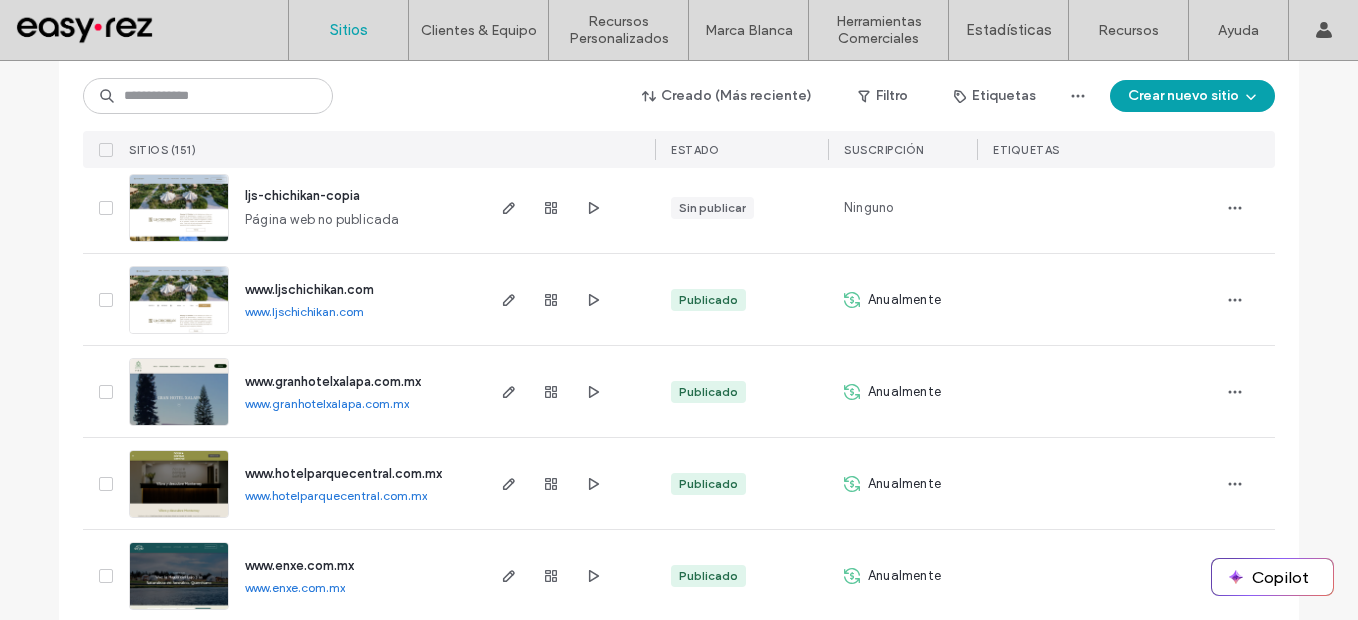 click on "www.granhotelxalapa.com.mx" at bounding box center (327, 403) 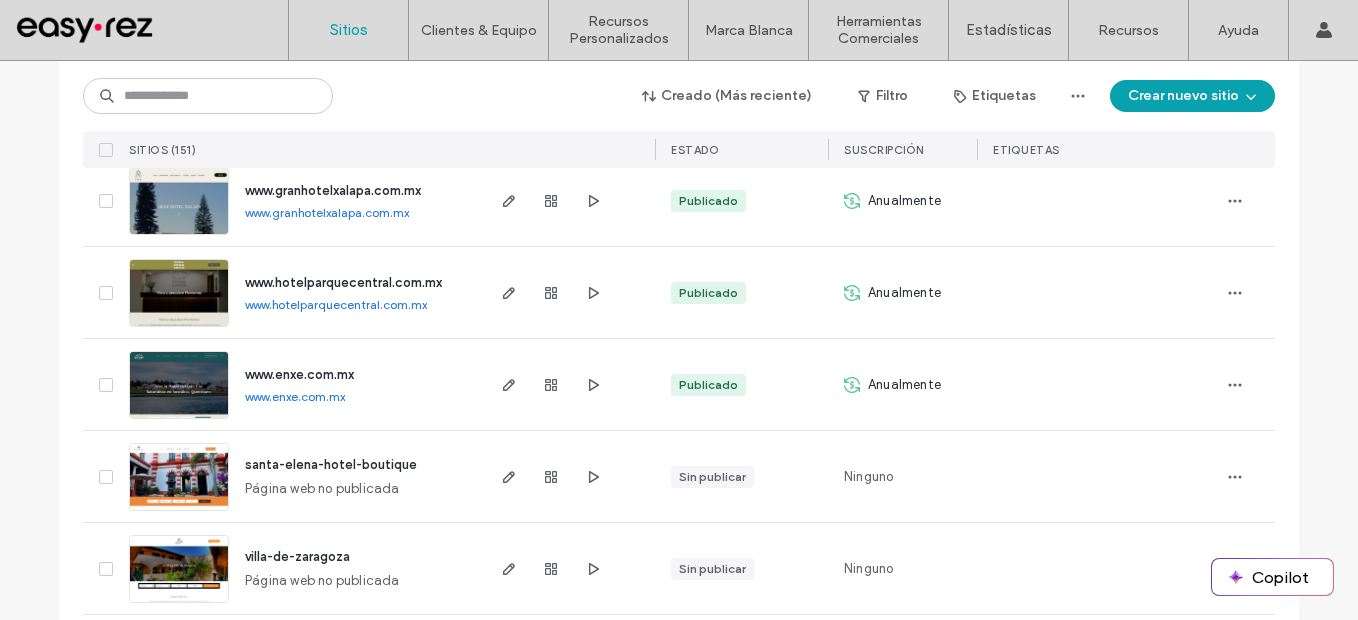 scroll, scrollTop: 1000, scrollLeft: 0, axis: vertical 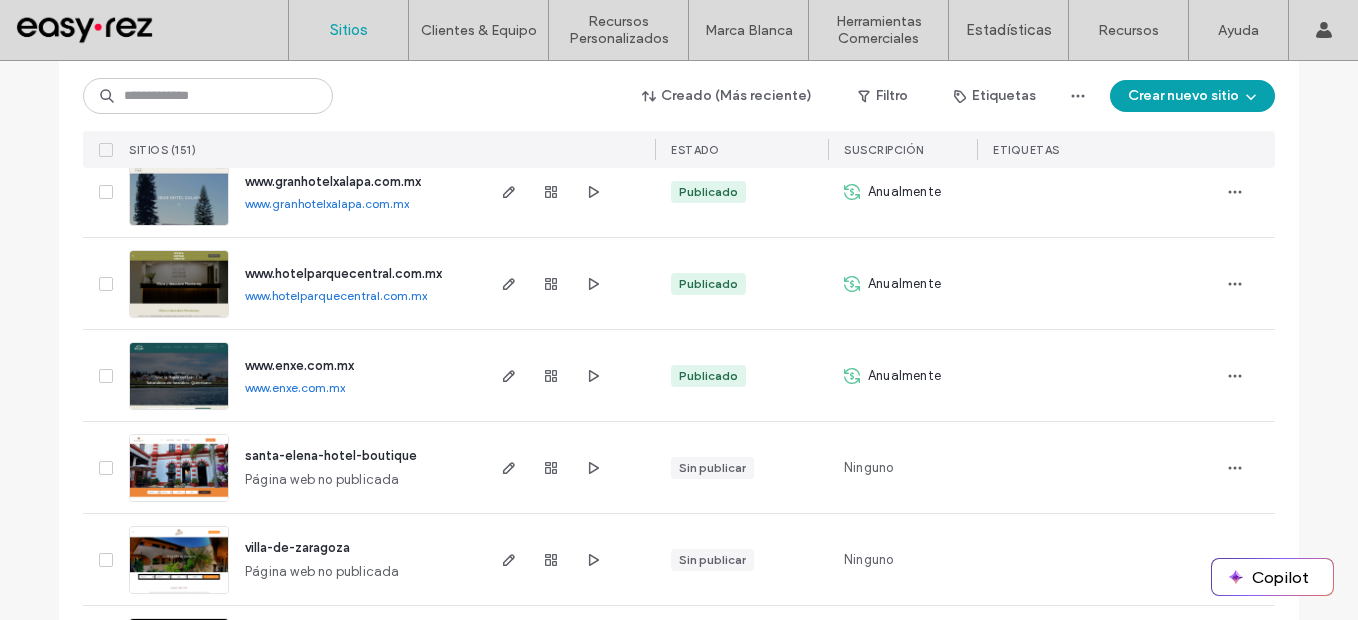 click on "www.enxe.com.mx" at bounding box center (295, 387) 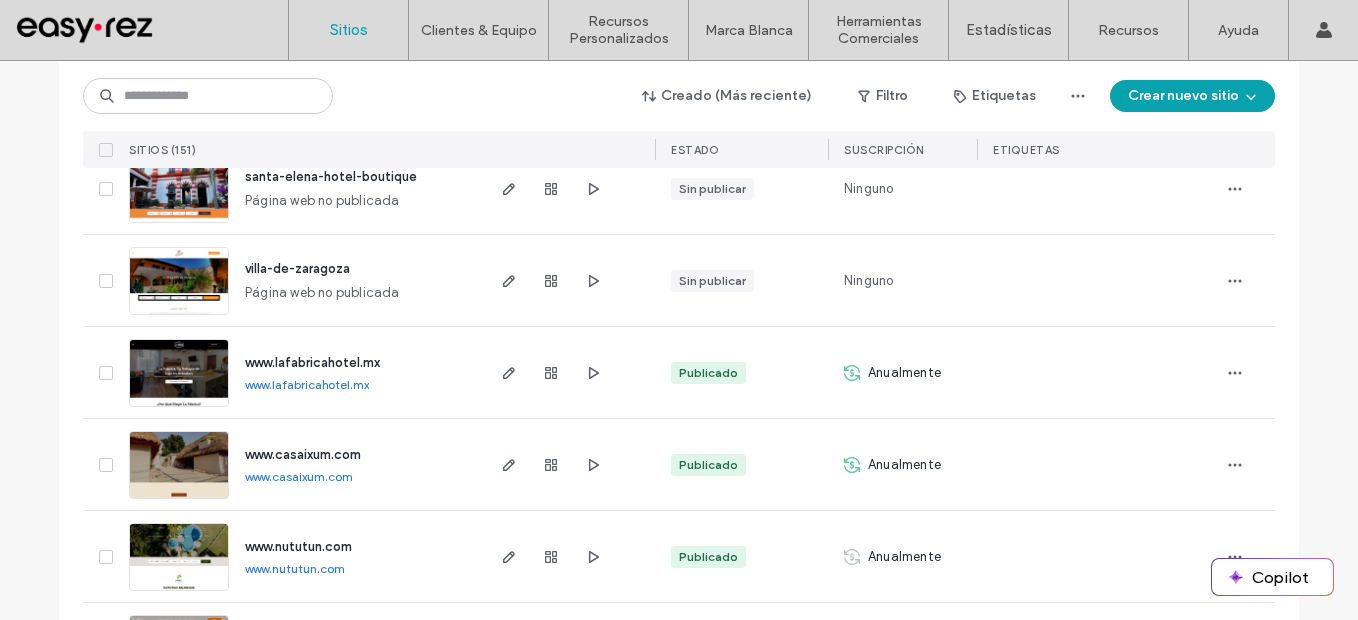 scroll, scrollTop: 1300, scrollLeft: 0, axis: vertical 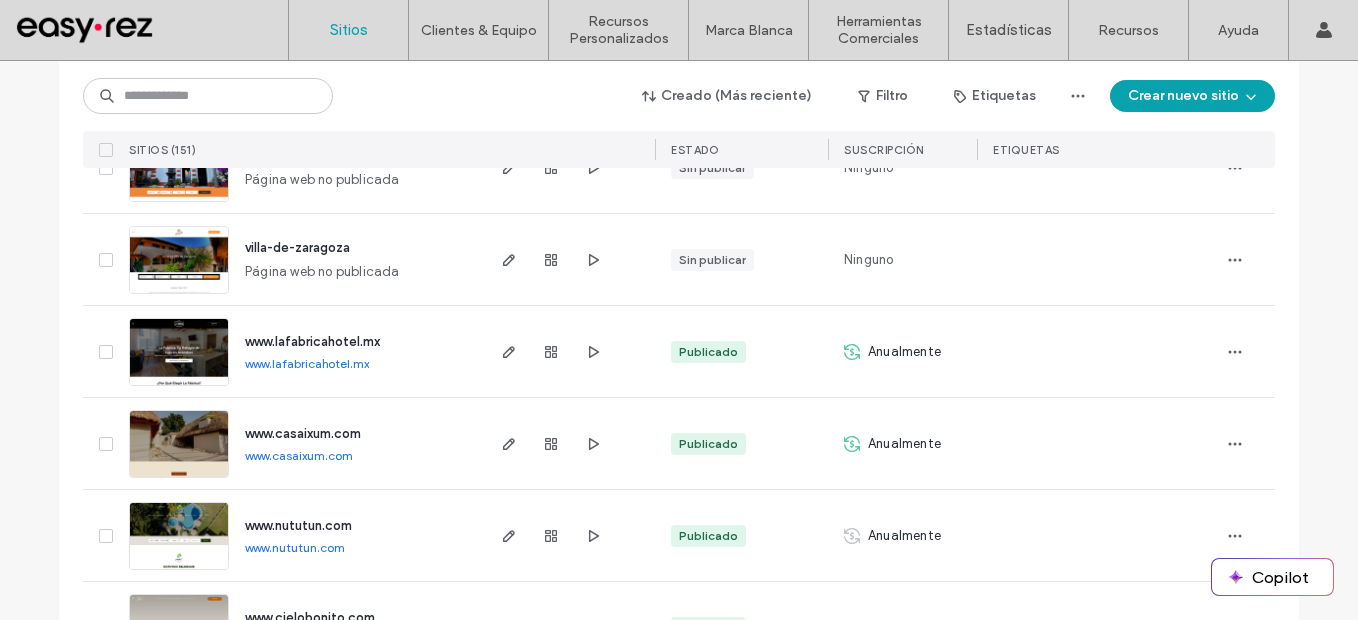 click on "www.lafabricahotel.mx" at bounding box center [307, 363] 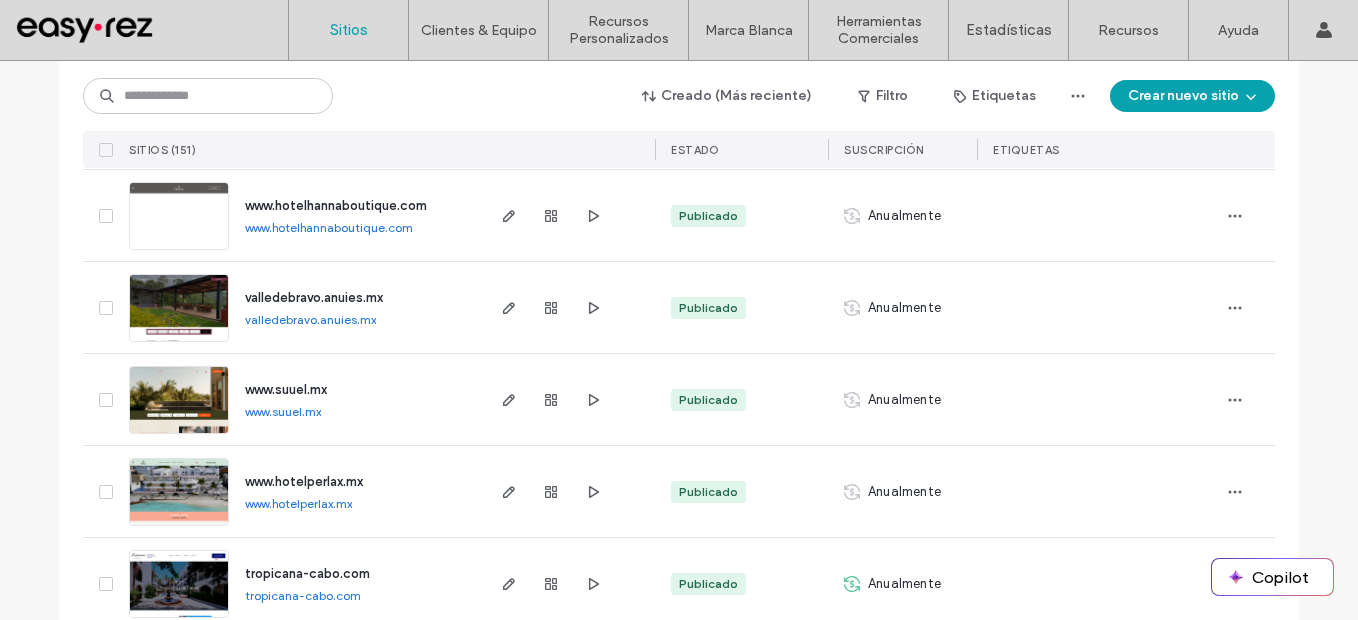 scroll, scrollTop: 2000, scrollLeft: 0, axis: vertical 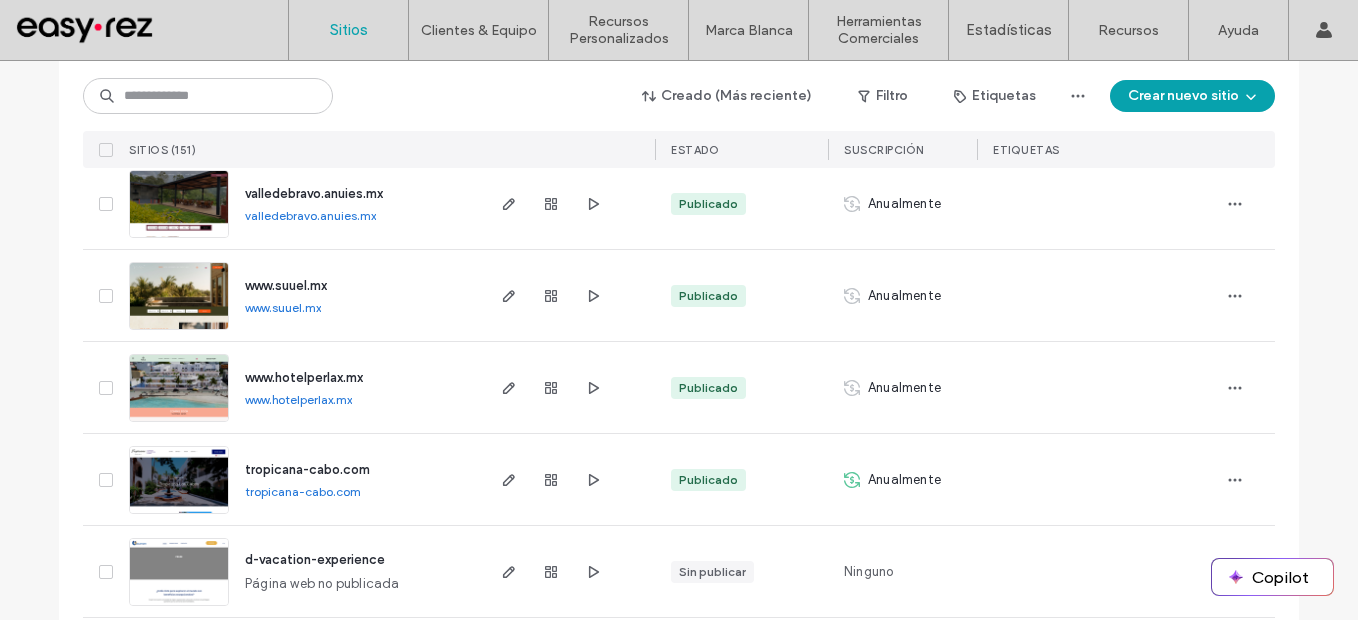 click on "valledebravo.anuies.mx" at bounding box center [310, 215] 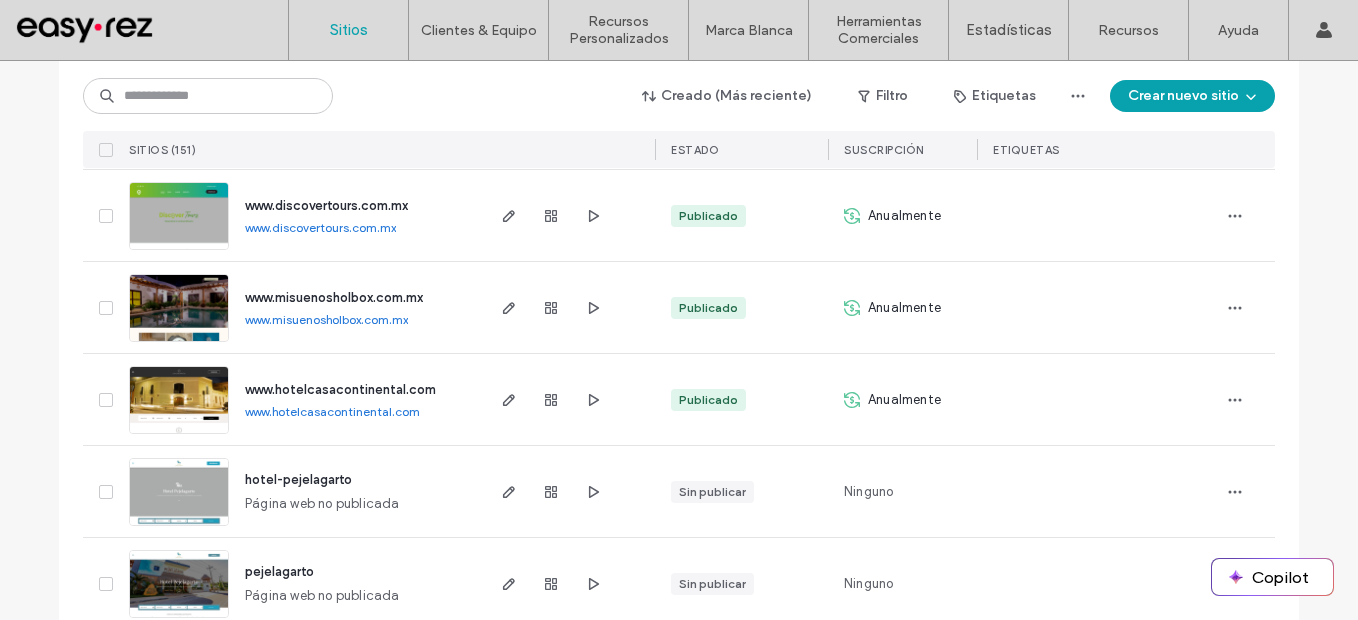 scroll, scrollTop: 3100, scrollLeft: 0, axis: vertical 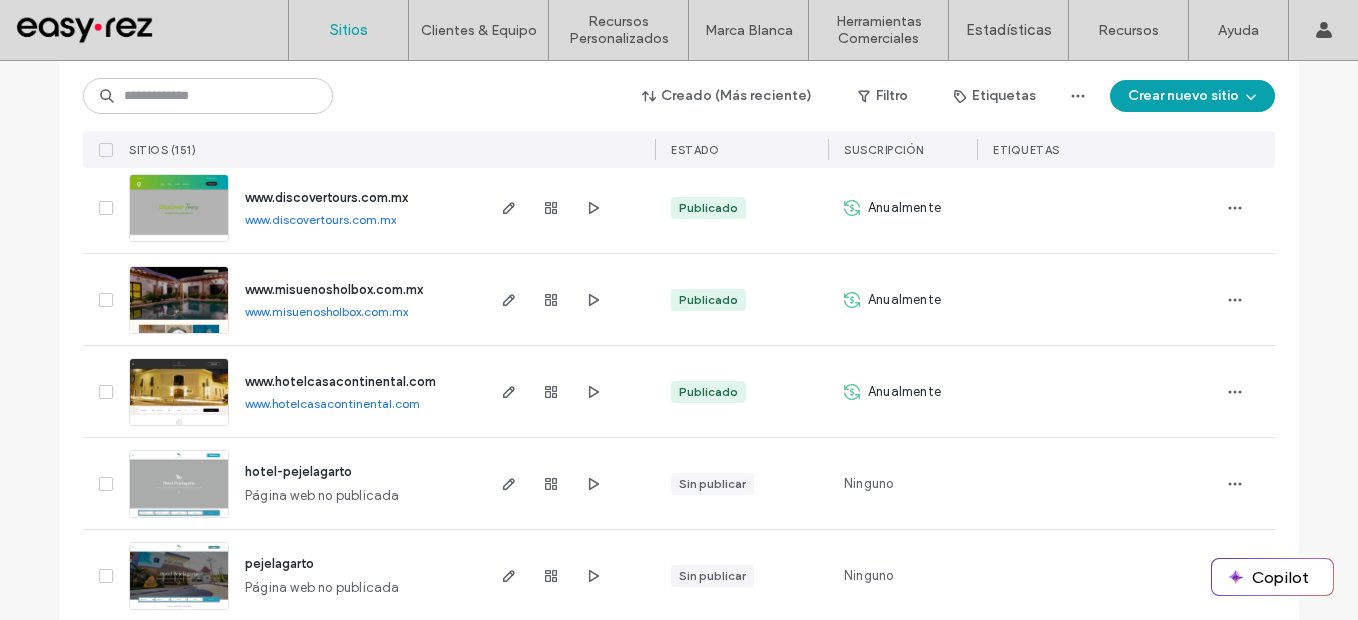 click on "www.misuenosholbox.com.mx" at bounding box center [326, 311] 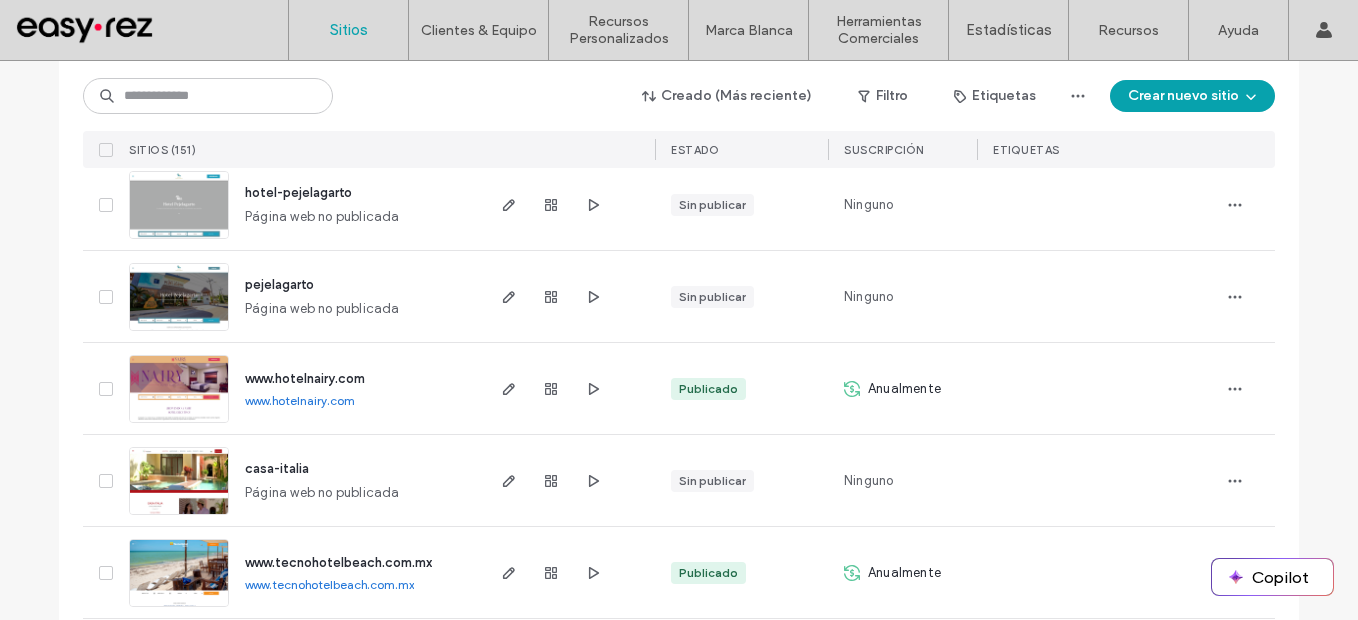scroll, scrollTop: 3500, scrollLeft: 0, axis: vertical 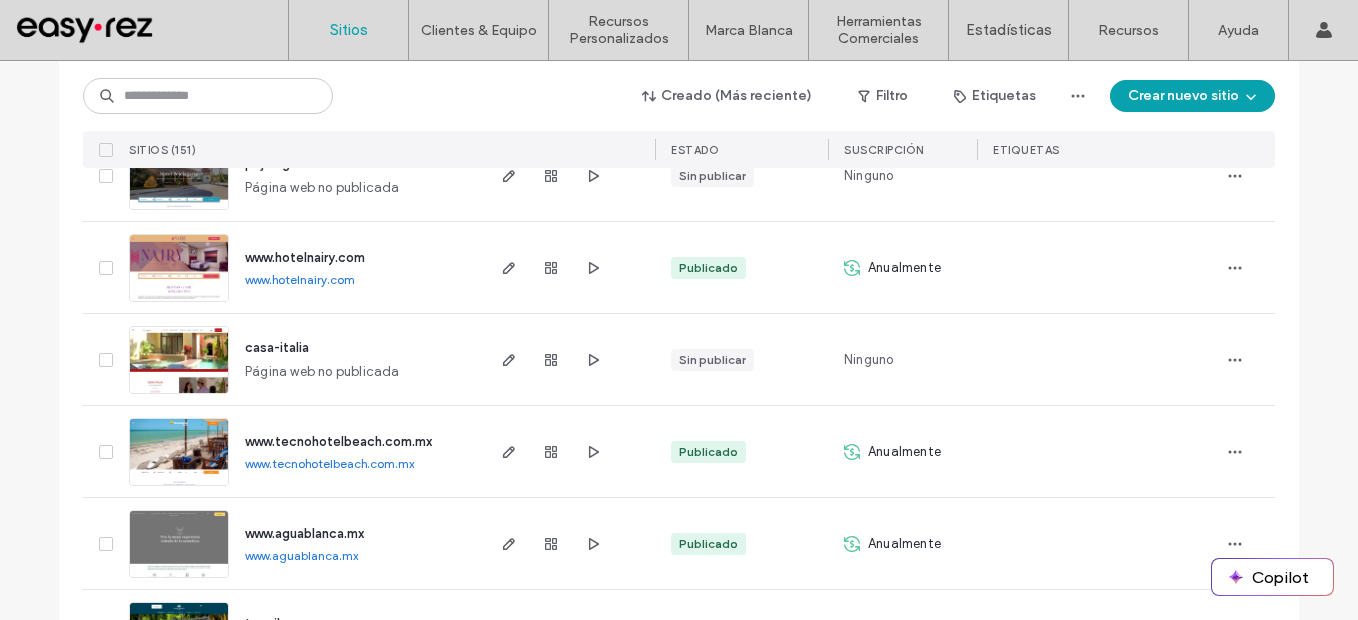 click on "www.tecnohotelbeach.com.mx" at bounding box center (329, 463) 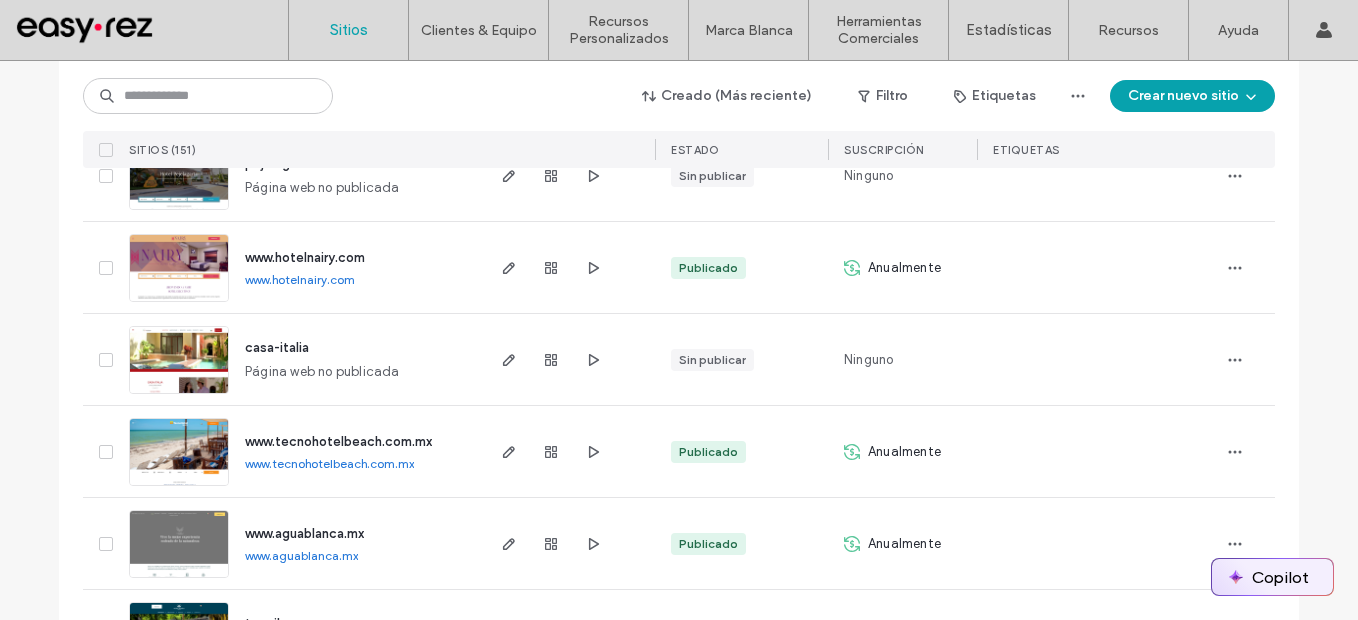 click on "Copilot" at bounding box center [1272, 577] 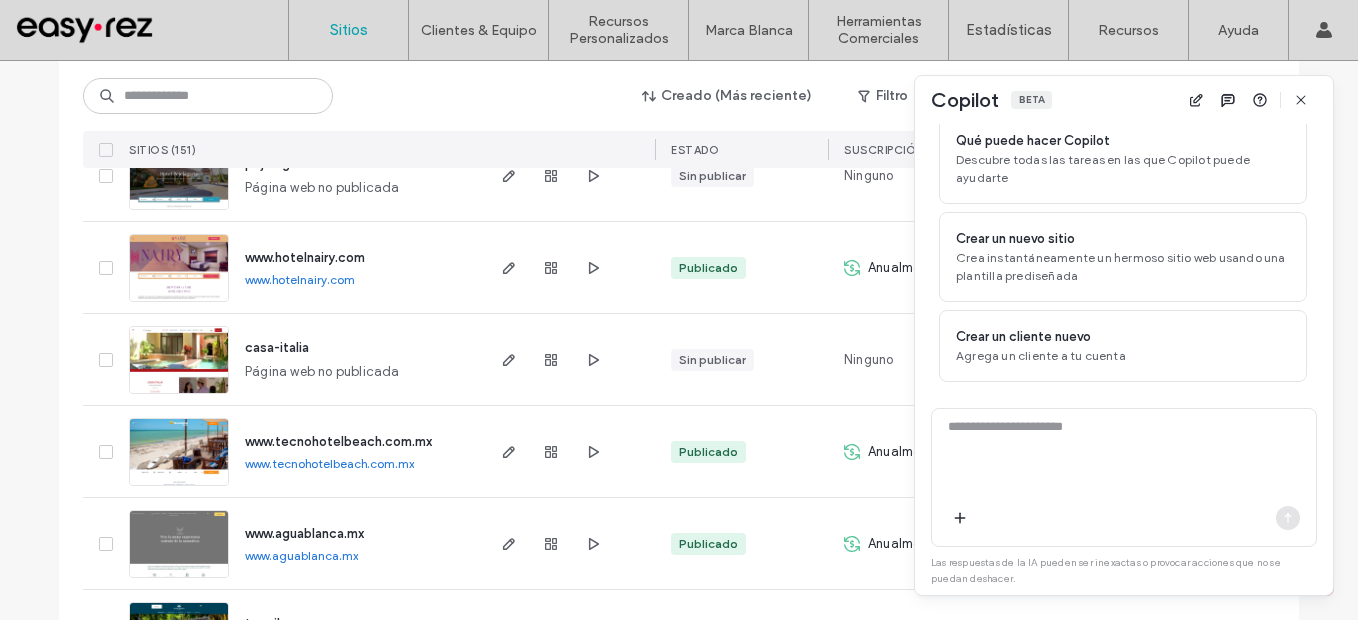 scroll, scrollTop: 160, scrollLeft: 0, axis: vertical 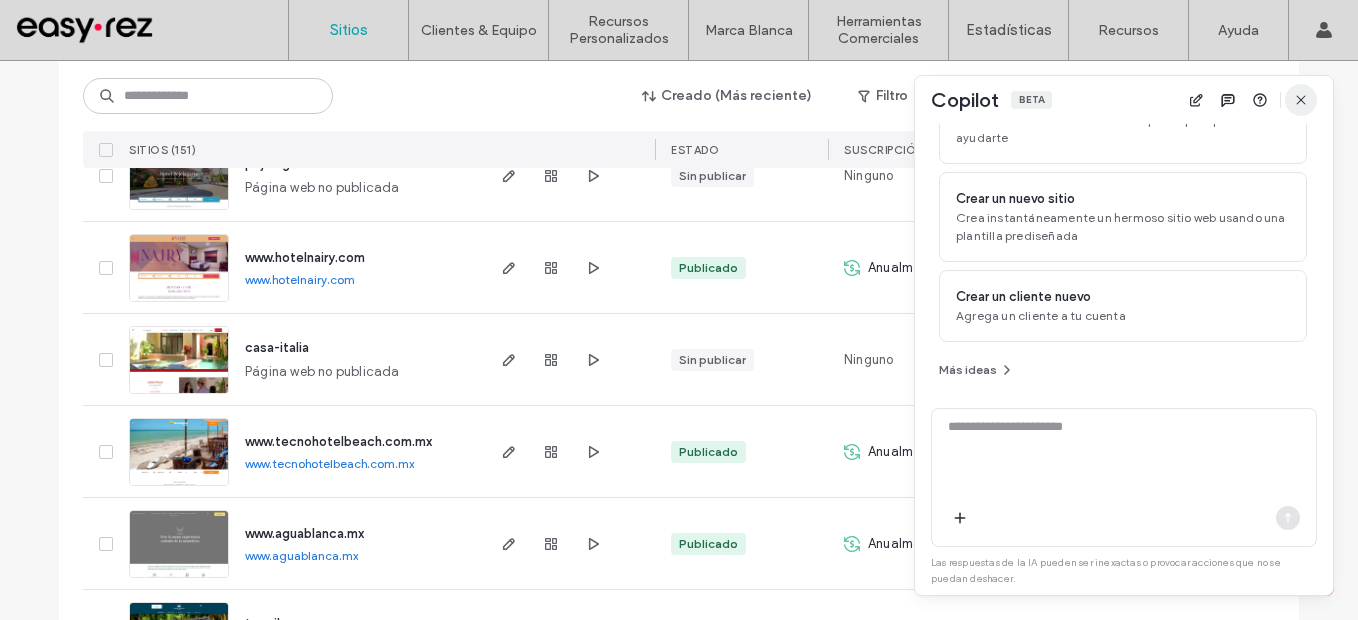 click 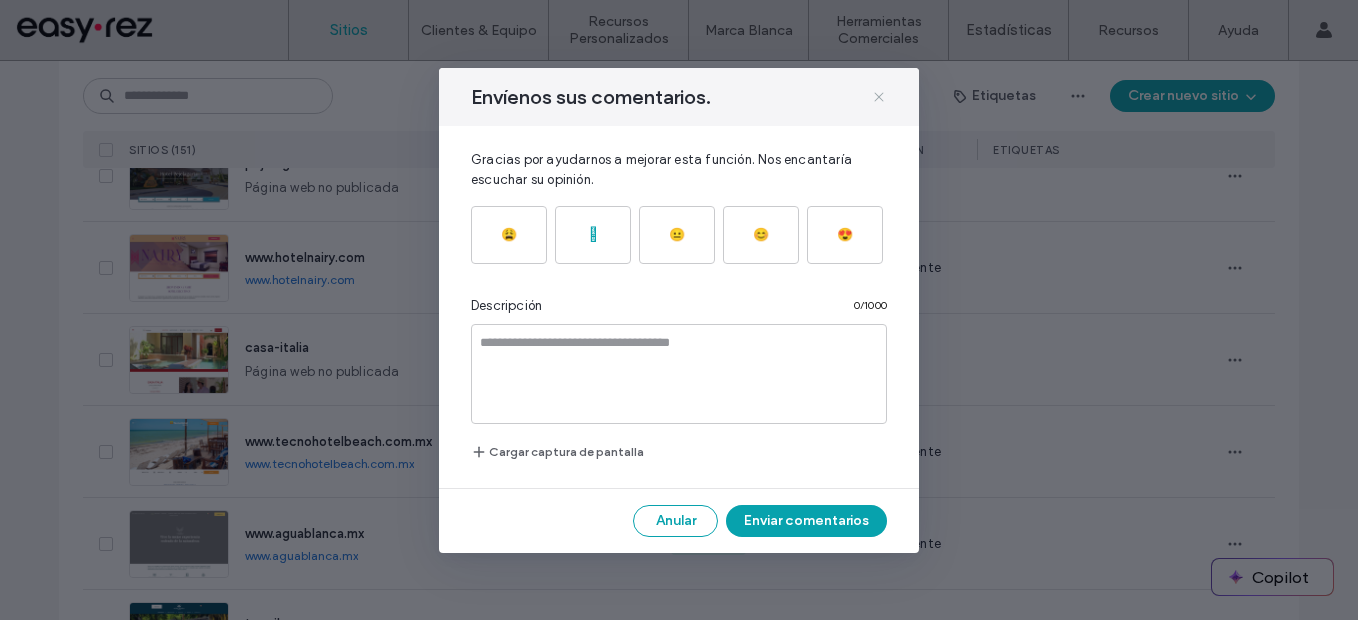 click 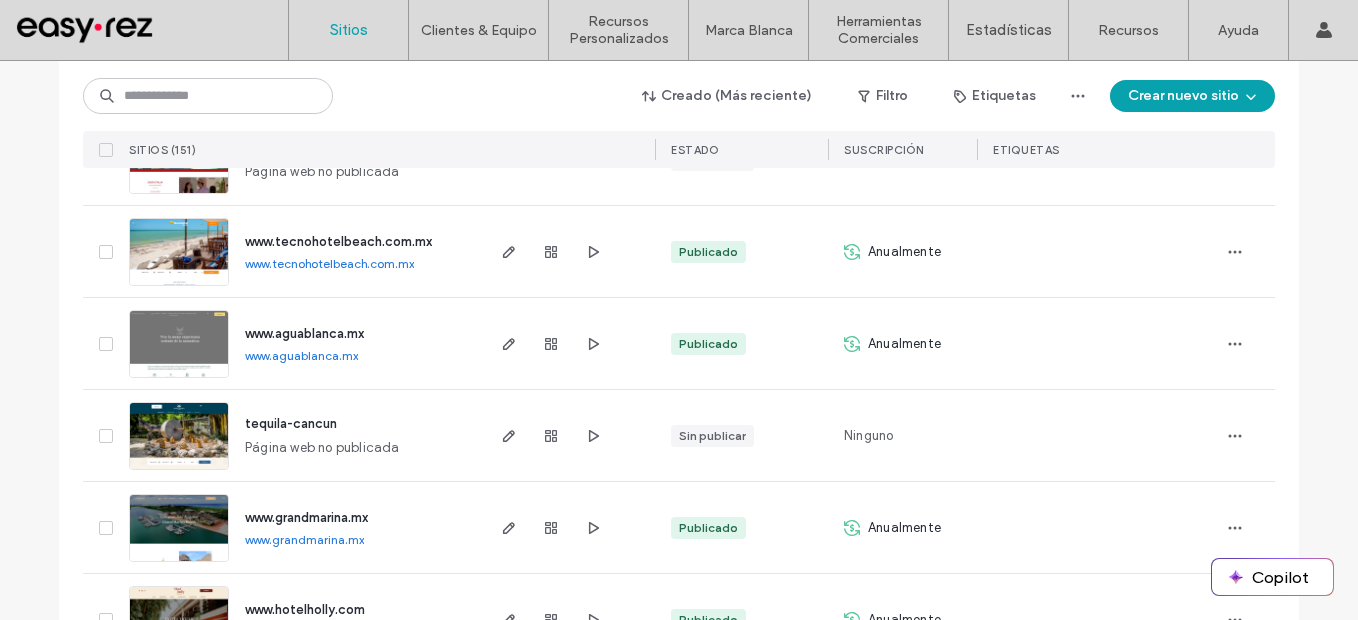 scroll, scrollTop: 3800, scrollLeft: 0, axis: vertical 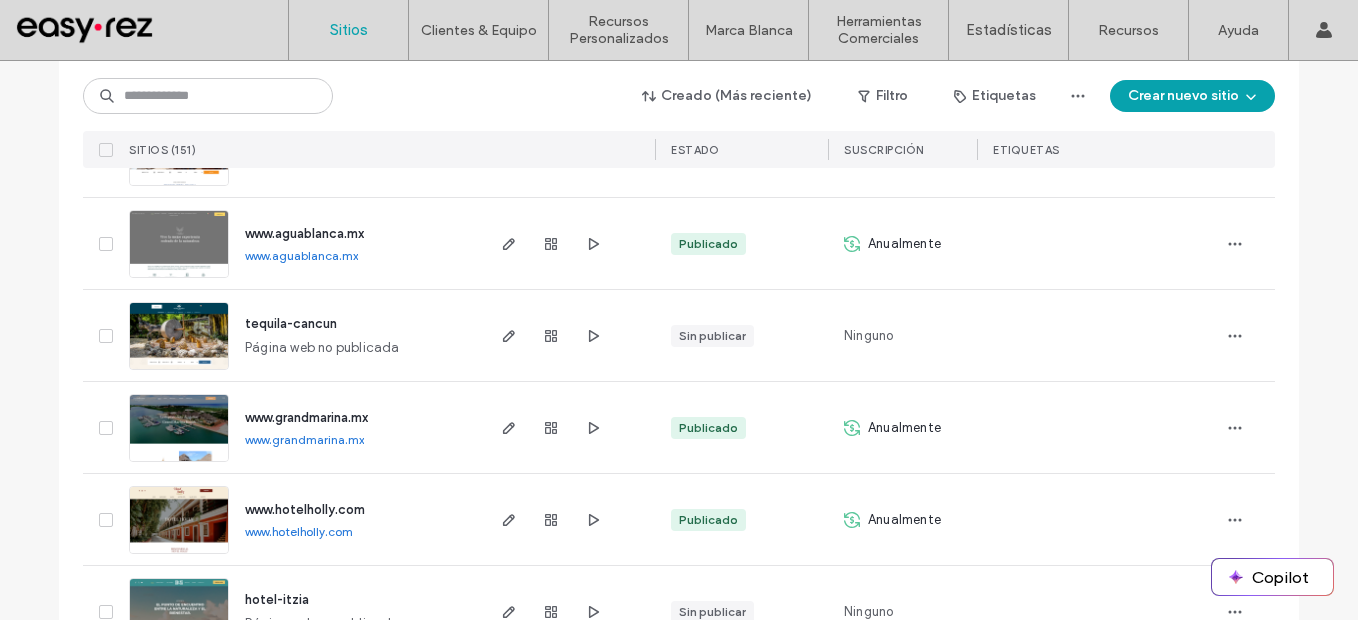 click on "www.aguablanca.mx" at bounding box center (301, 255) 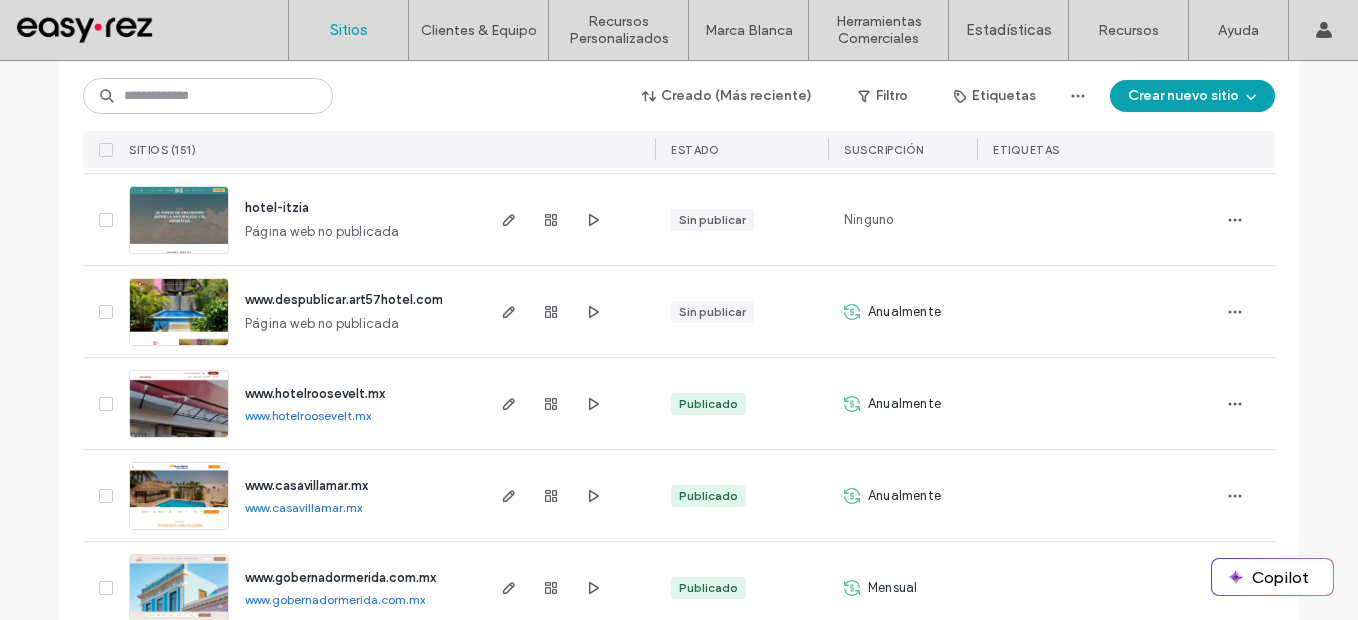 scroll, scrollTop: 4300, scrollLeft: 0, axis: vertical 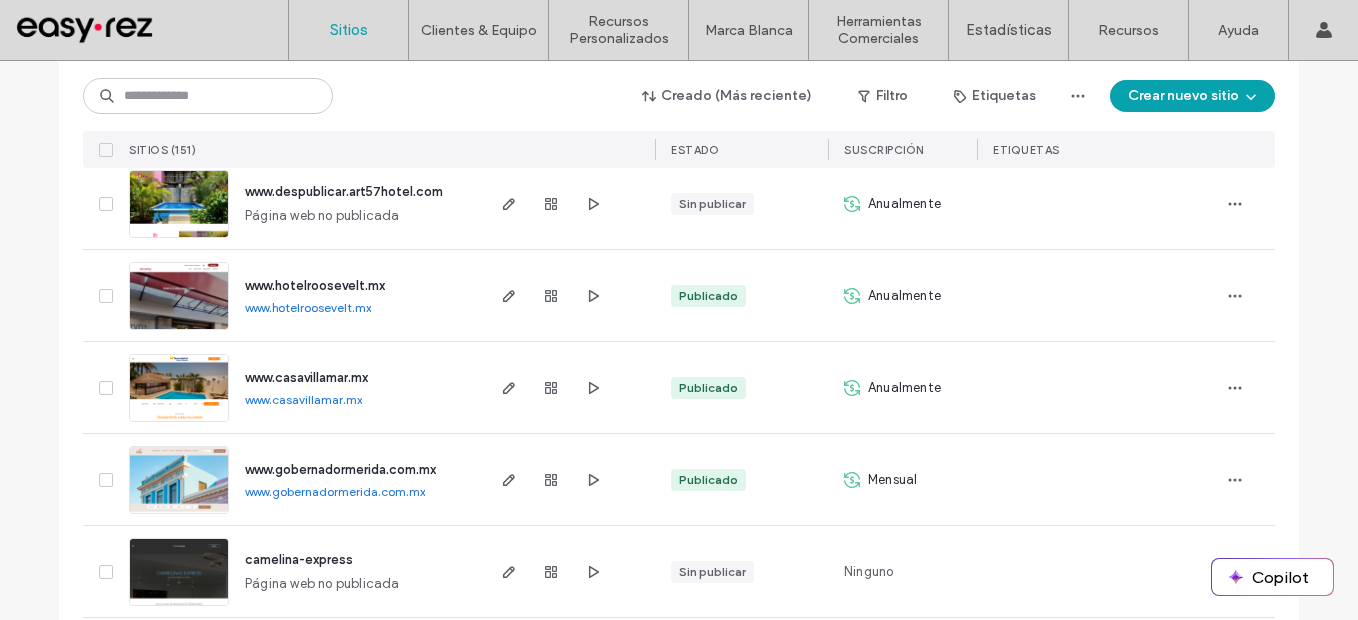 click on "www.hotelroosevelt.mx" at bounding box center [308, 307] 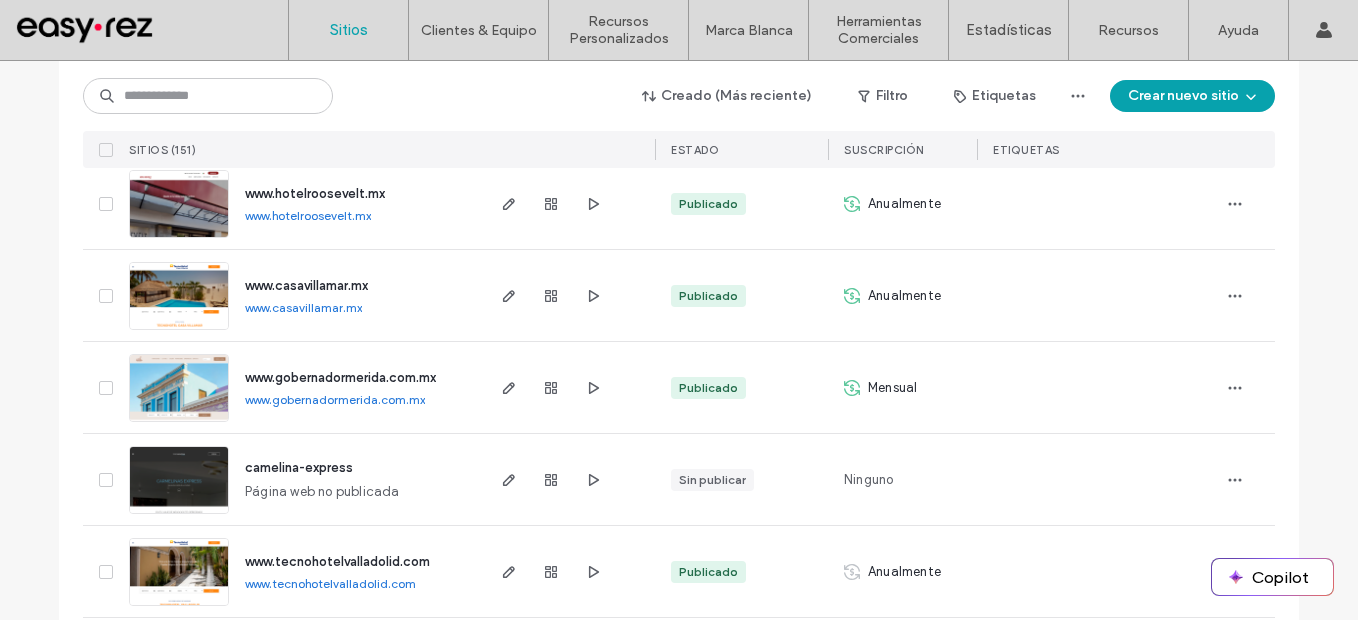 scroll, scrollTop: 4500, scrollLeft: 0, axis: vertical 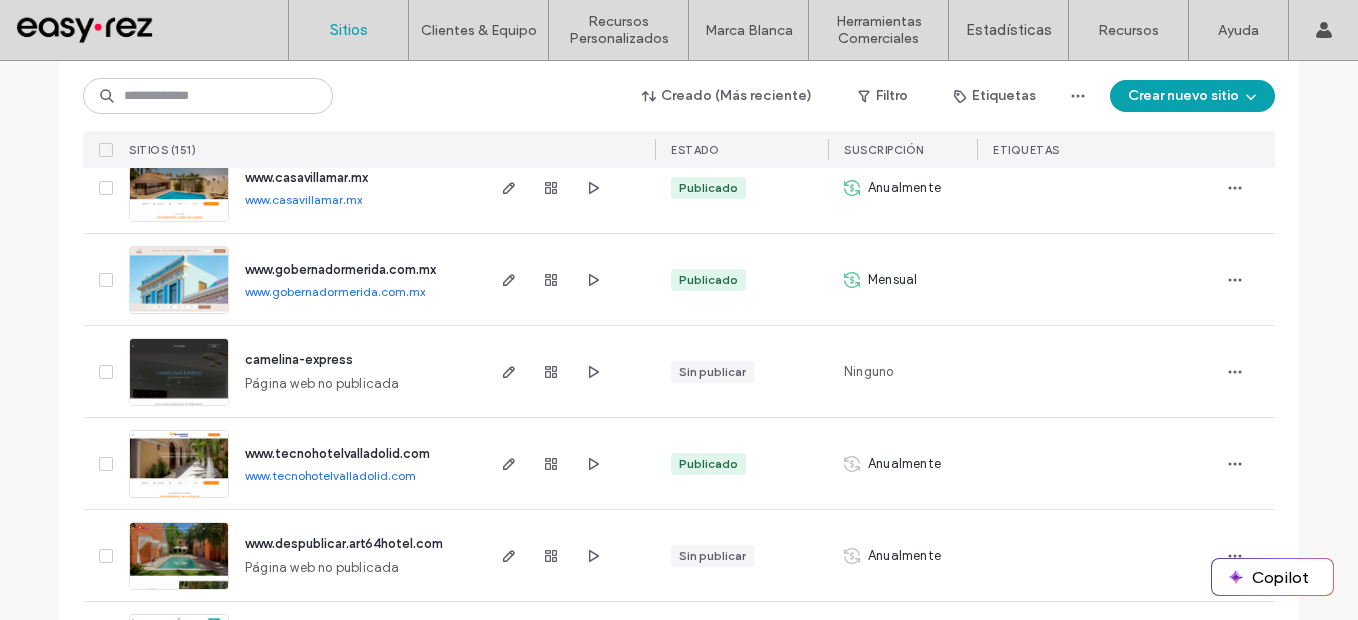 click on "www.casavillamar.mx" at bounding box center (303, 199) 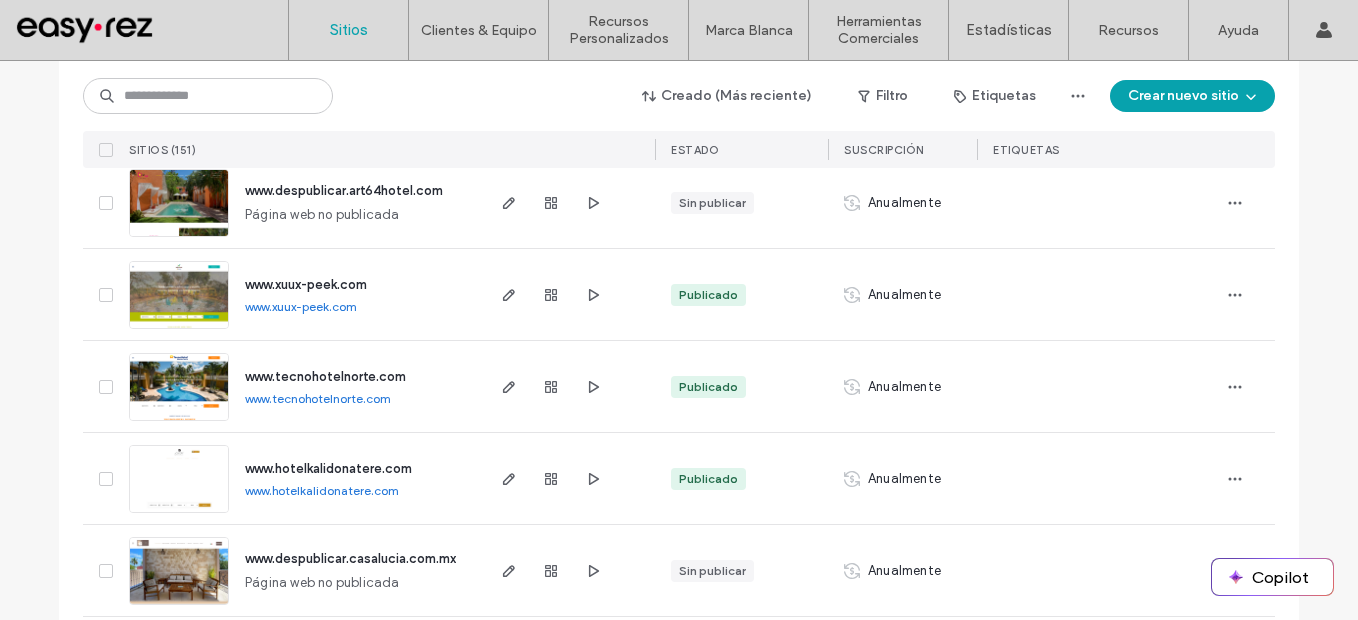 scroll, scrollTop: 4900, scrollLeft: 0, axis: vertical 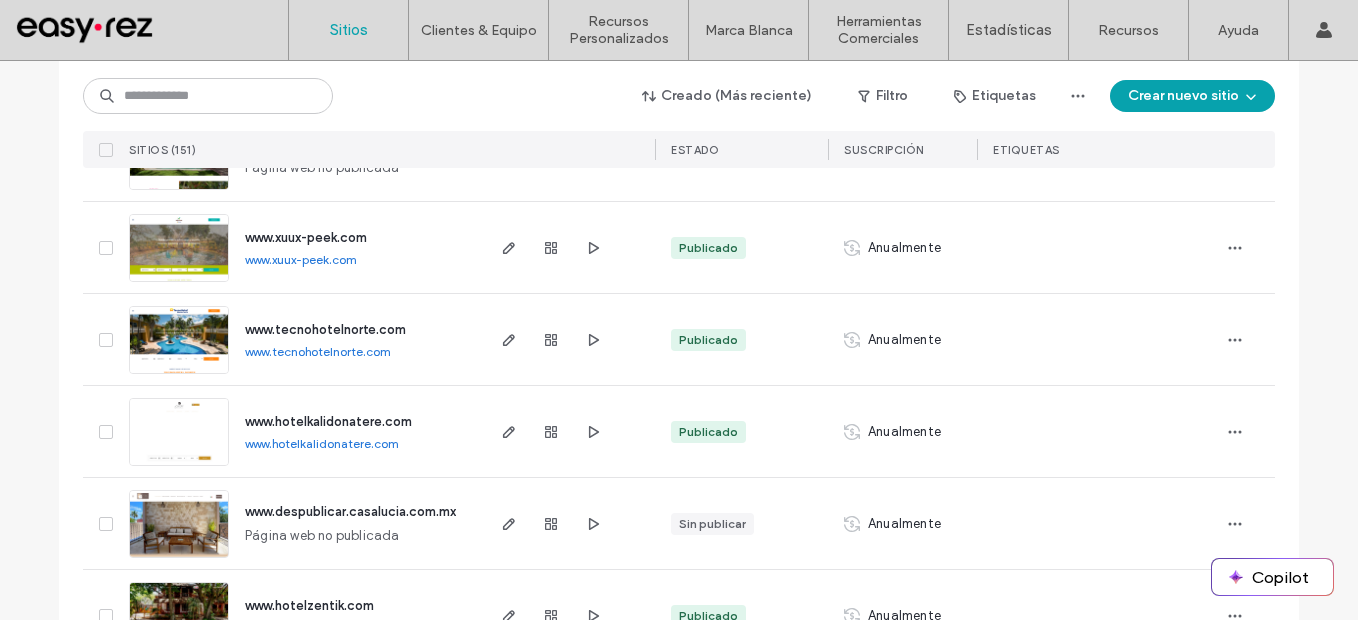 click on "www.xuux-peek.com" at bounding box center (301, 259) 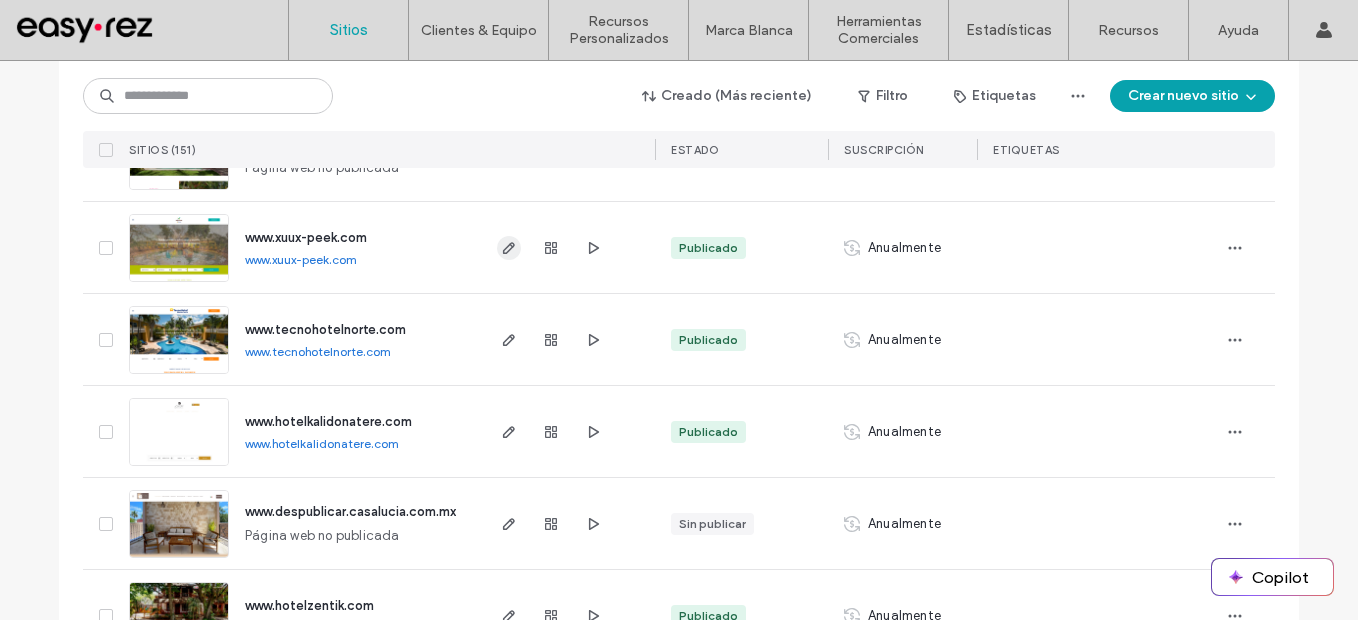 click 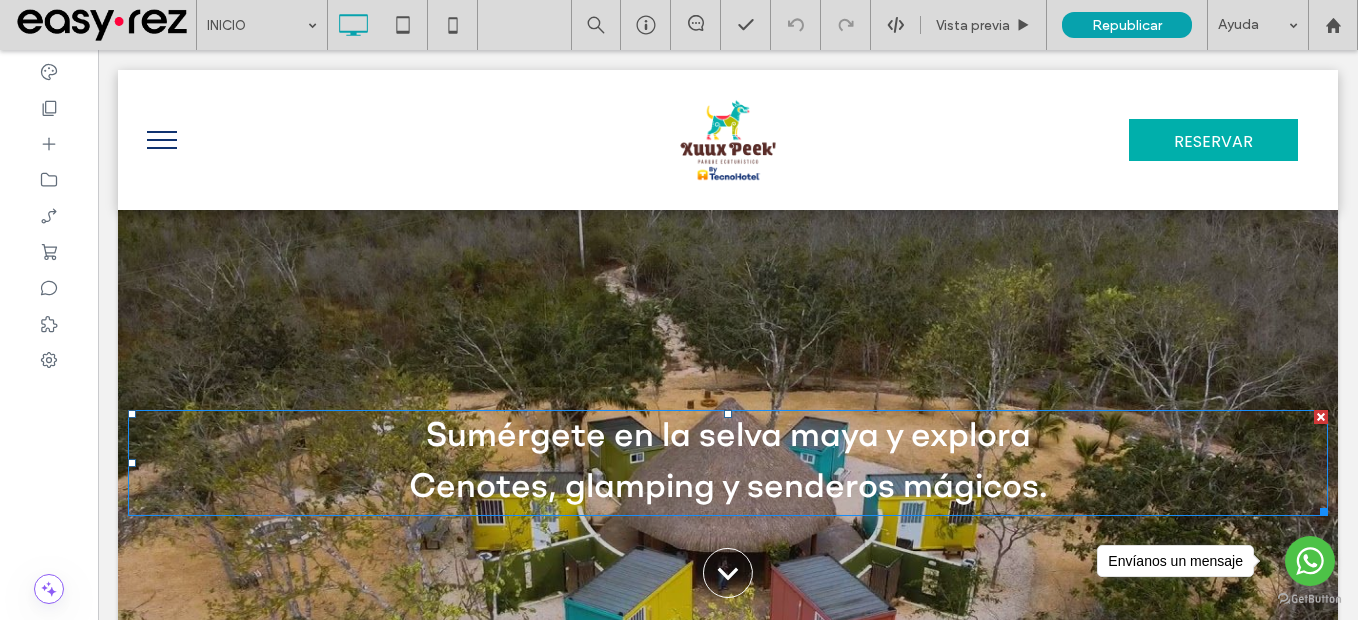 scroll, scrollTop: 0, scrollLeft: 0, axis: both 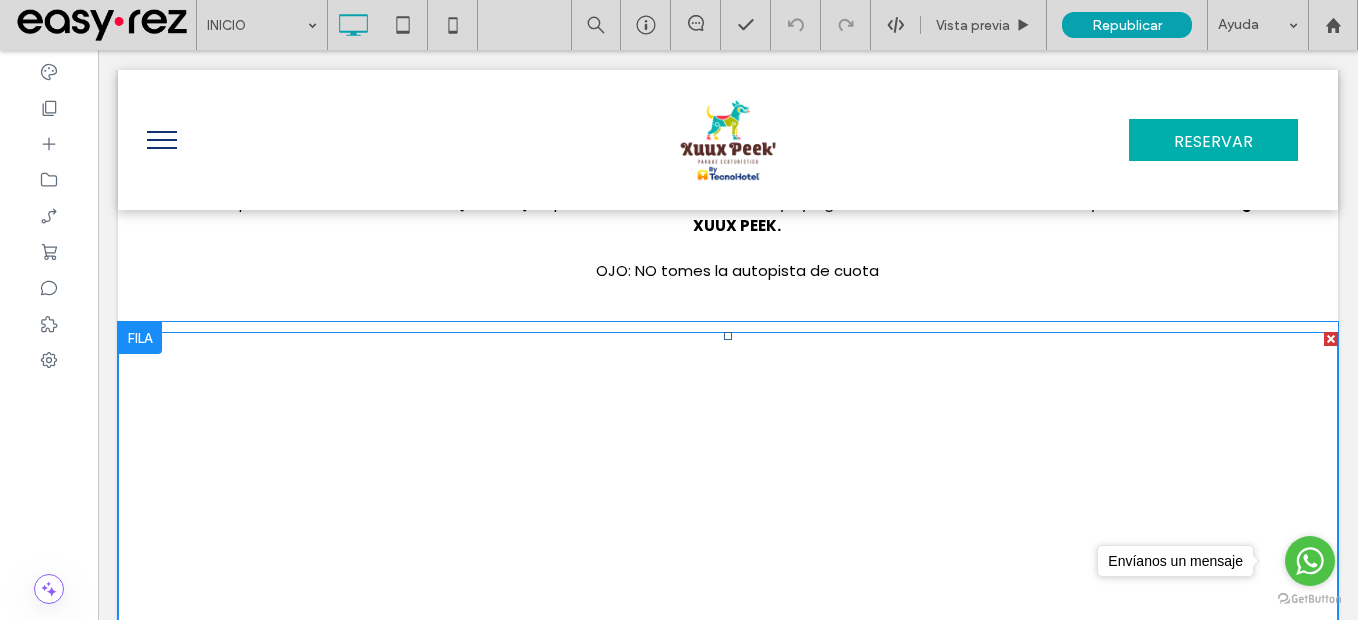 click at bounding box center (728, 572) 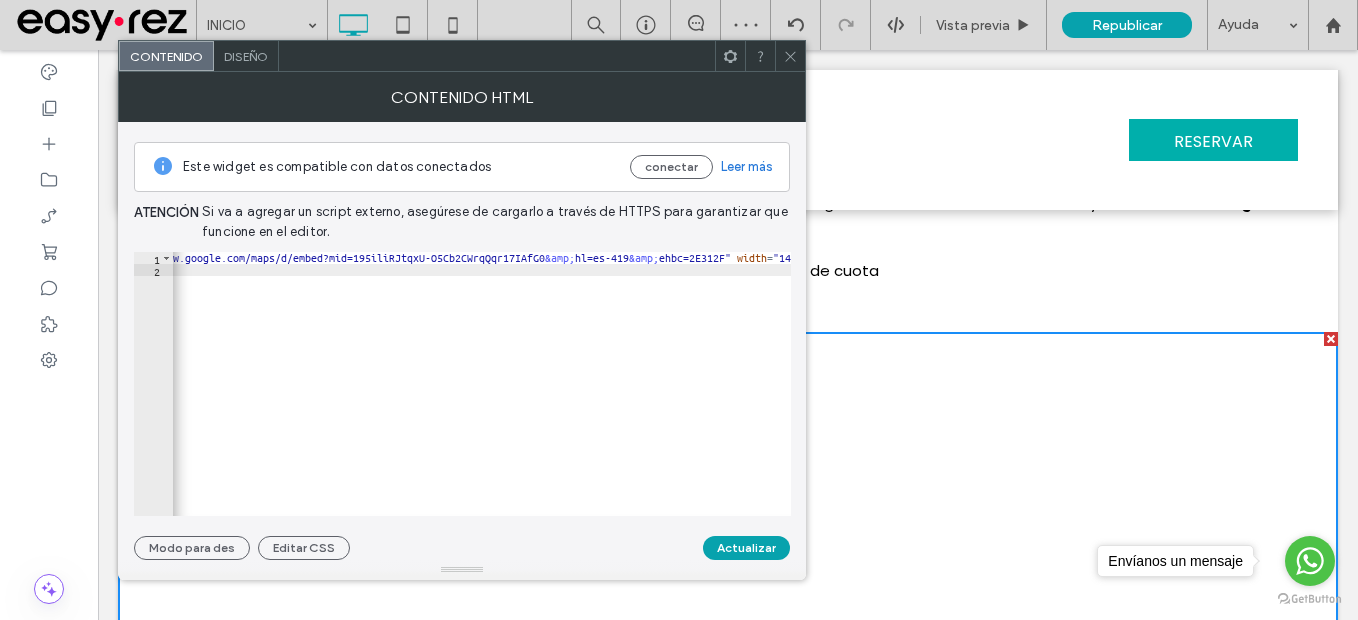 scroll, scrollTop: 0, scrollLeft: 0, axis: both 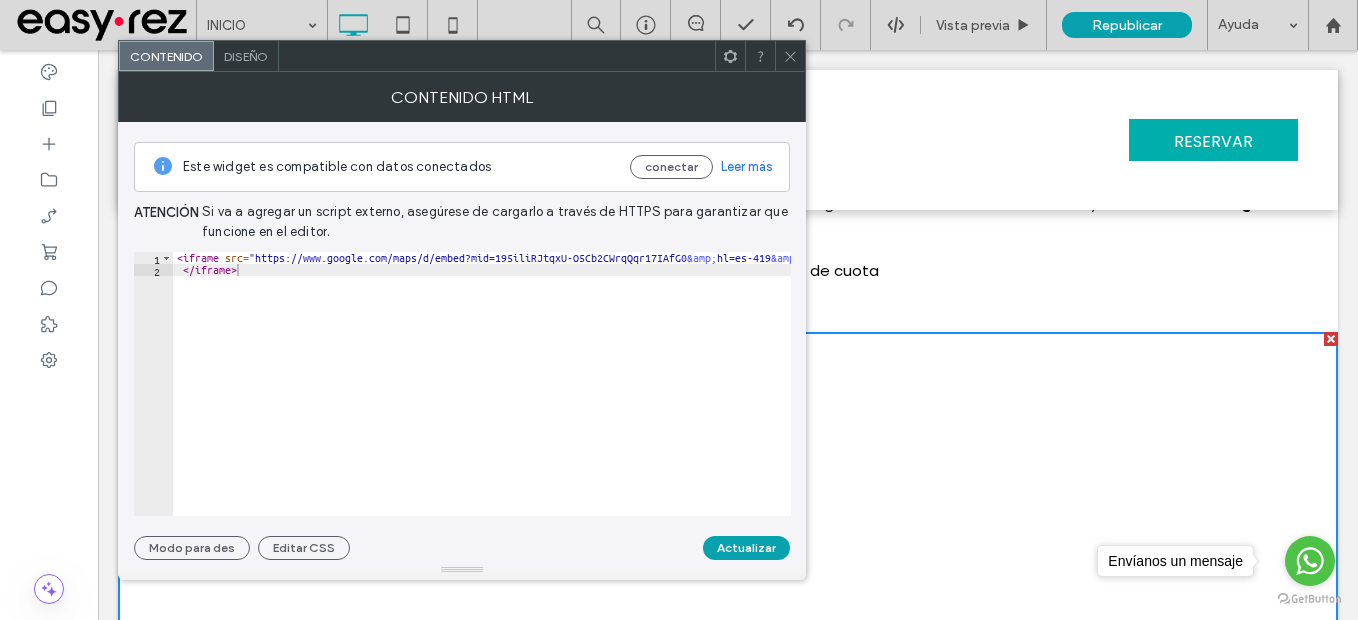 click 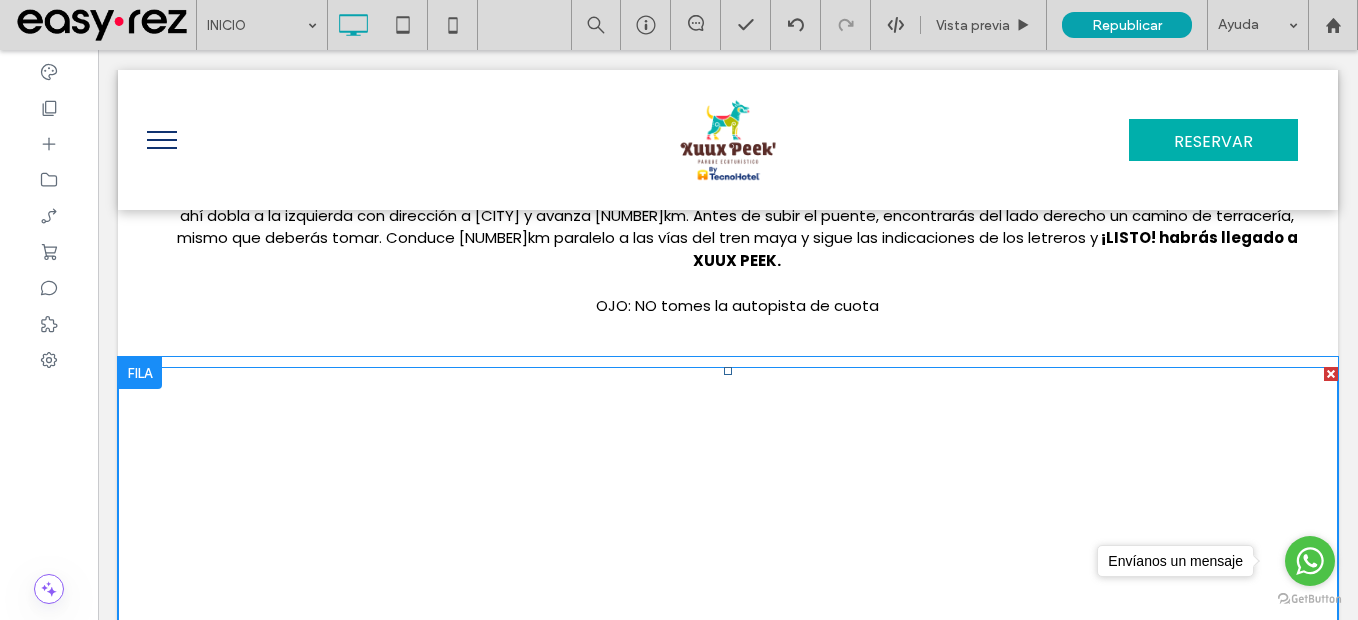 scroll, scrollTop: 4105, scrollLeft: 0, axis: vertical 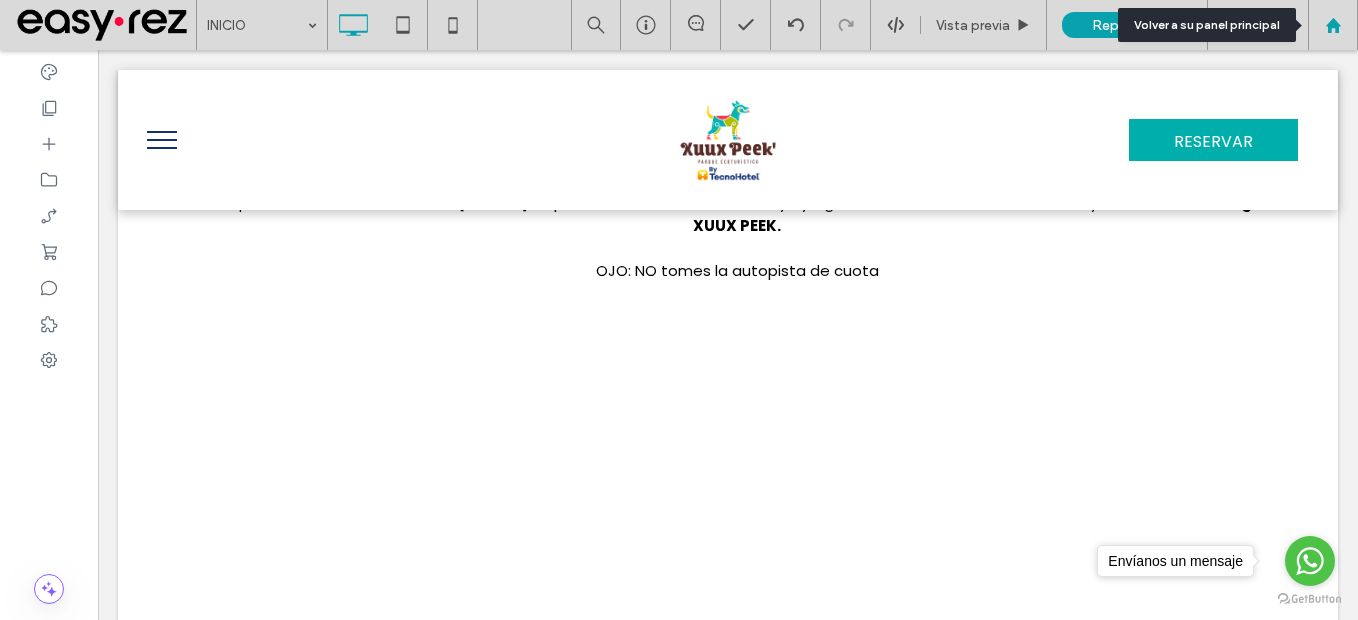 click 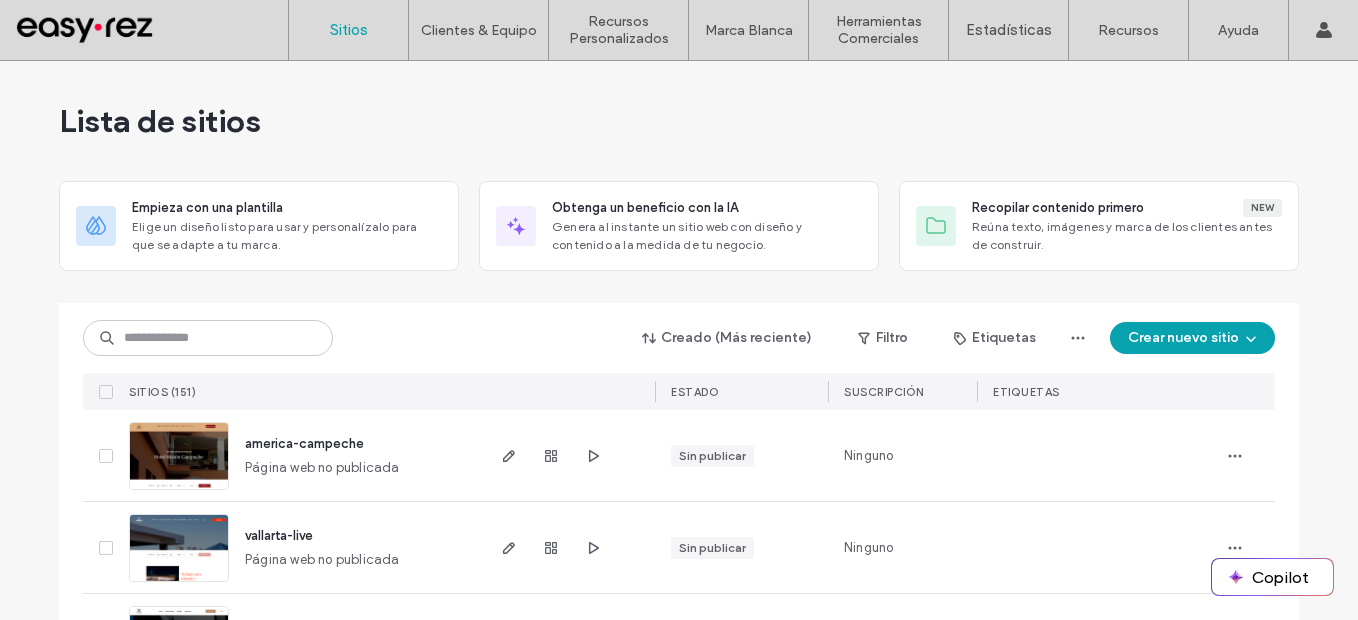 scroll, scrollTop: 0, scrollLeft: 0, axis: both 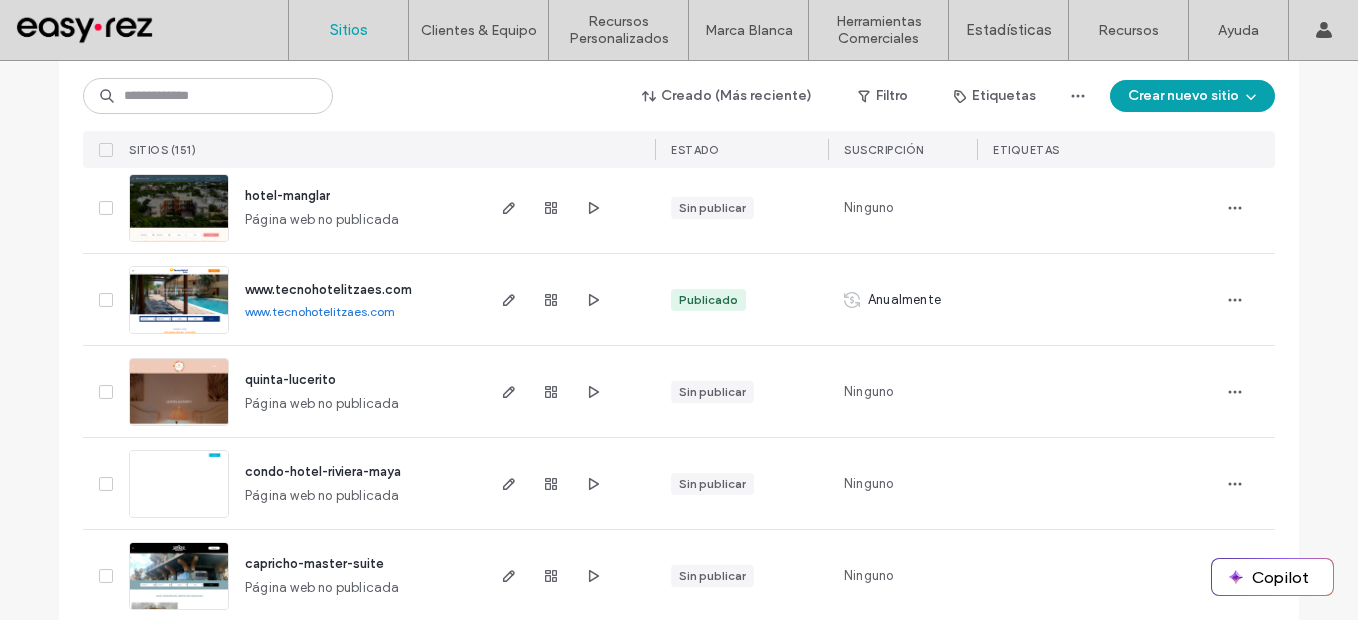 click on "www.tecnohotelitzaes.com" at bounding box center (320, 311) 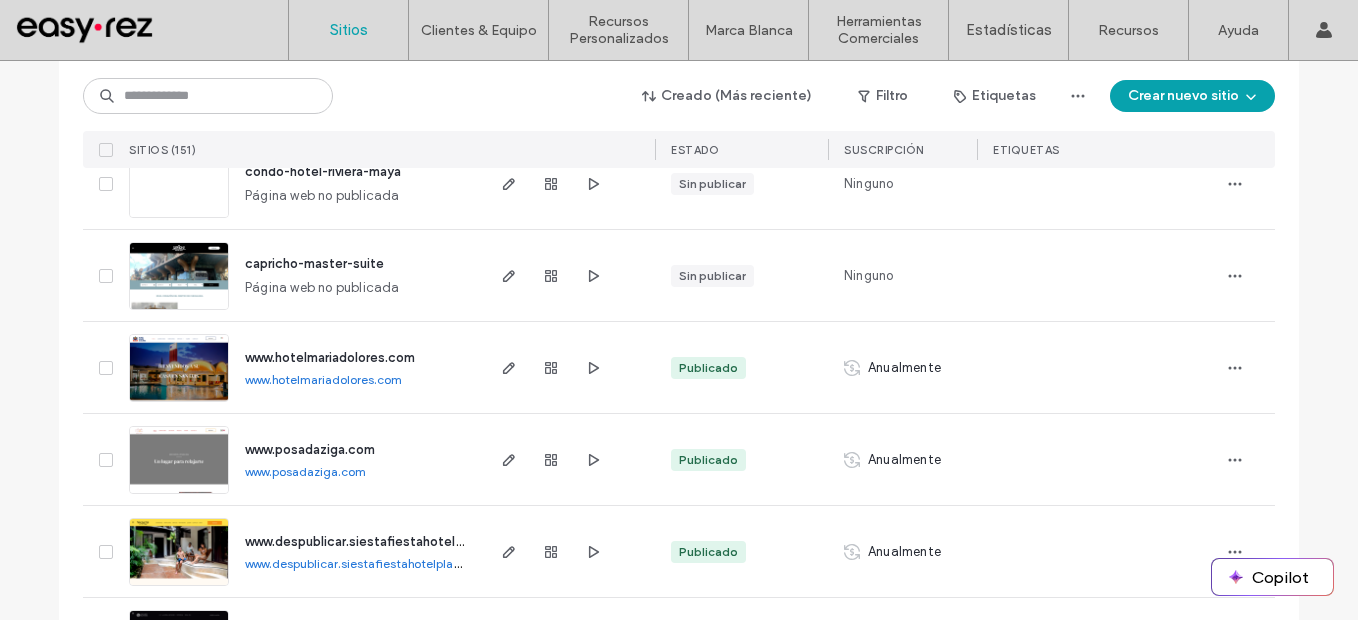 scroll, scrollTop: 5800, scrollLeft: 0, axis: vertical 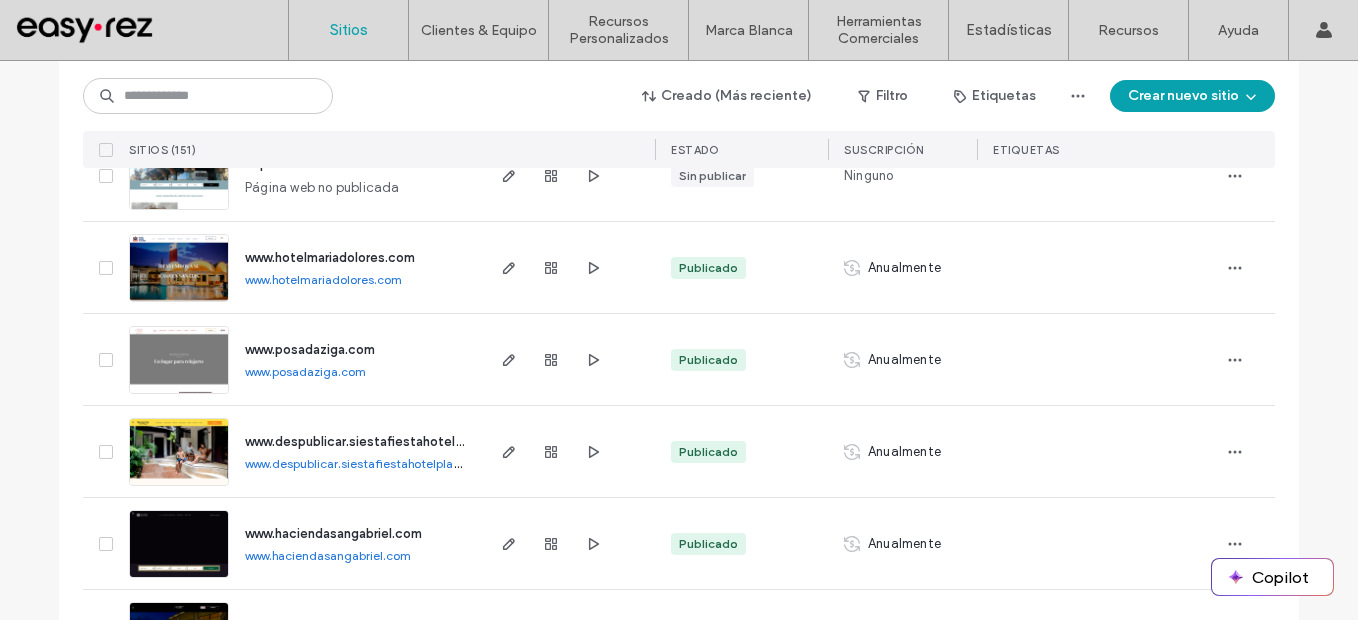 click on "www.hotelmariadolores.com" at bounding box center [323, 279] 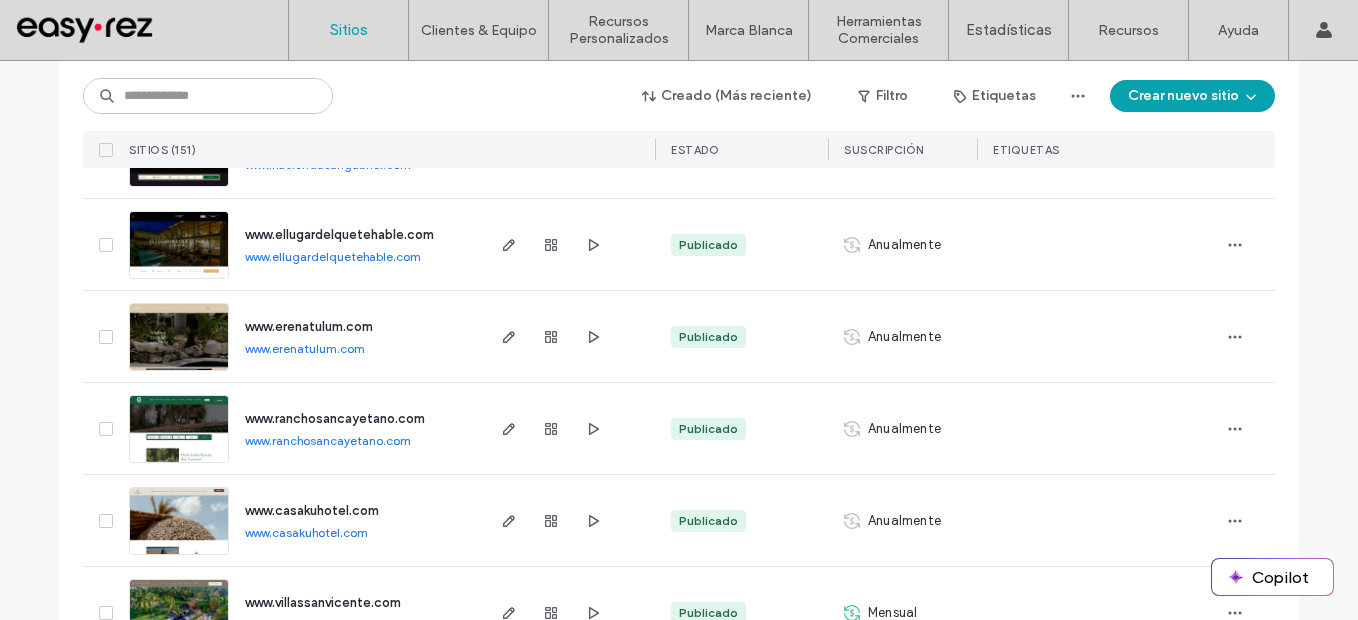 scroll, scrollTop: 6200, scrollLeft: 0, axis: vertical 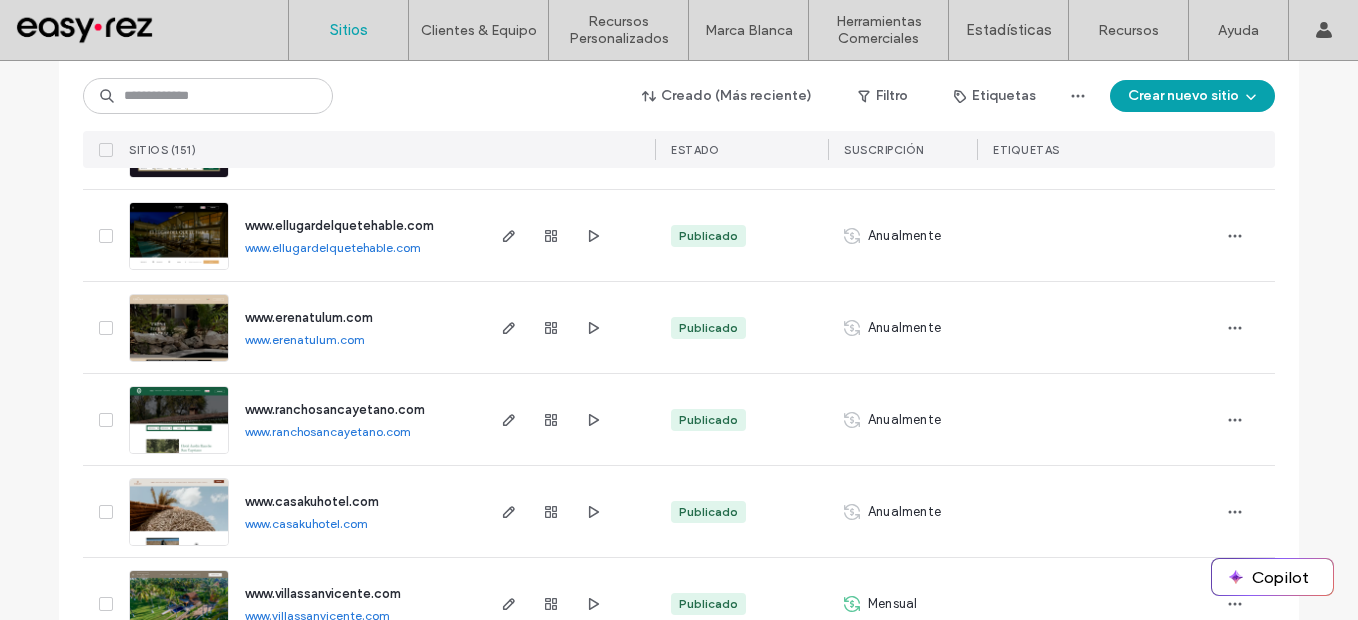 click on "www.erenatulum.com" at bounding box center [305, 339] 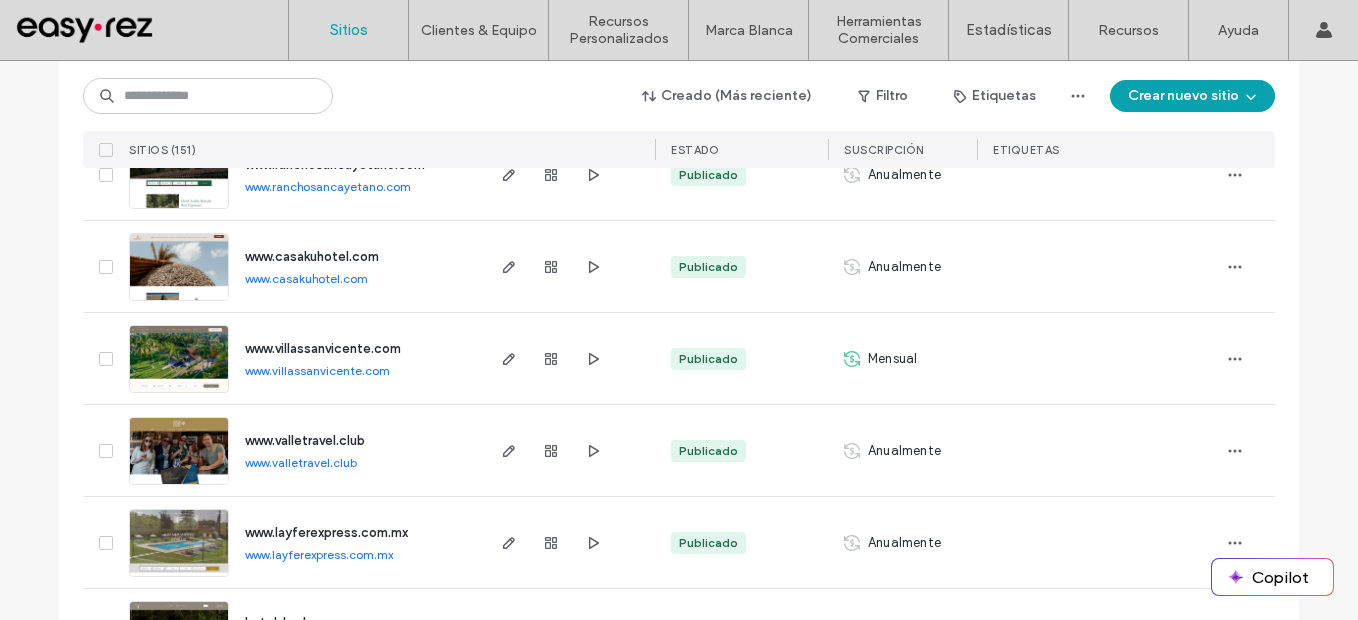 scroll, scrollTop: 6400, scrollLeft: 0, axis: vertical 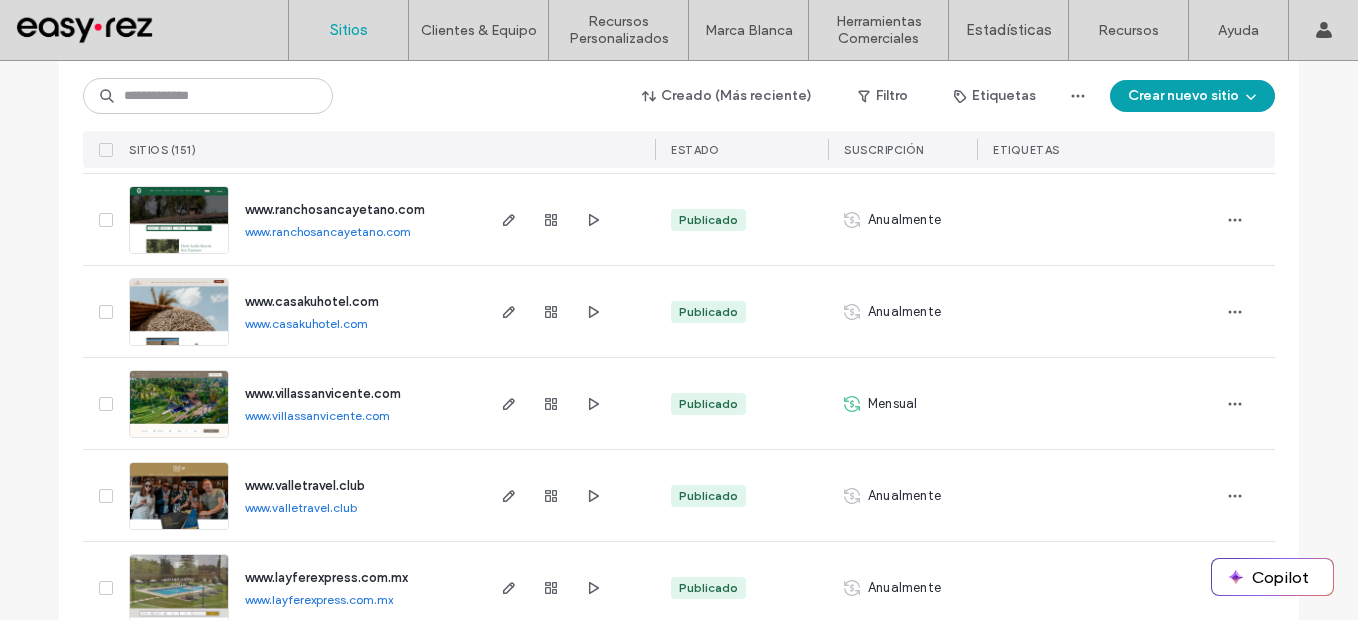 click on "www.ranchosancayetano.com" at bounding box center [328, 231] 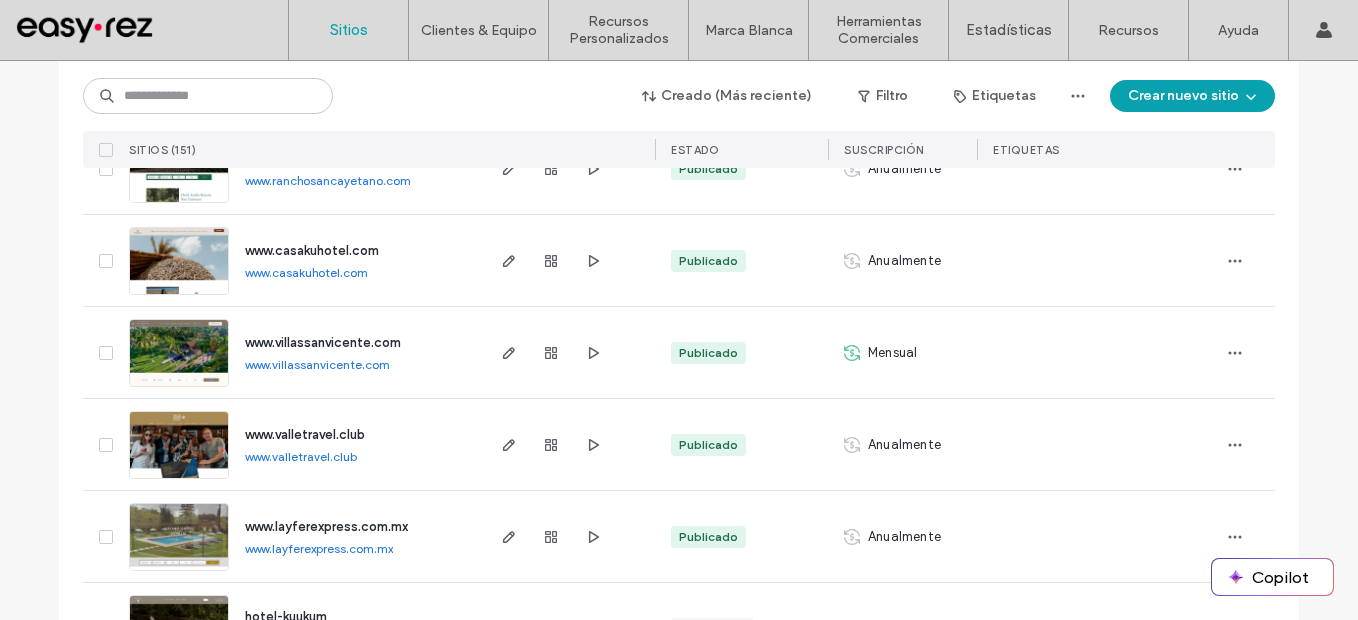 scroll, scrollTop: 6500, scrollLeft: 0, axis: vertical 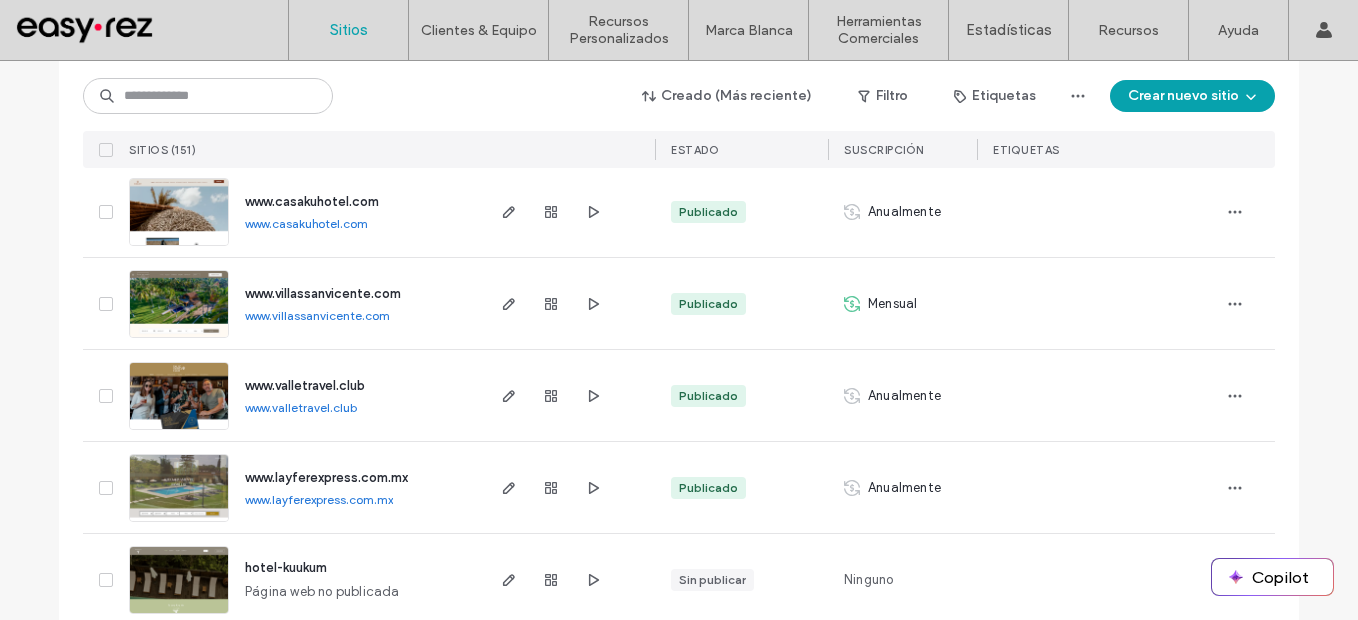 click on "www.villassanvicente.com" at bounding box center (317, 315) 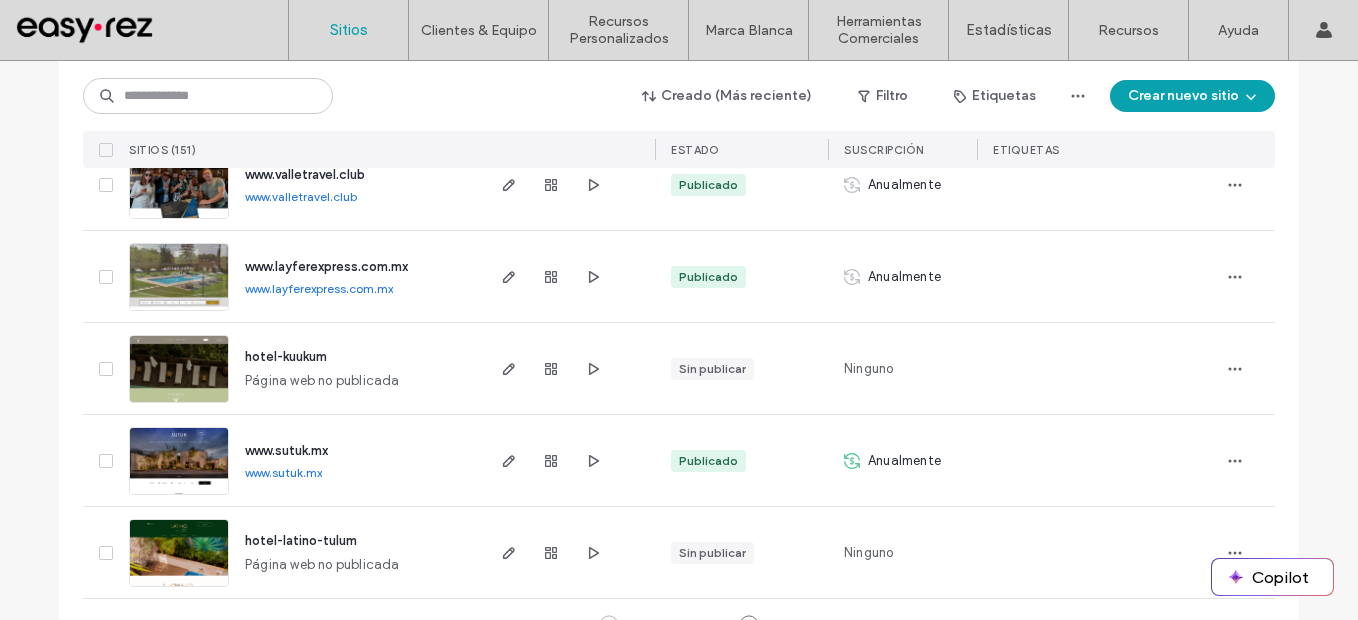 scroll, scrollTop: 6762, scrollLeft: 0, axis: vertical 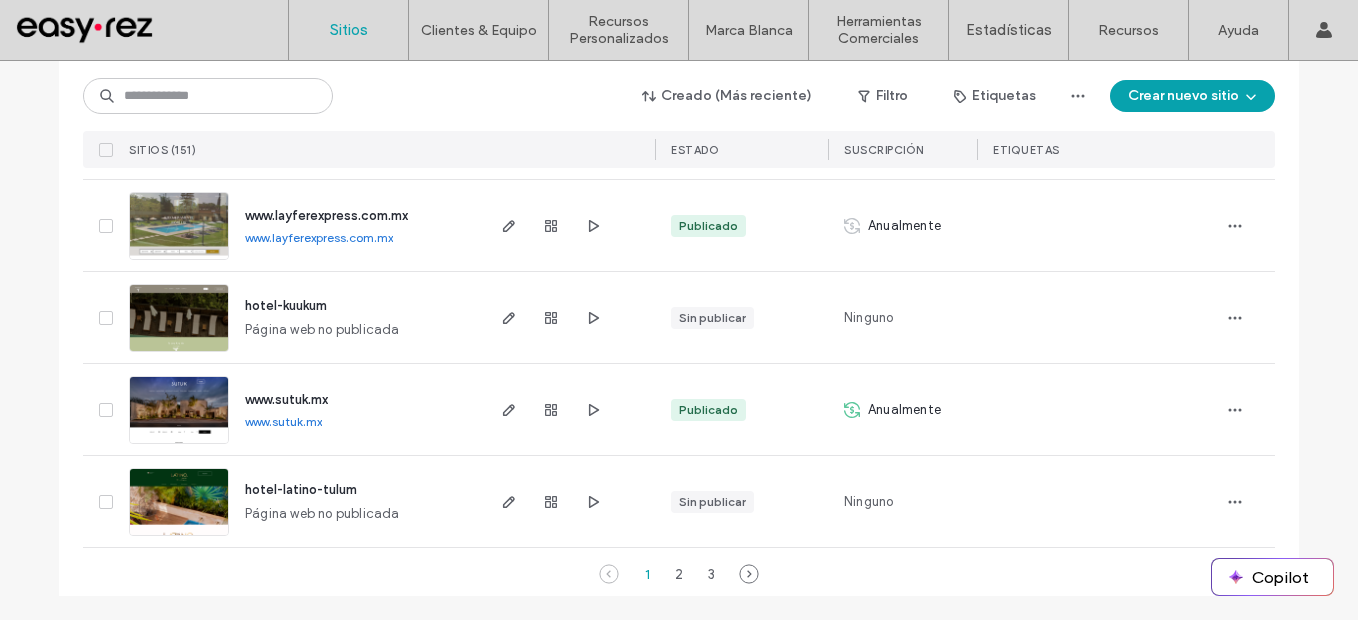click on "www.layferexpress.com.mx" at bounding box center (319, 237) 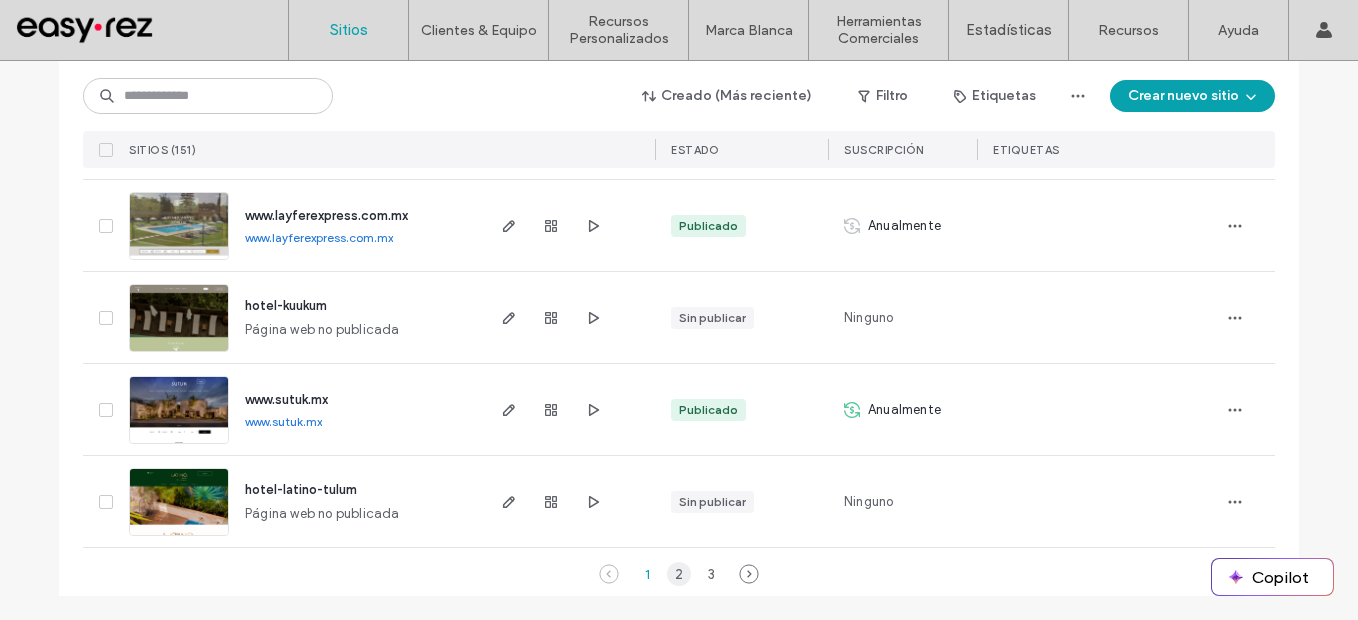 click on "2" at bounding box center (679, 574) 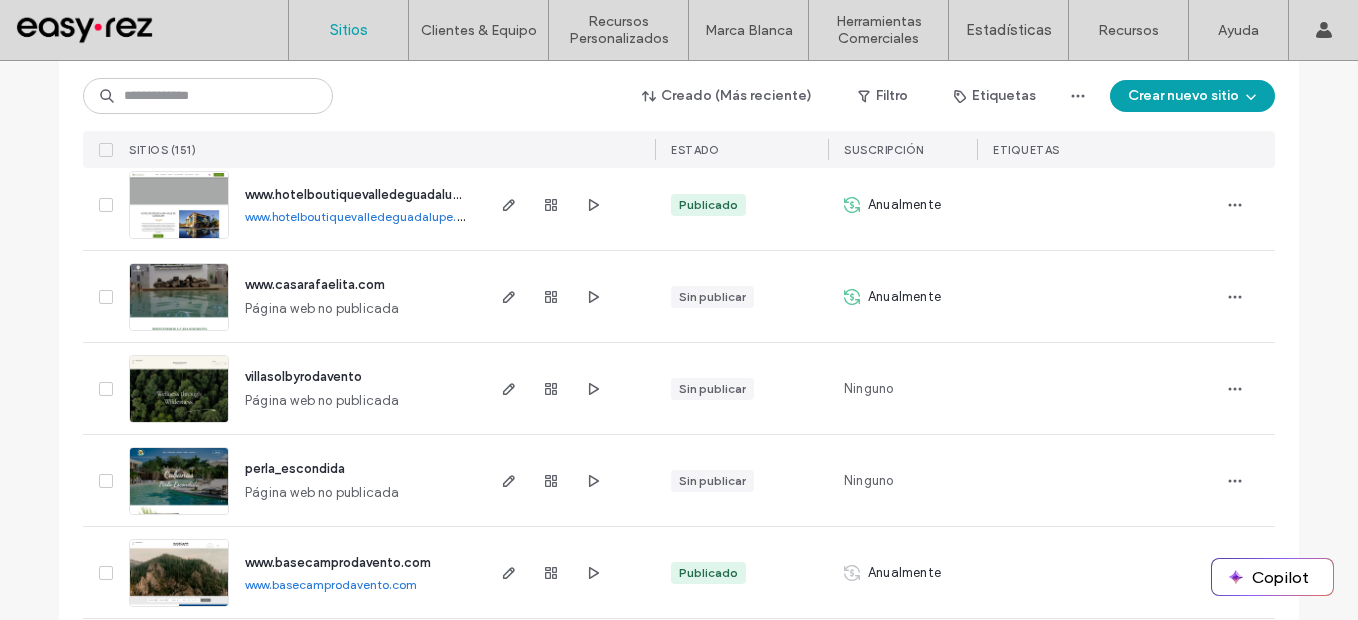 scroll, scrollTop: 900, scrollLeft: 0, axis: vertical 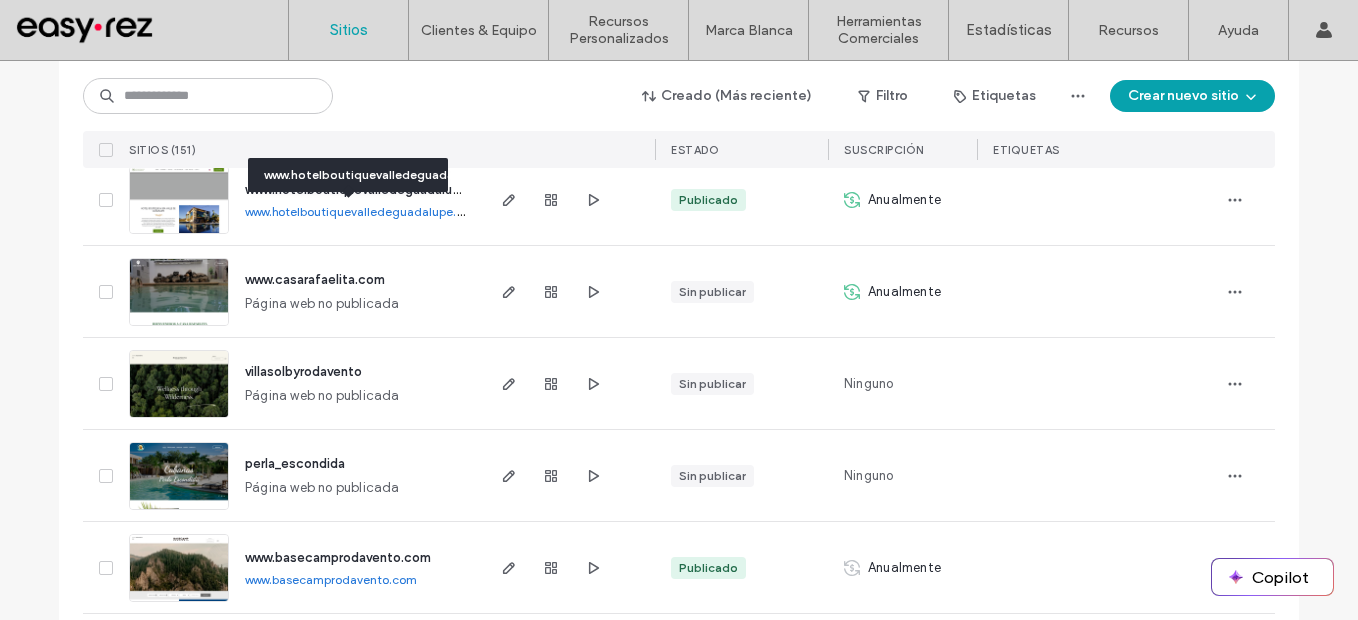 click on "www.hotelboutiquevalledeguadalupe.com" at bounding box center (363, 211) 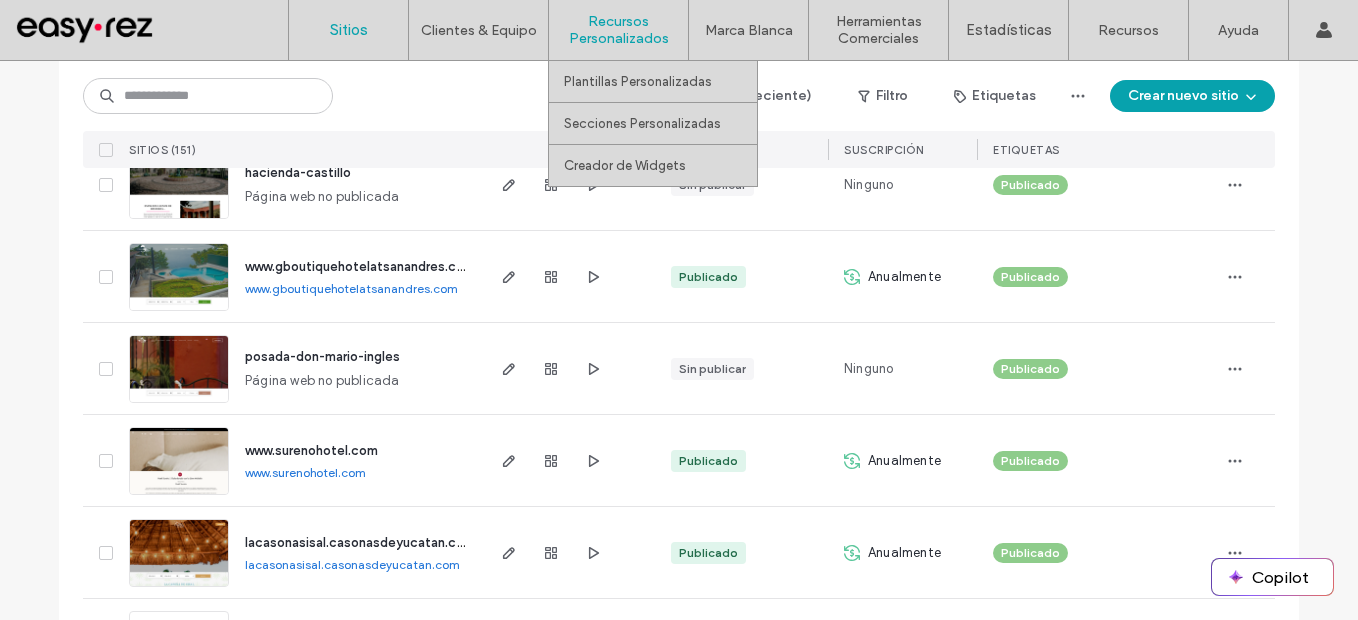 scroll, scrollTop: 3200, scrollLeft: 0, axis: vertical 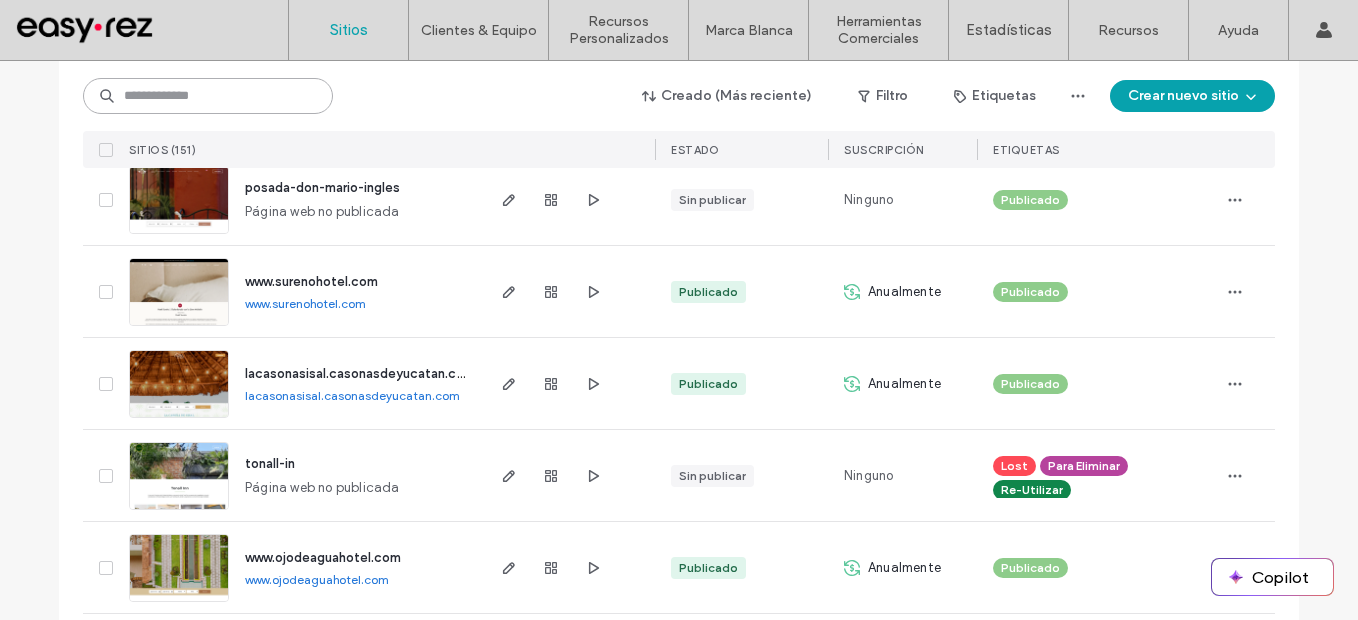 click at bounding box center [208, 96] 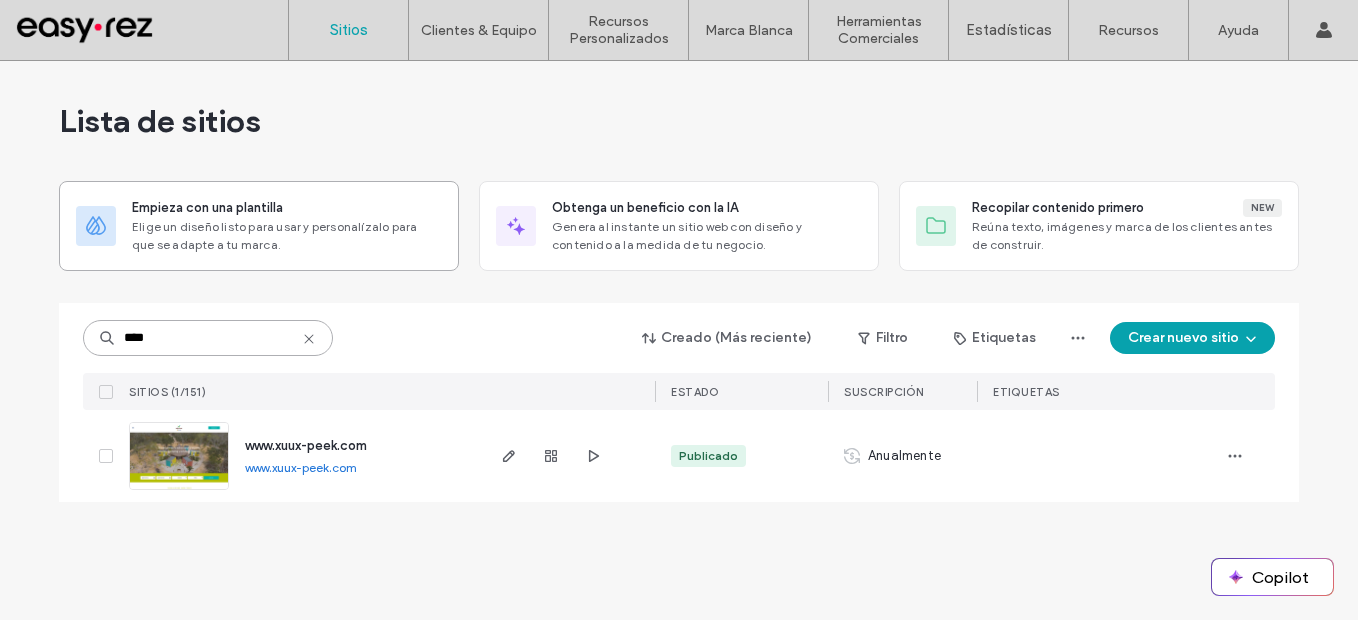 scroll, scrollTop: 0, scrollLeft: 0, axis: both 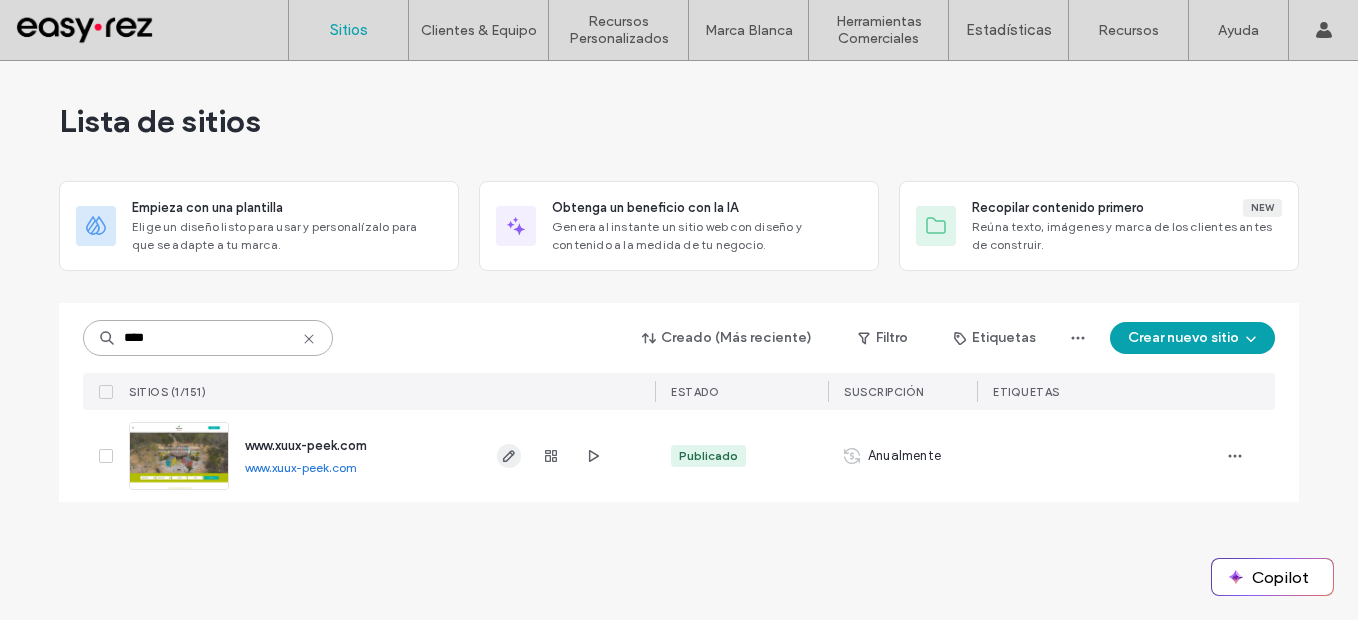 type on "****" 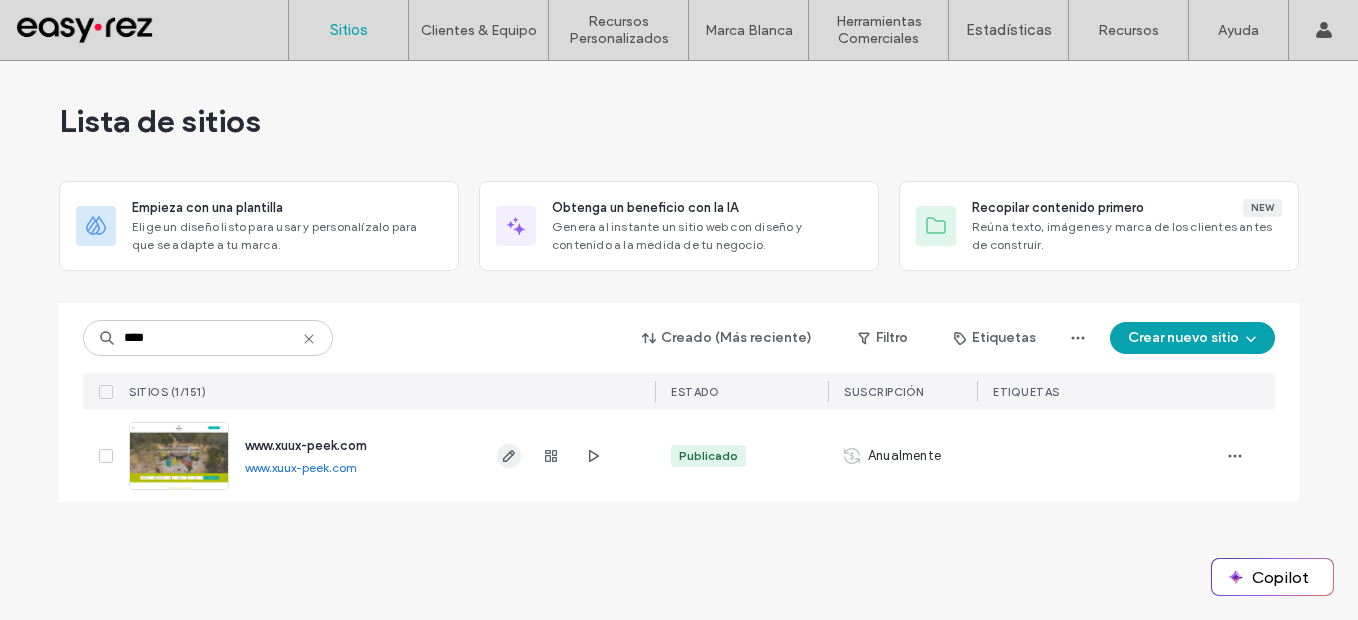click 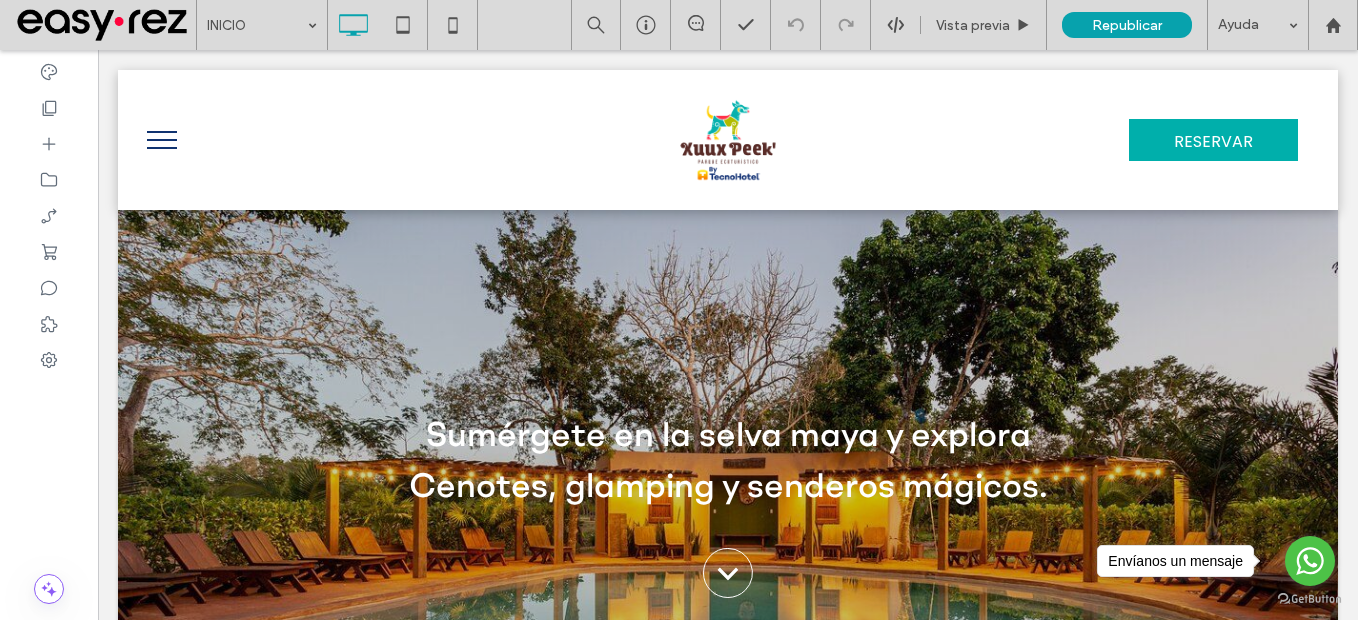 scroll, scrollTop: 0, scrollLeft: 0, axis: both 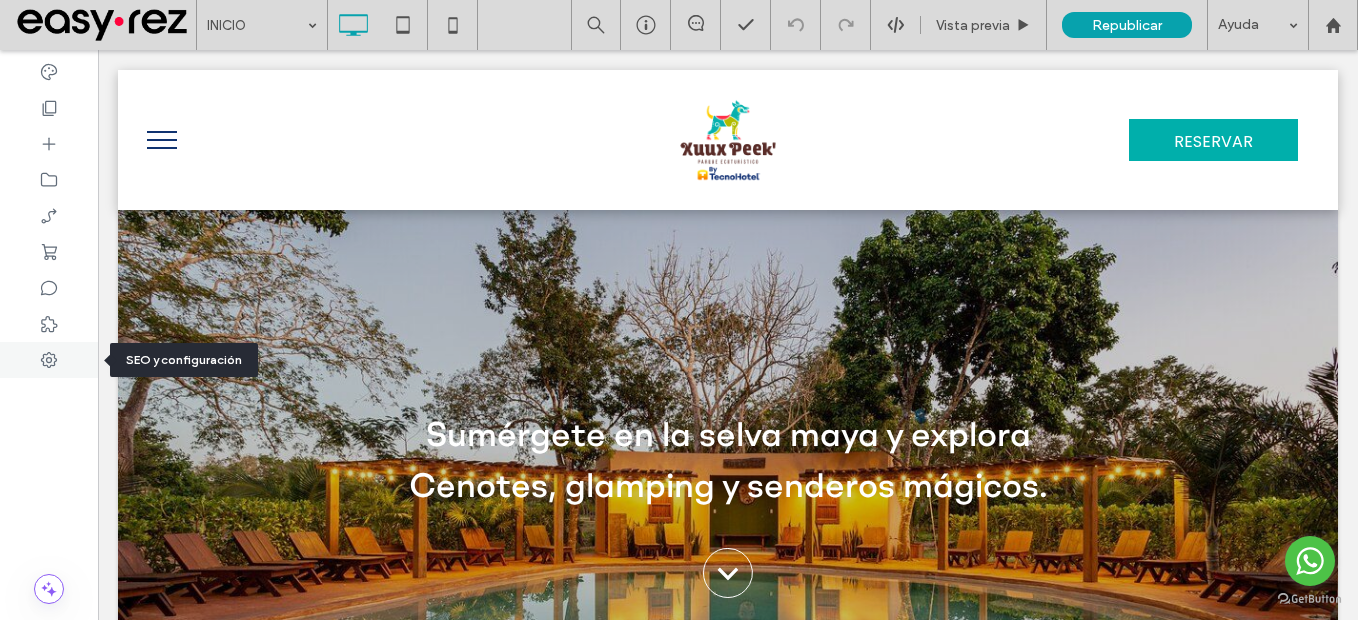 drag, startPoint x: 51, startPoint y: 362, endPoint x: 48, endPoint y: 375, distance: 13.341664 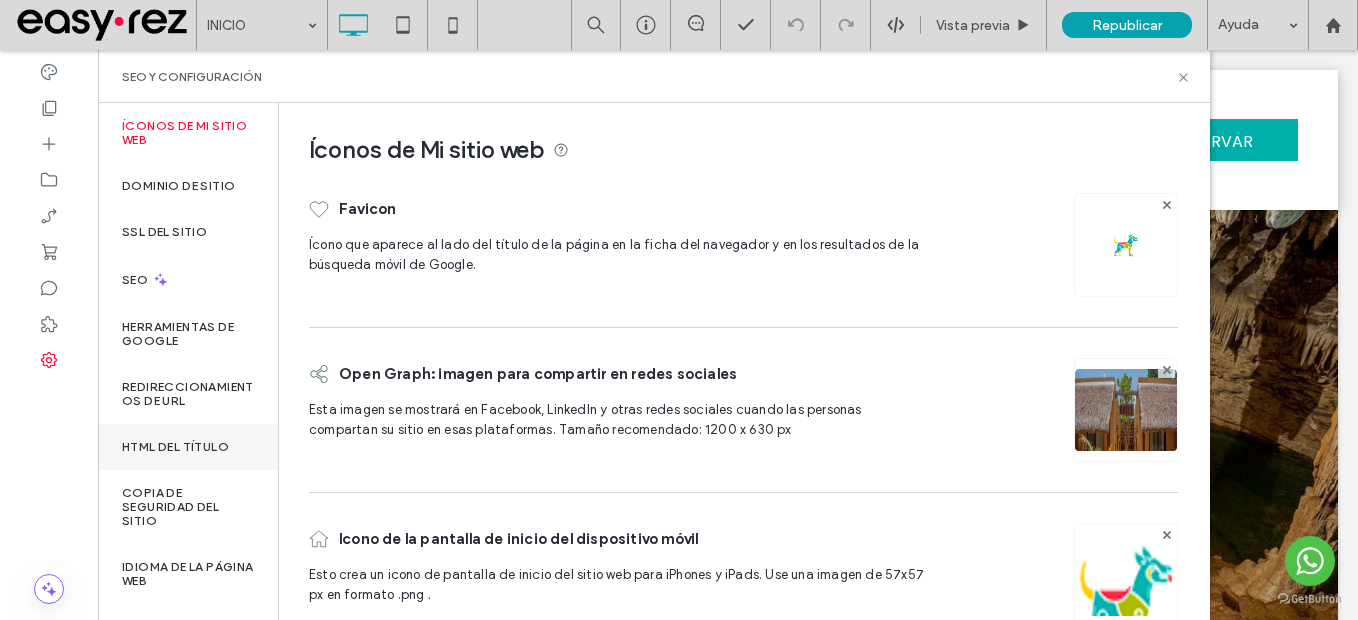 click on "HTML del título" at bounding box center (175, 447) 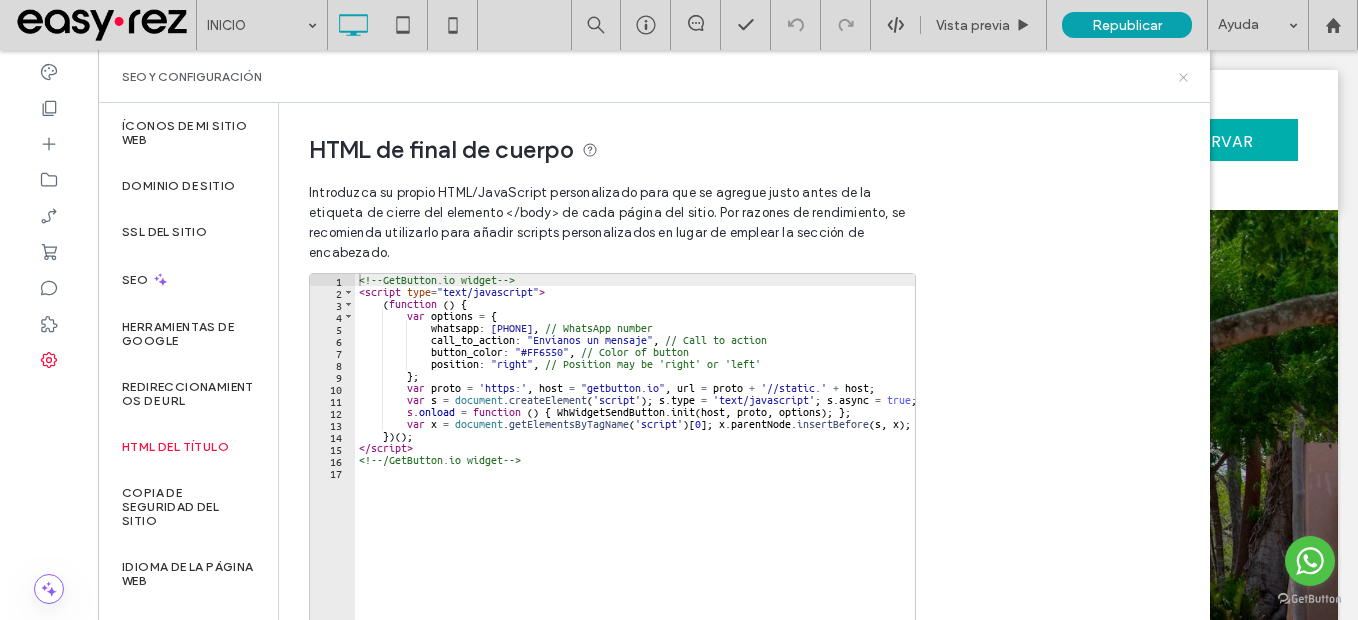 click 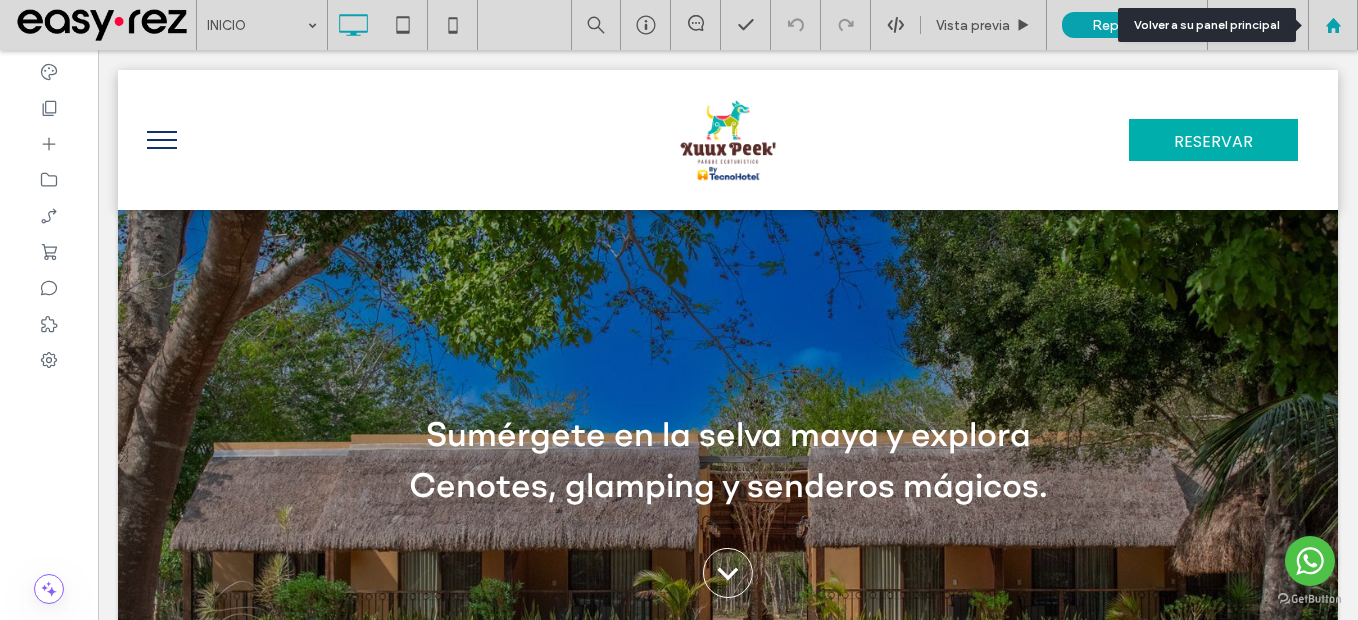 click at bounding box center (1333, 25) 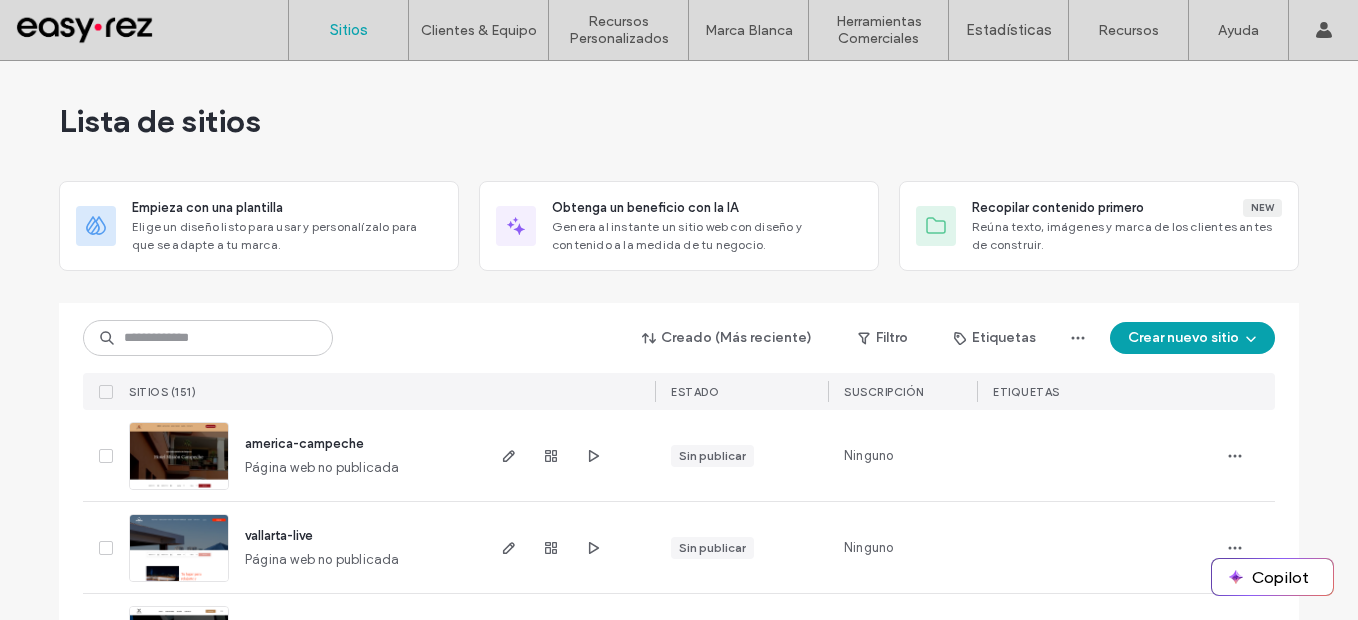 scroll, scrollTop: 0, scrollLeft: 0, axis: both 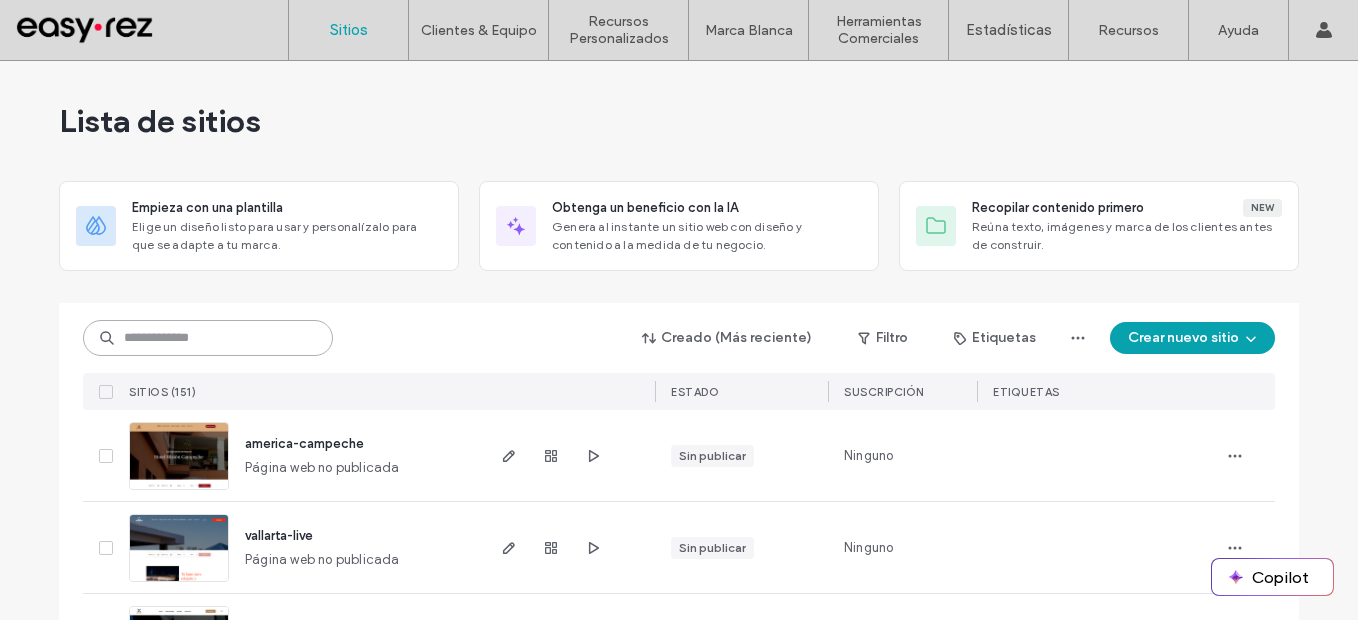 click at bounding box center (208, 338) 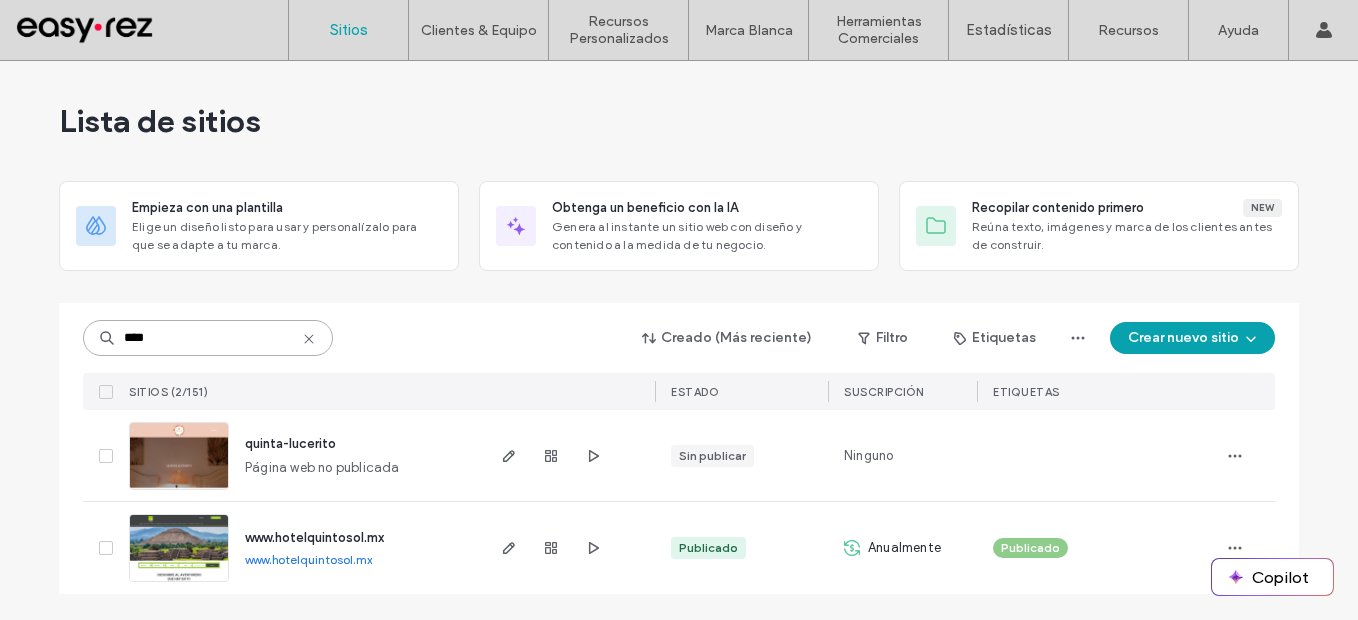type on "****" 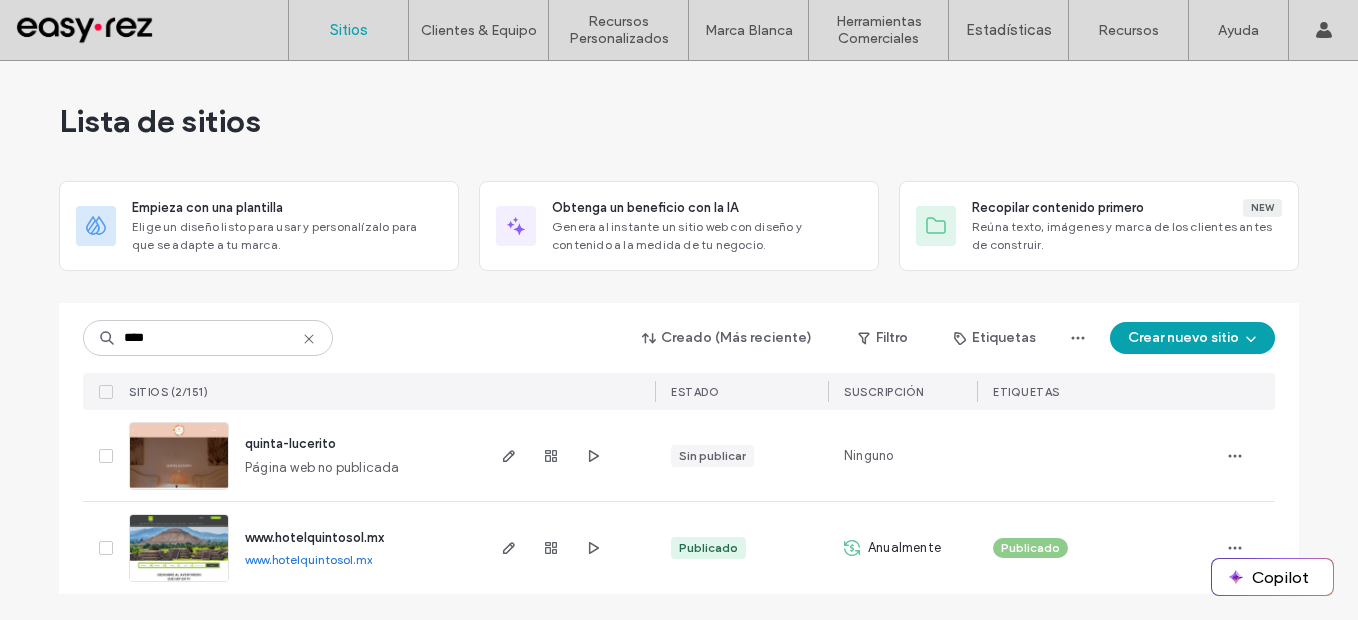 click on "www.hotelquintosol.mx" at bounding box center (308, 559) 